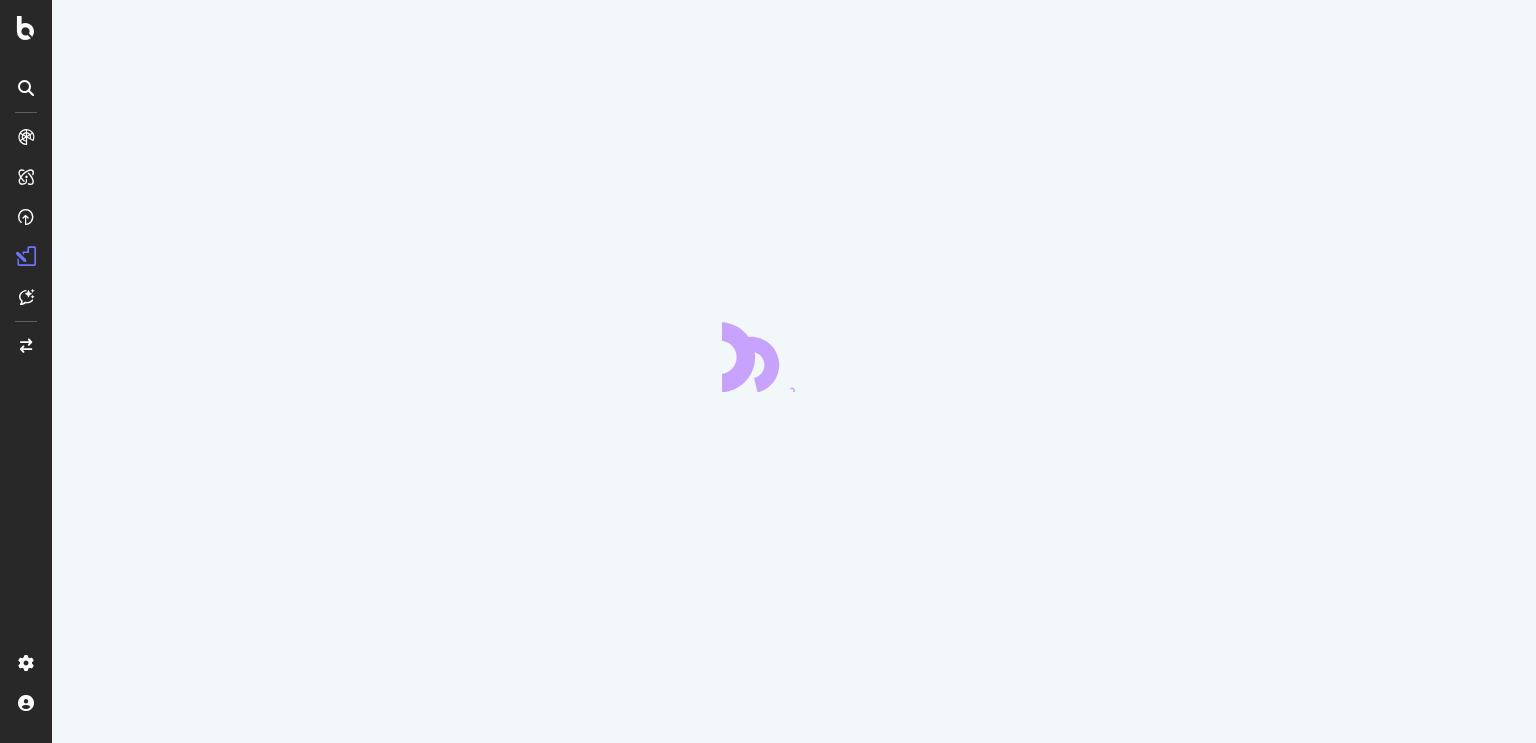 scroll, scrollTop: 0, scrollLeft: 0, axis: both 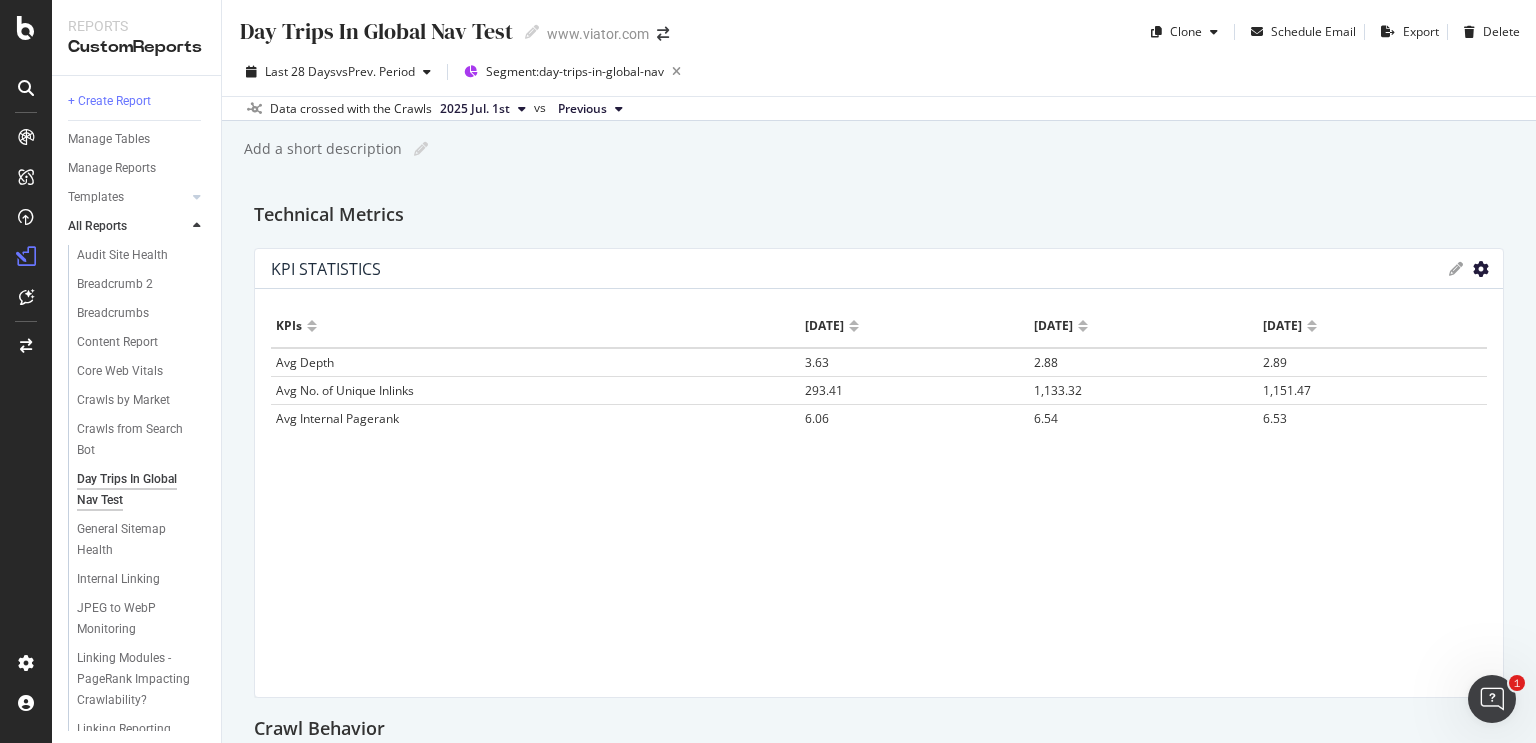 click at bounding box center [1481, 269] 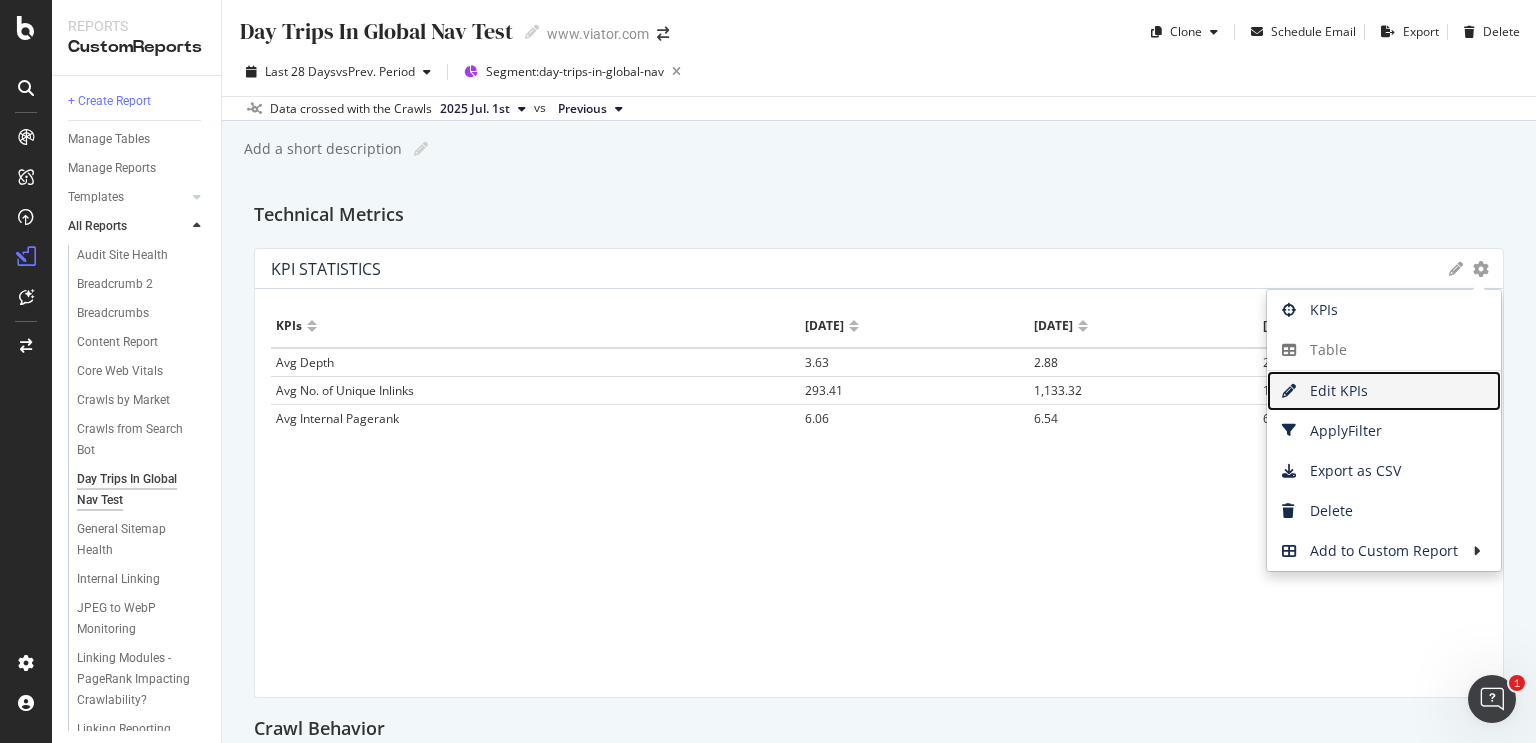 click on "Edit KPIs" at bounding box center [1384, 391] 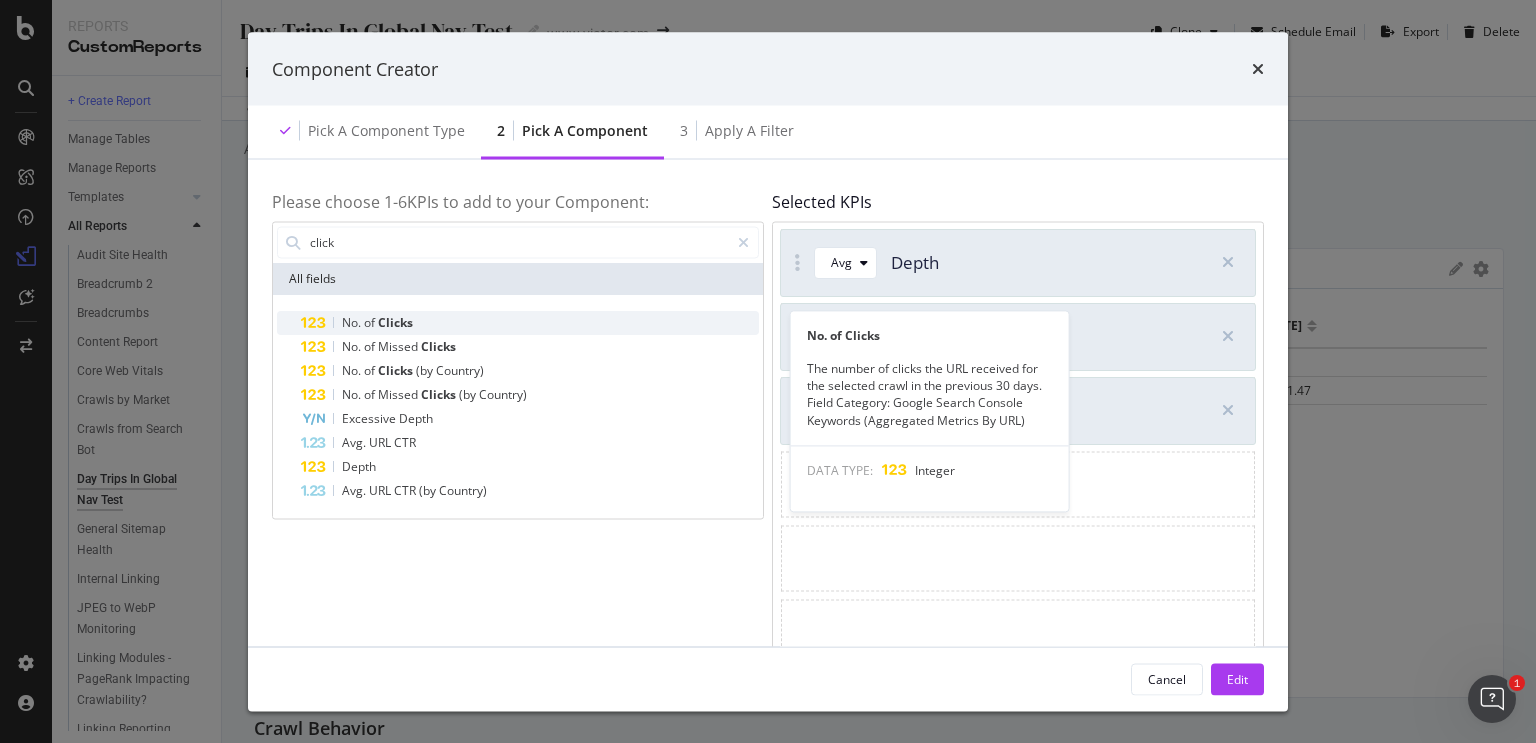 type on "click" 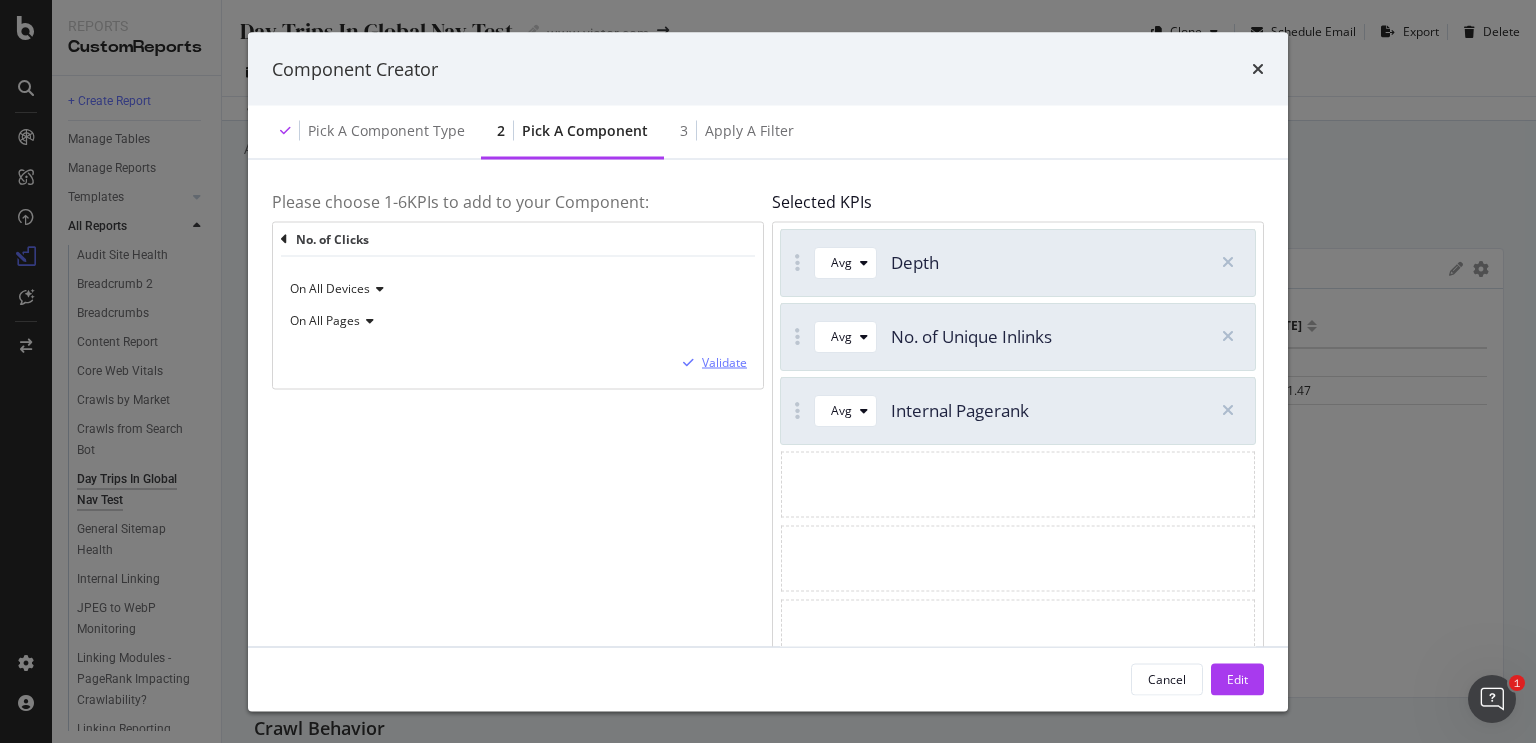 click on "Validate" at bounding box center (724, 362) 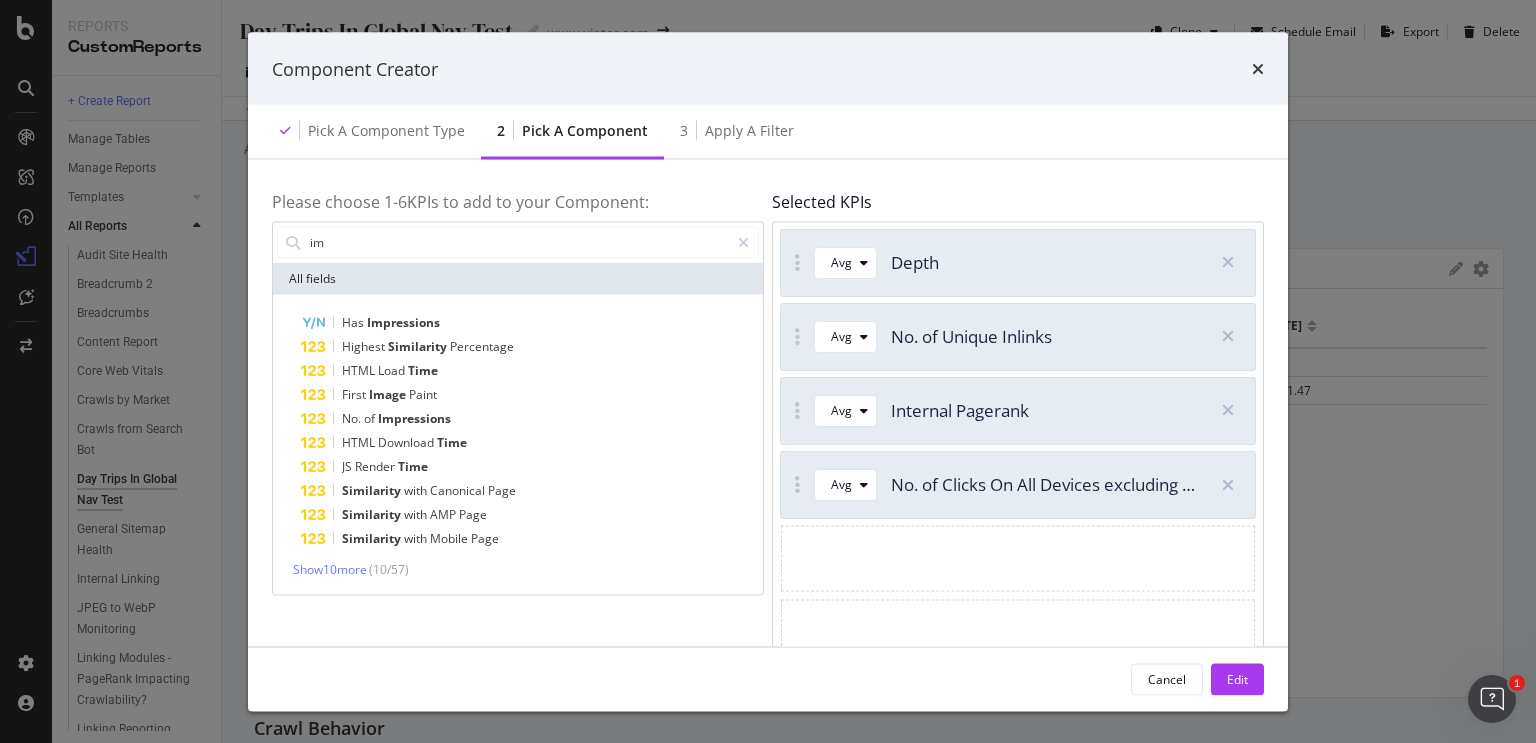 type on "im" 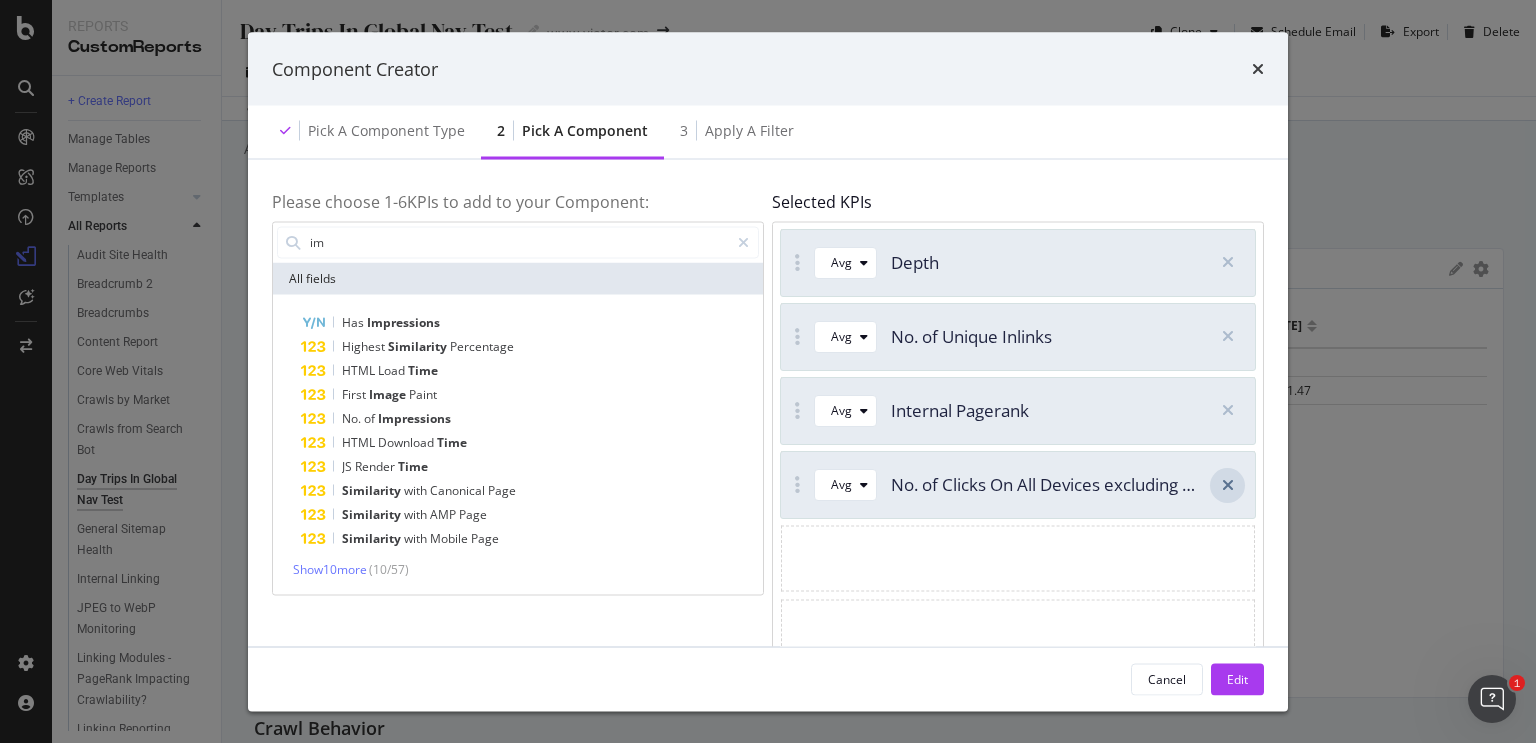 click at bounding box center (1228, 484) 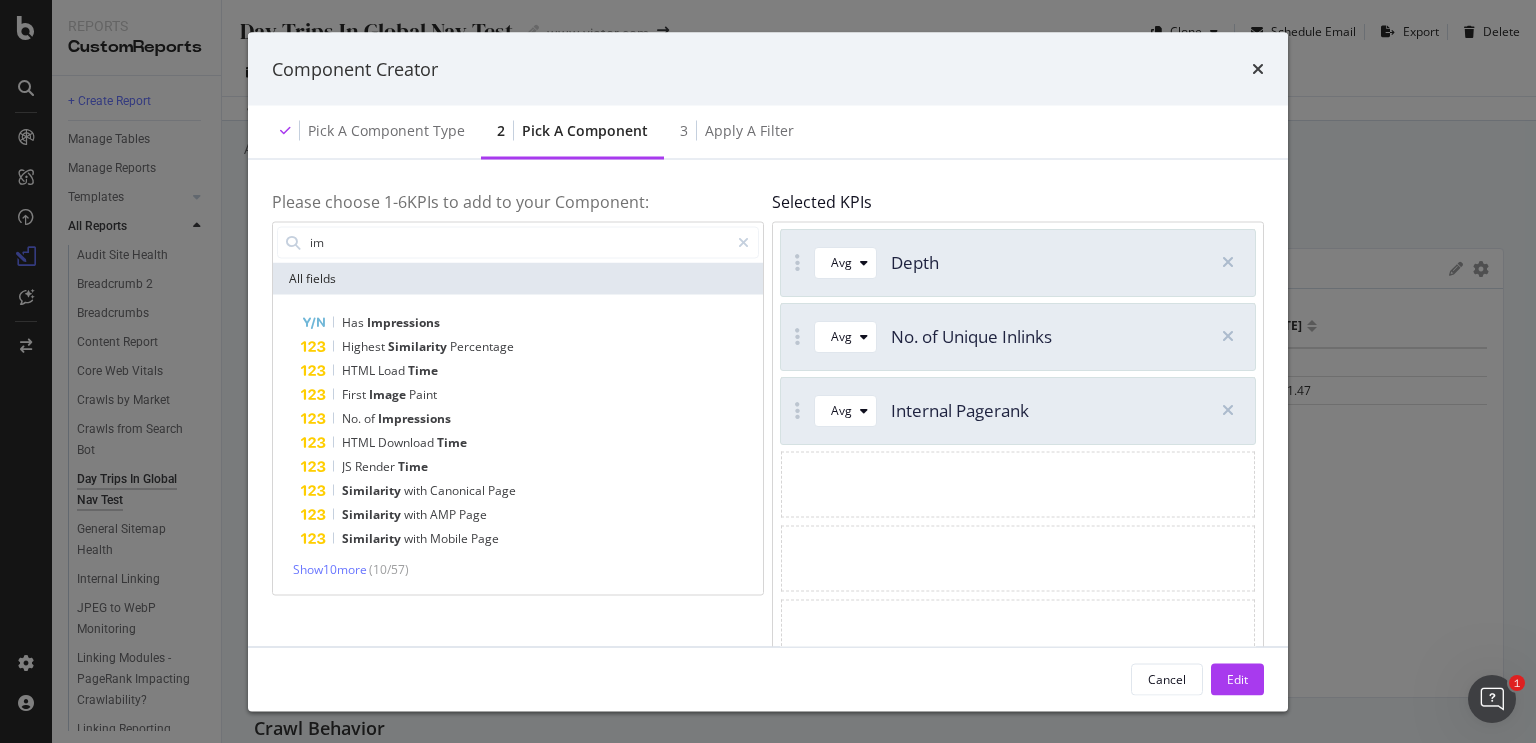 click on "Please choose 1- 6  KPIs to add to your Component:" at bounding box center [518, 203] 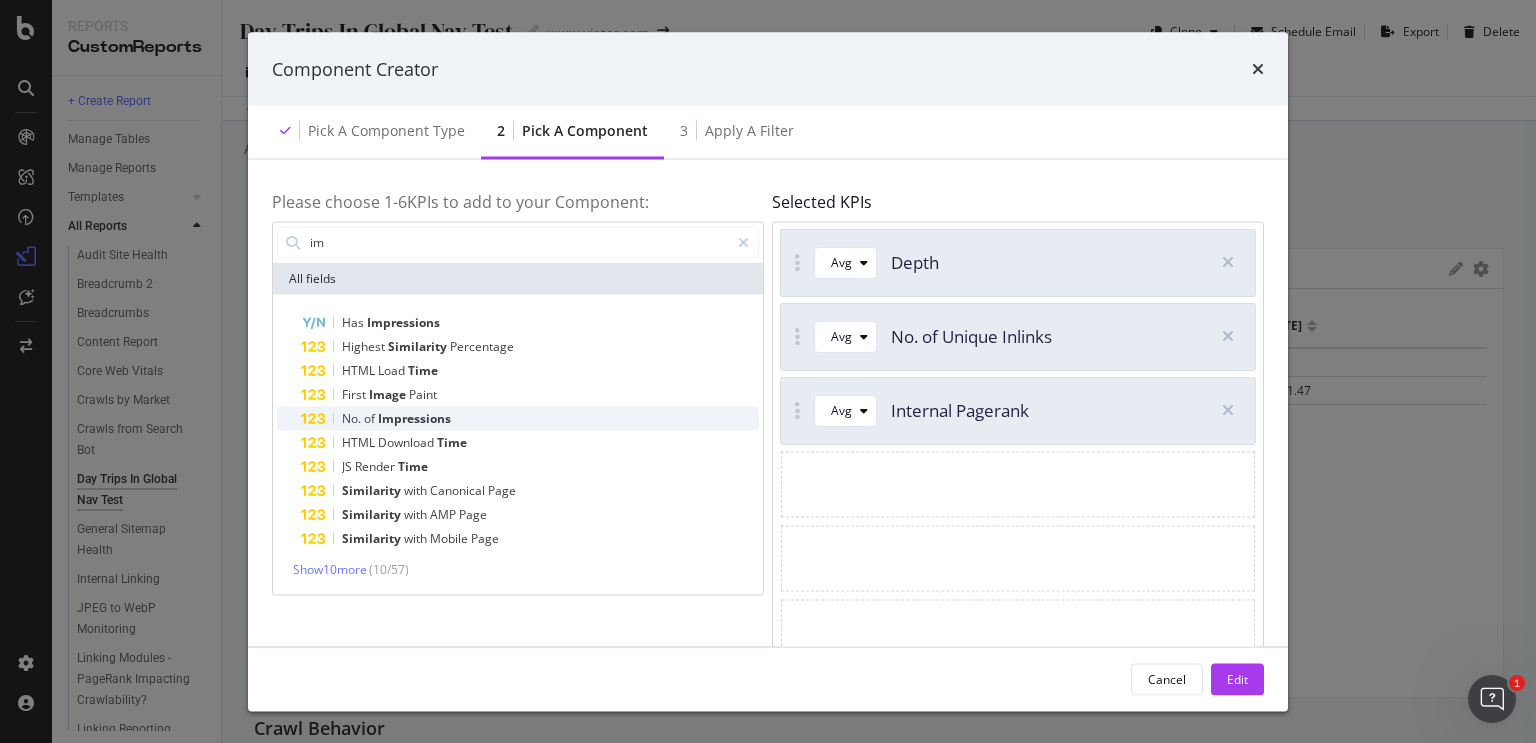 click on "Impressions" at bounding box center (414, 417) 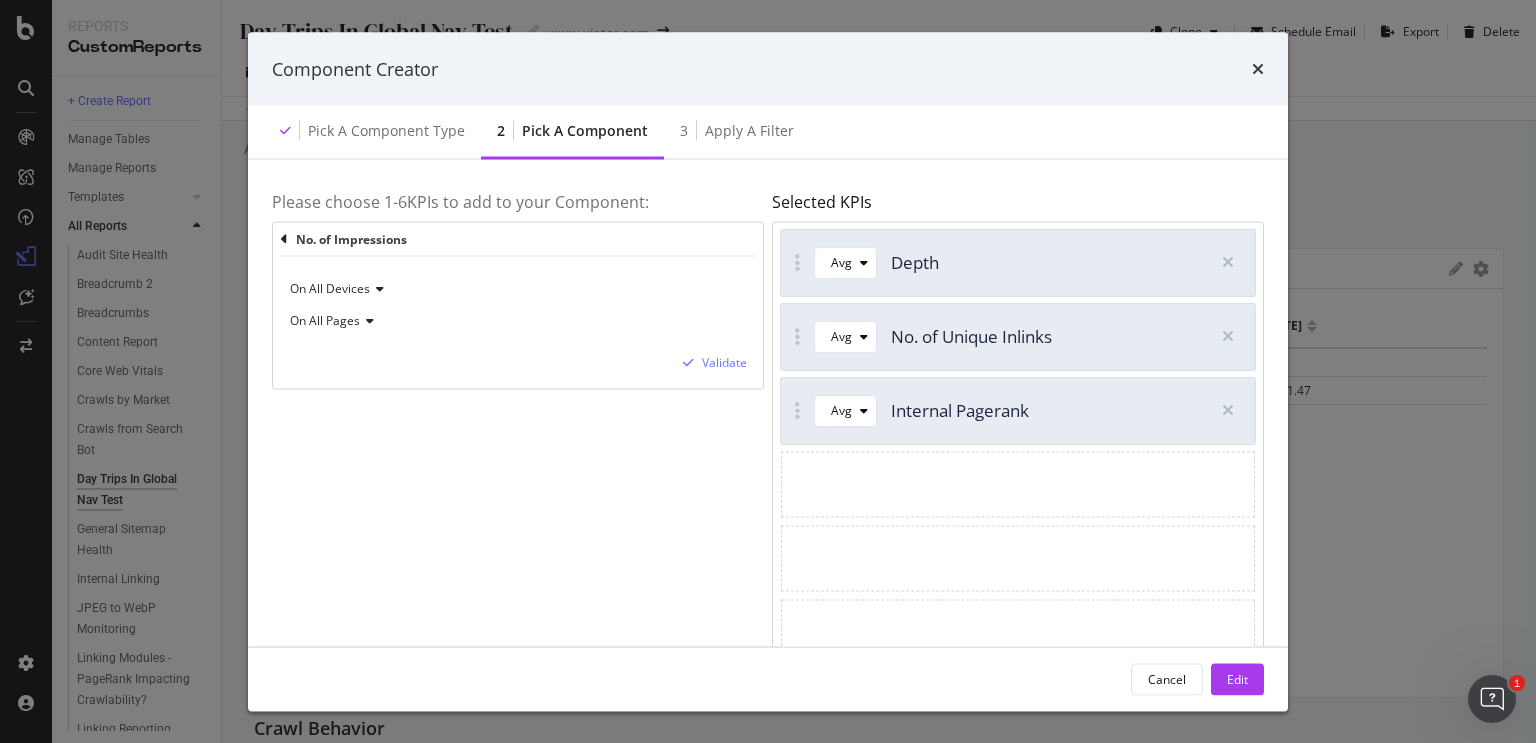 click at bounding box center (377, 288) 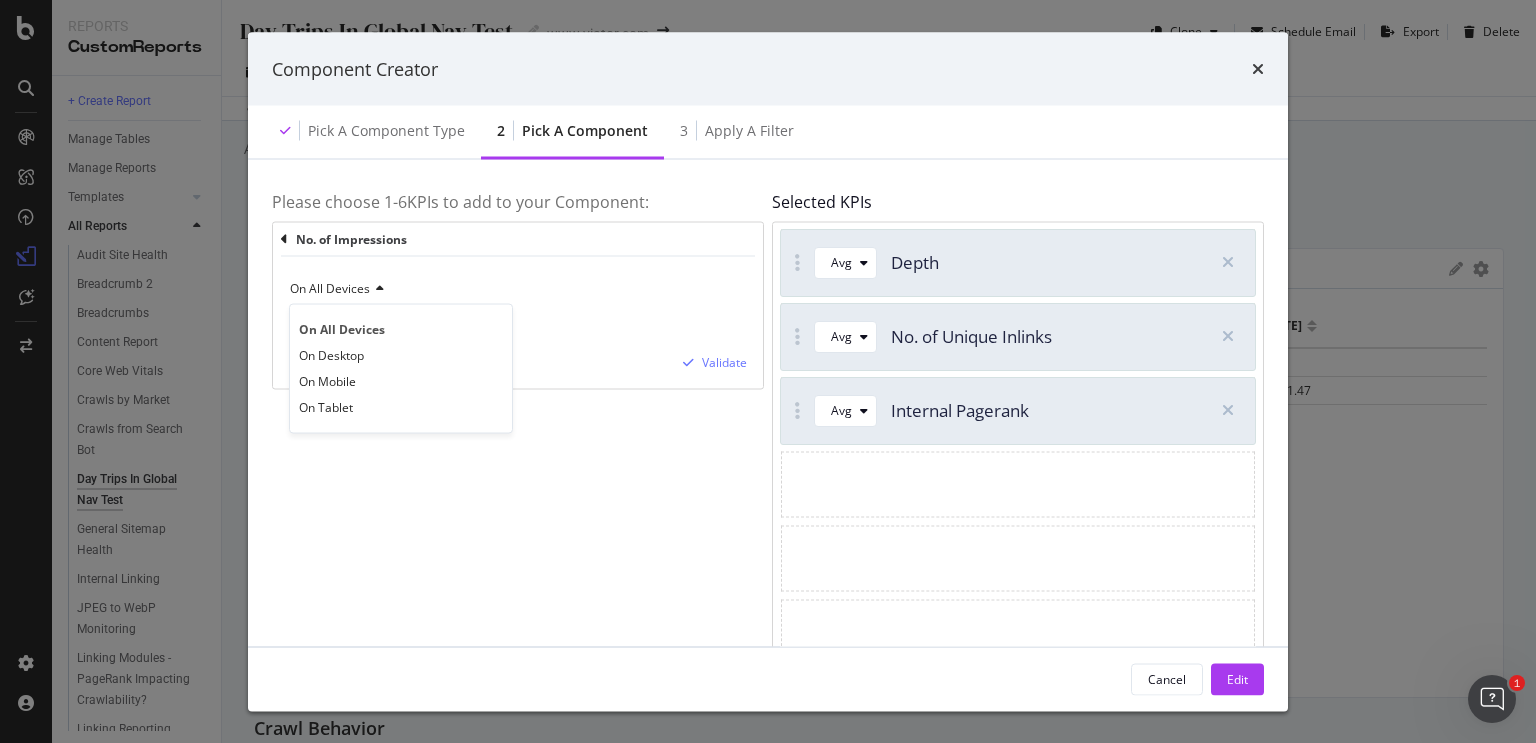 click at bounding box center (377, 288) 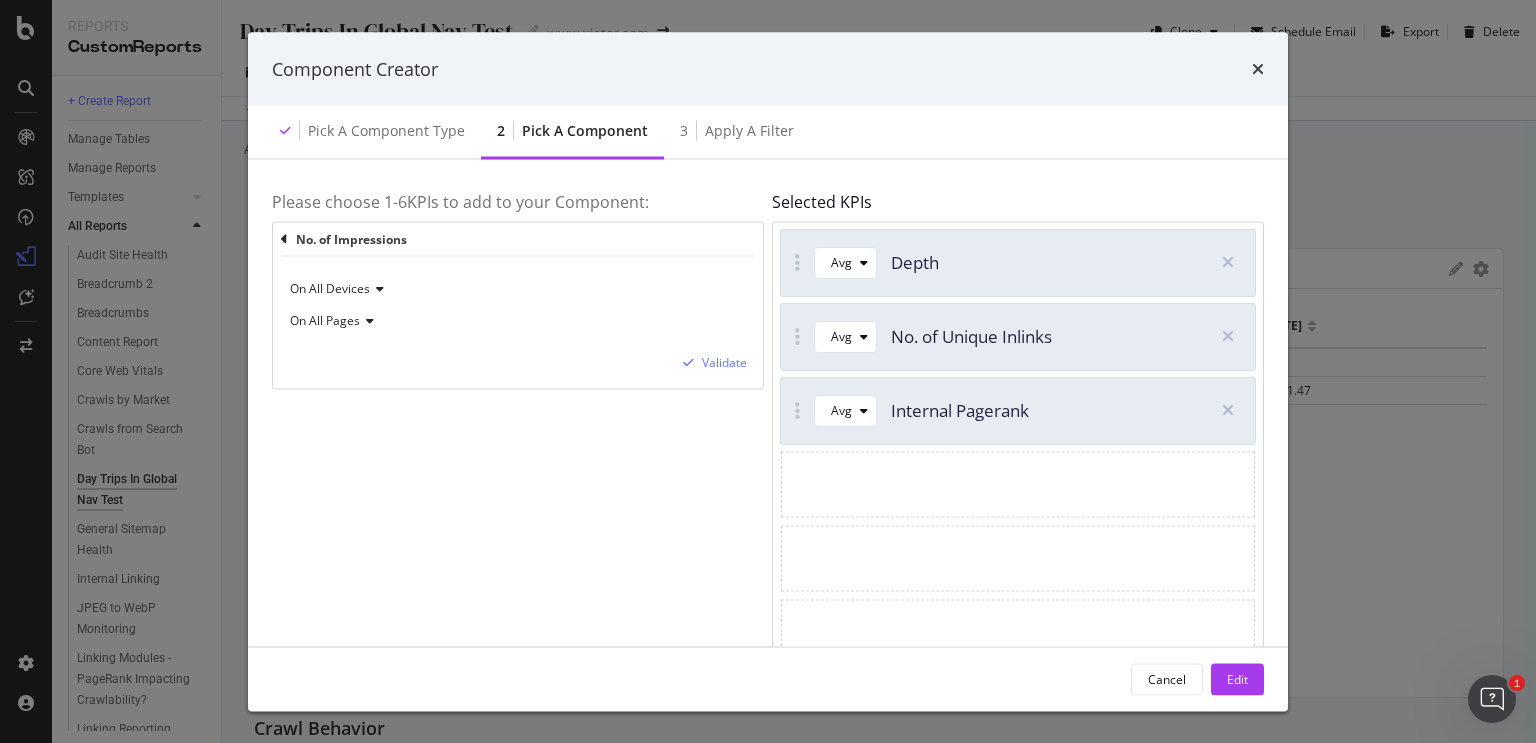 click on "On All Pages" at bounding box center (325, 319) 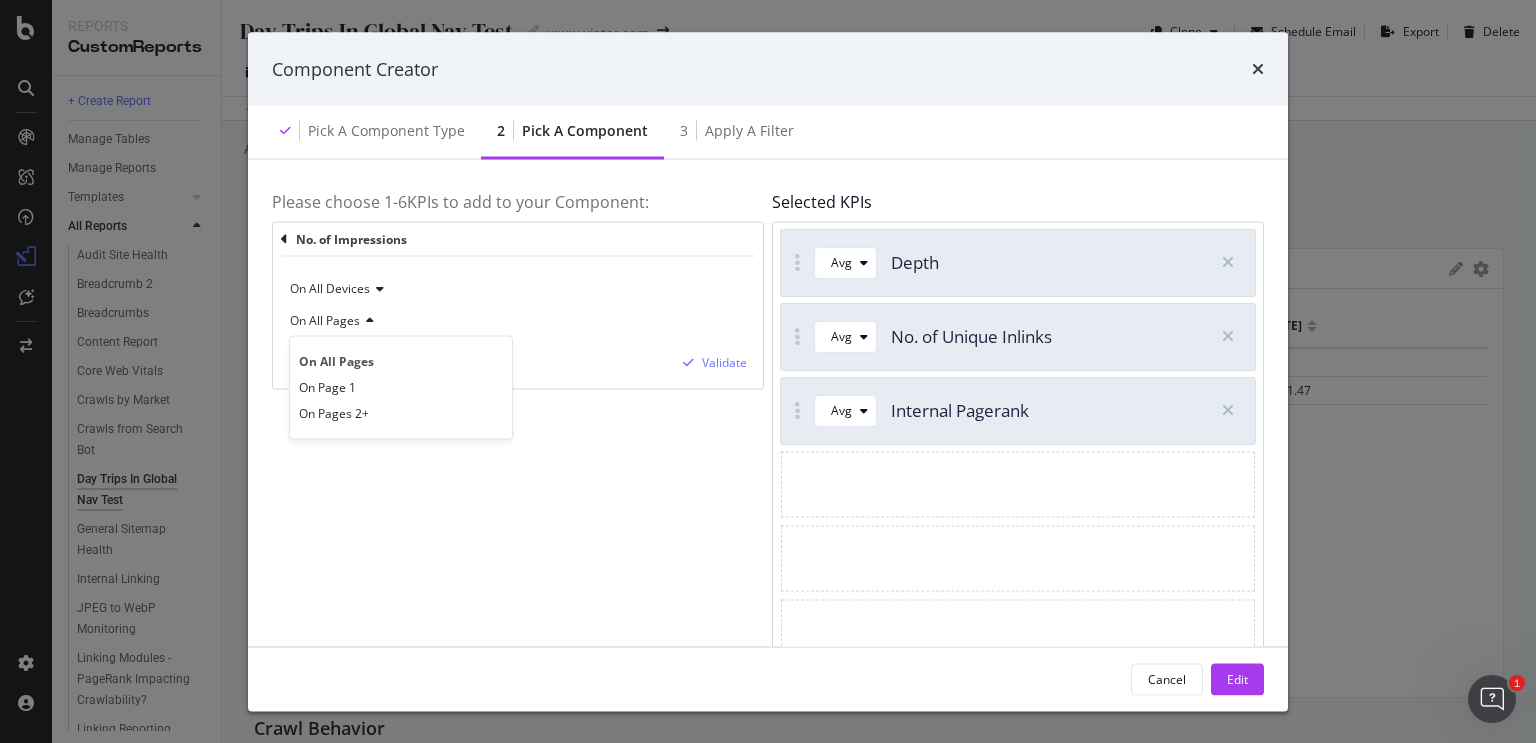 click at bounding box center (367, 320) 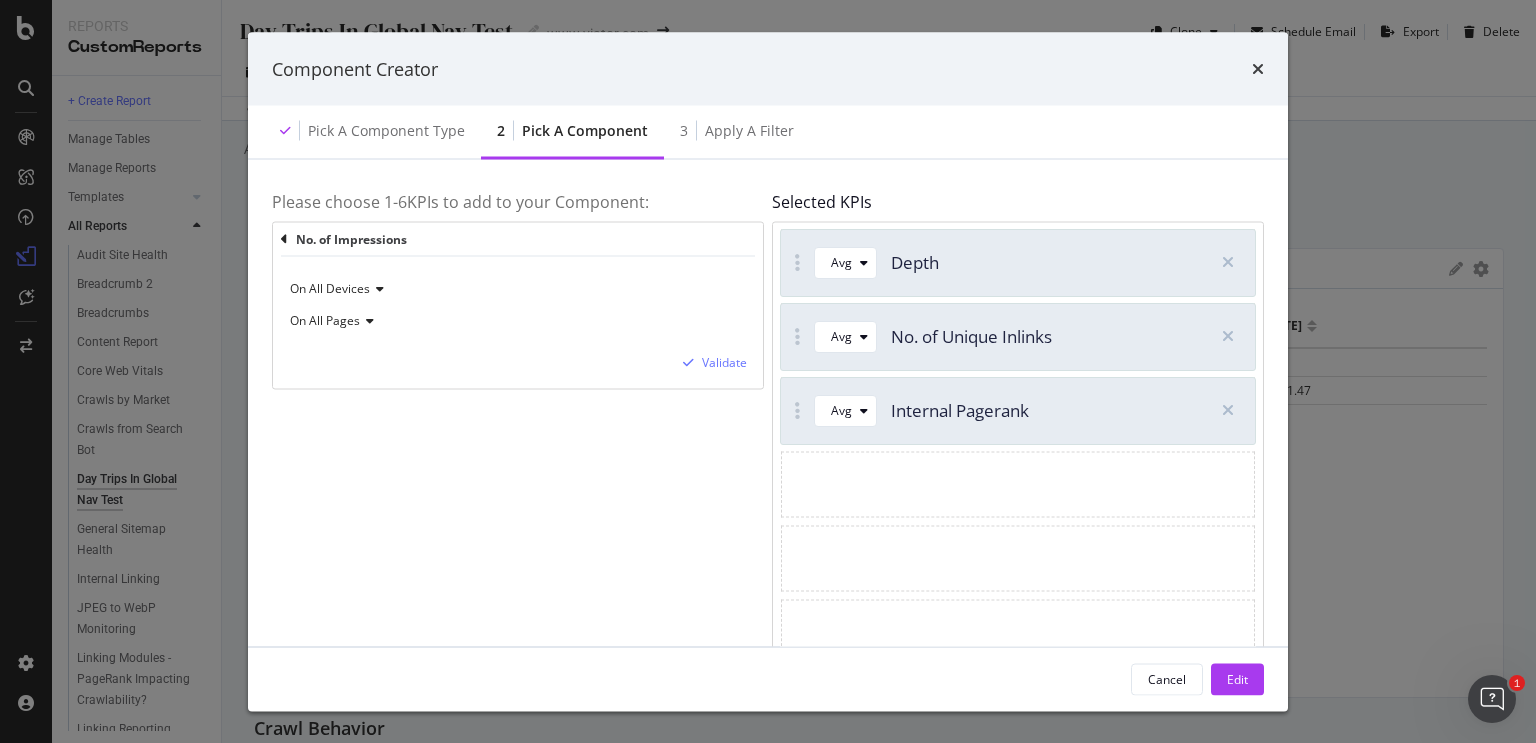 click on "On All Devices On All Pages Validate" at bounding box center [518, 322] 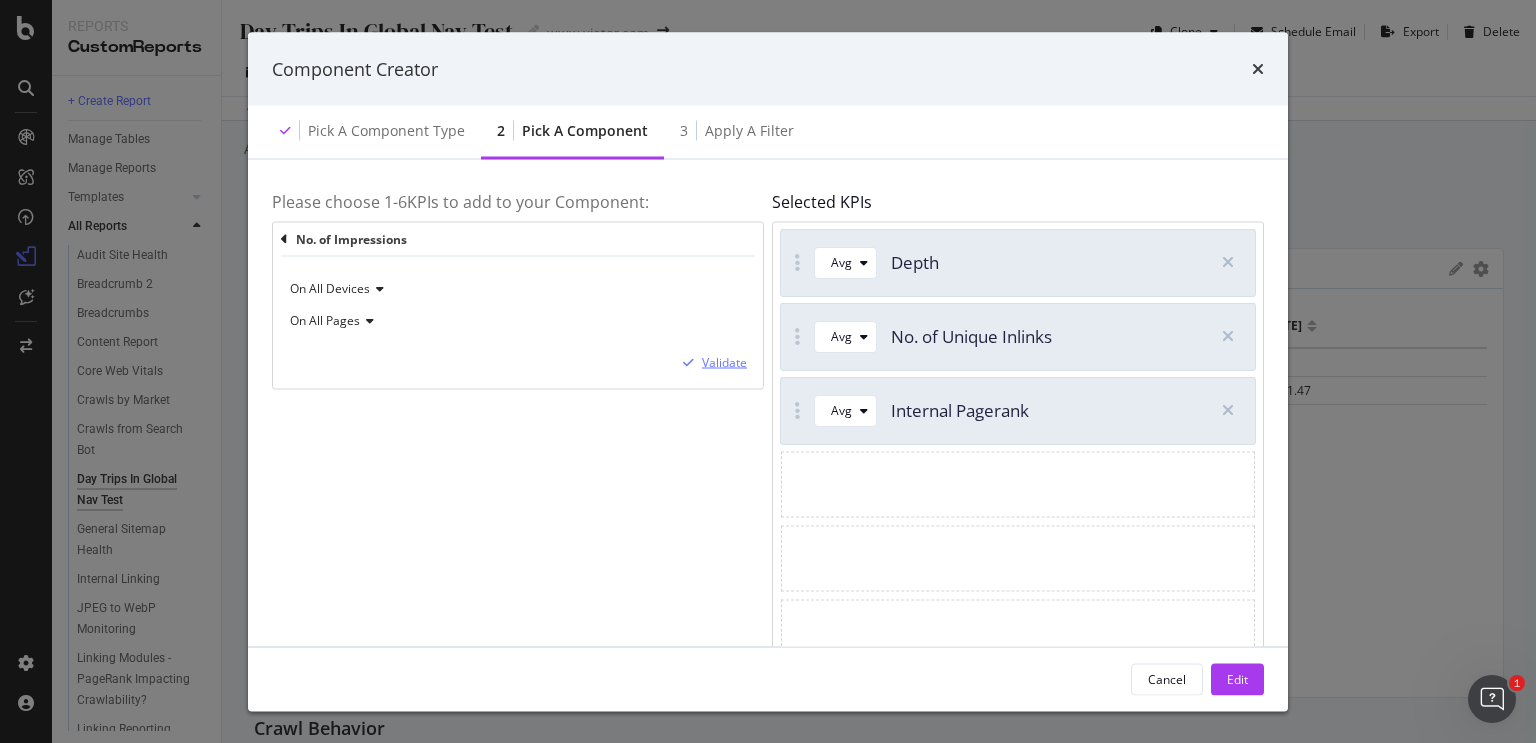 click on "Validate" at bounding box center (724, 362) 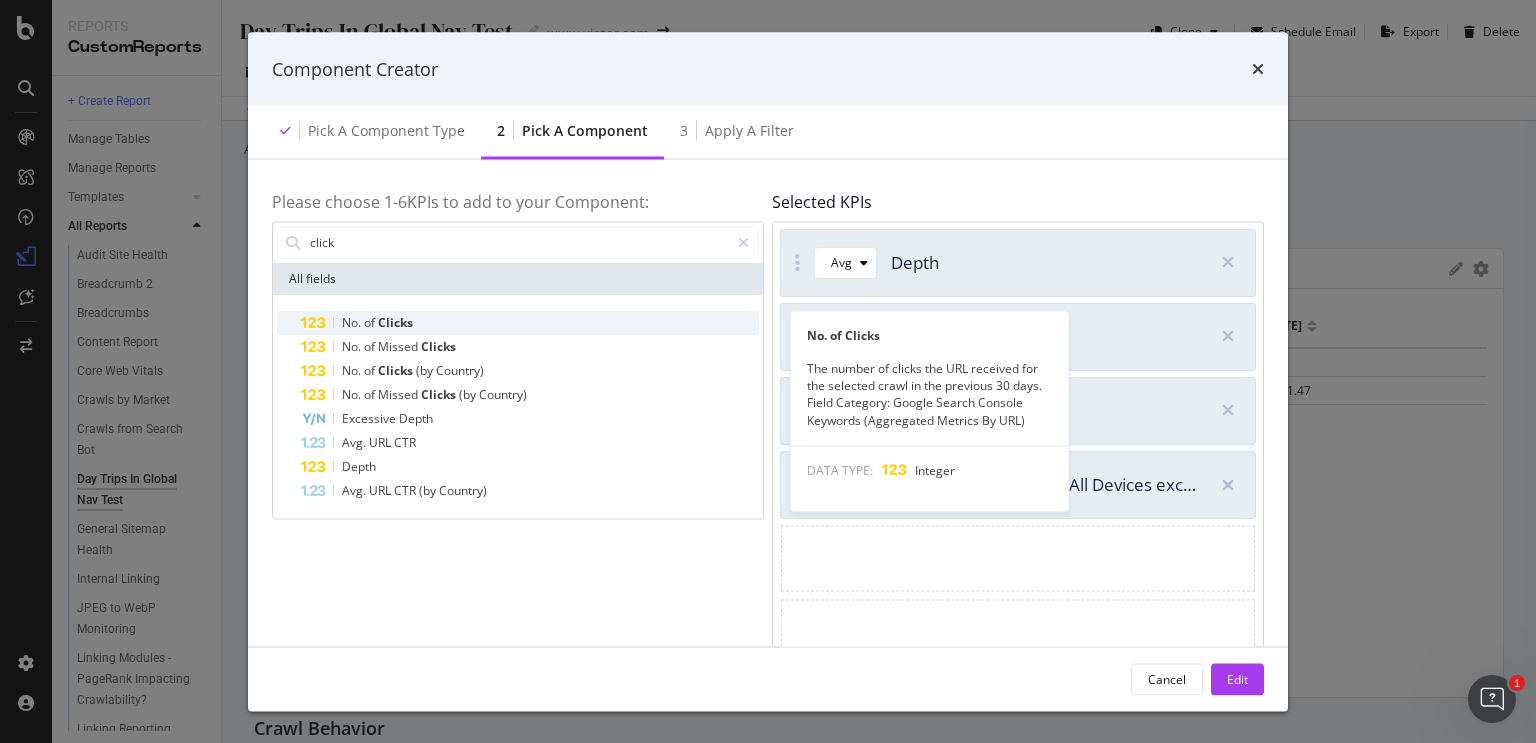 type on "click" 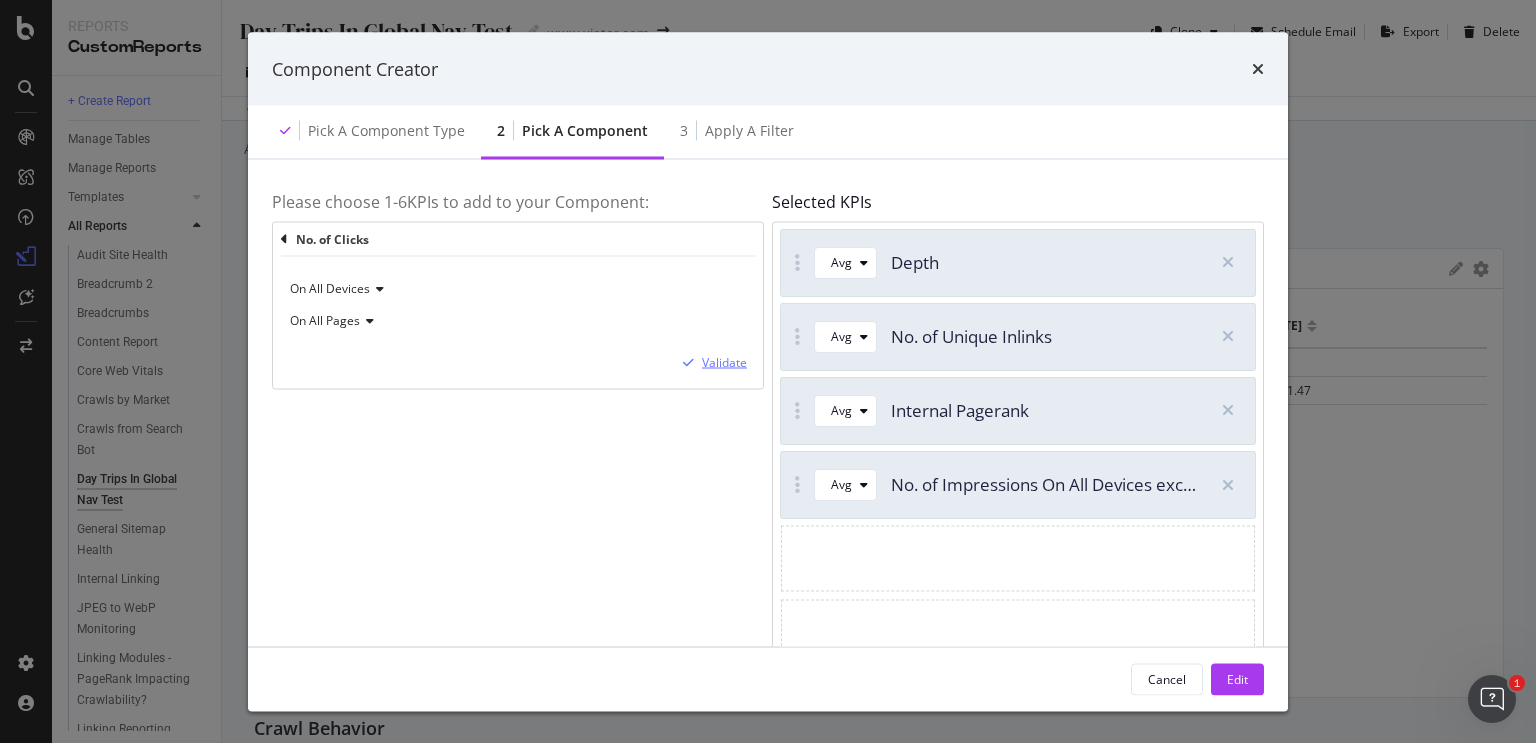 click on "Validate" at bounding box center [724, 362] 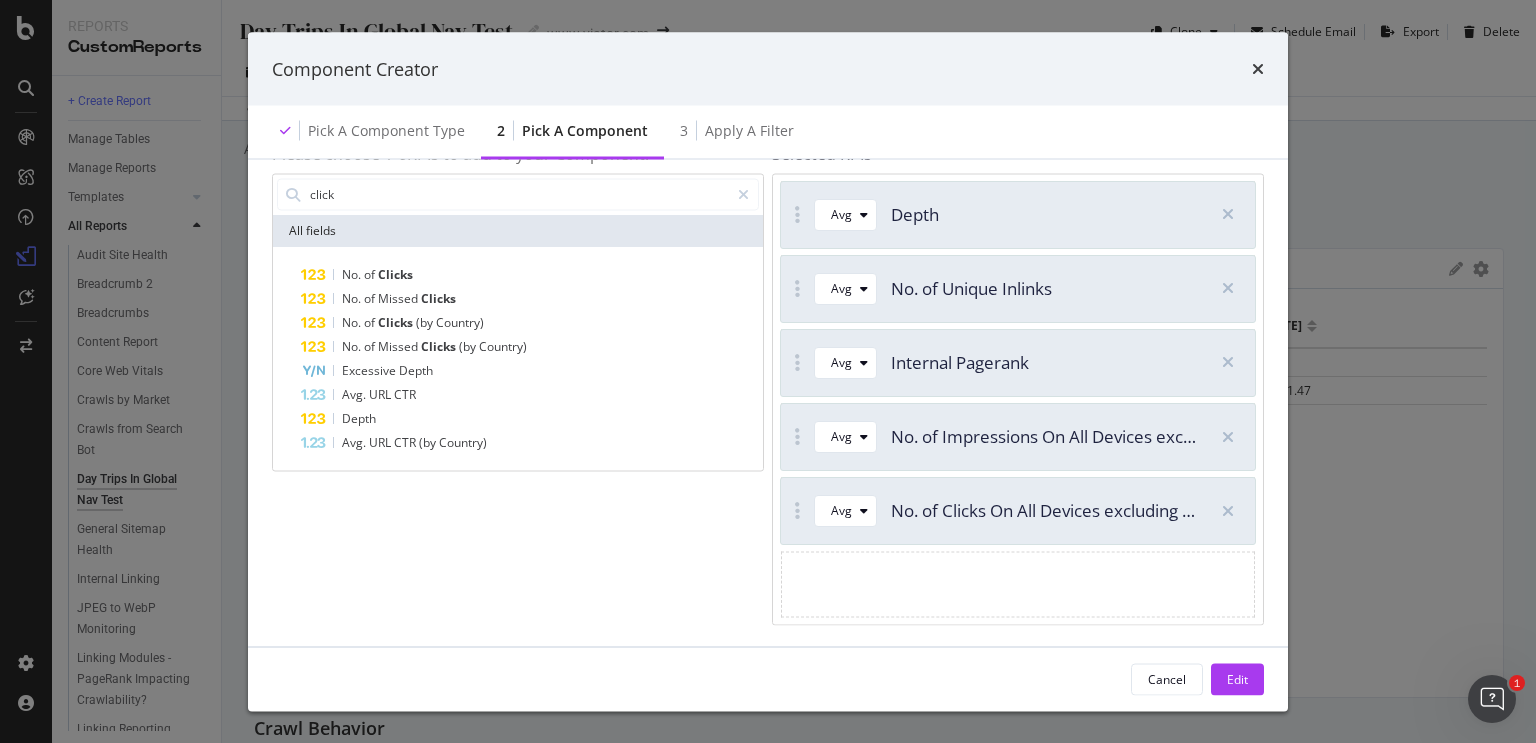 scroll, scrollTop: 67, scrollLeft: 0, axis: vertical 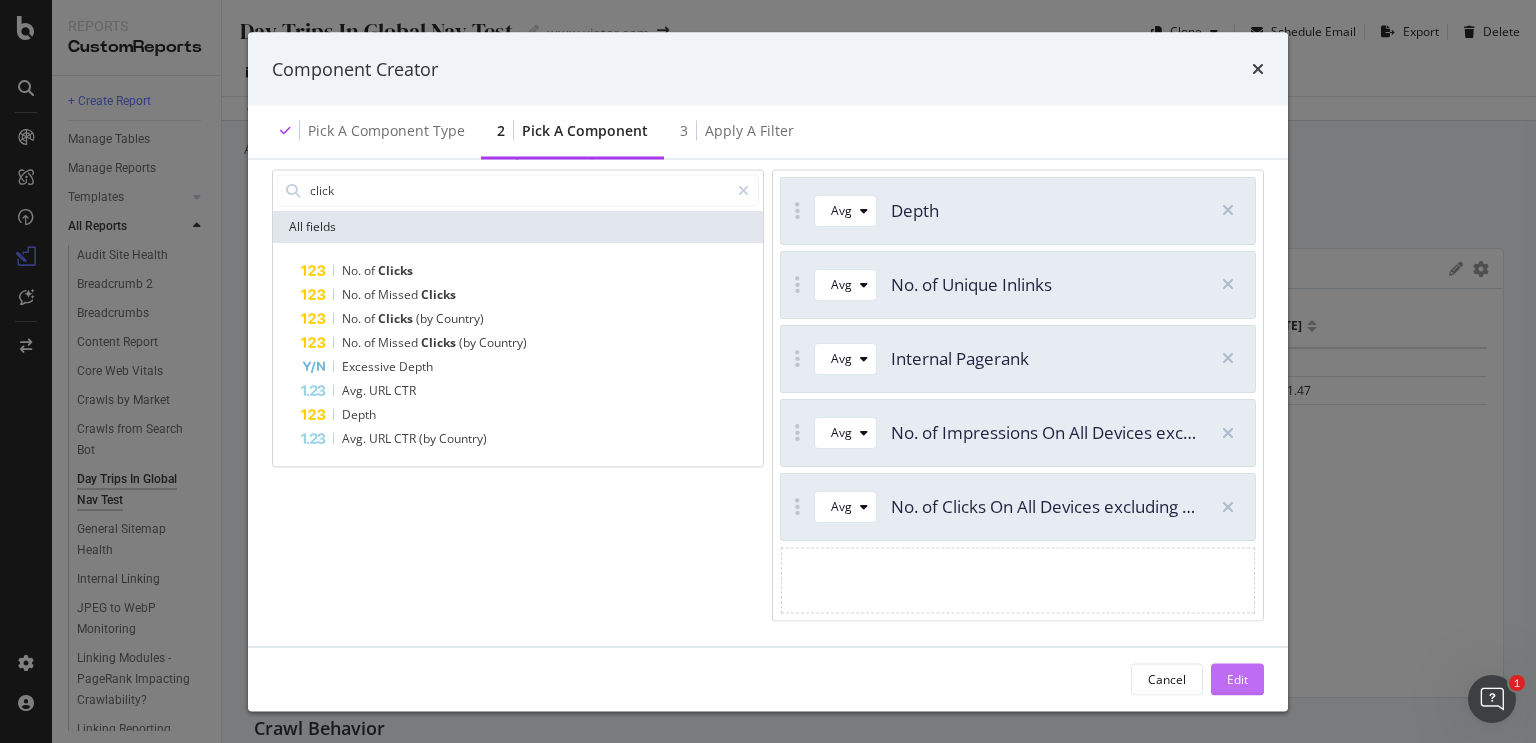 click on "Edit" at bounding box center [1237, 678] 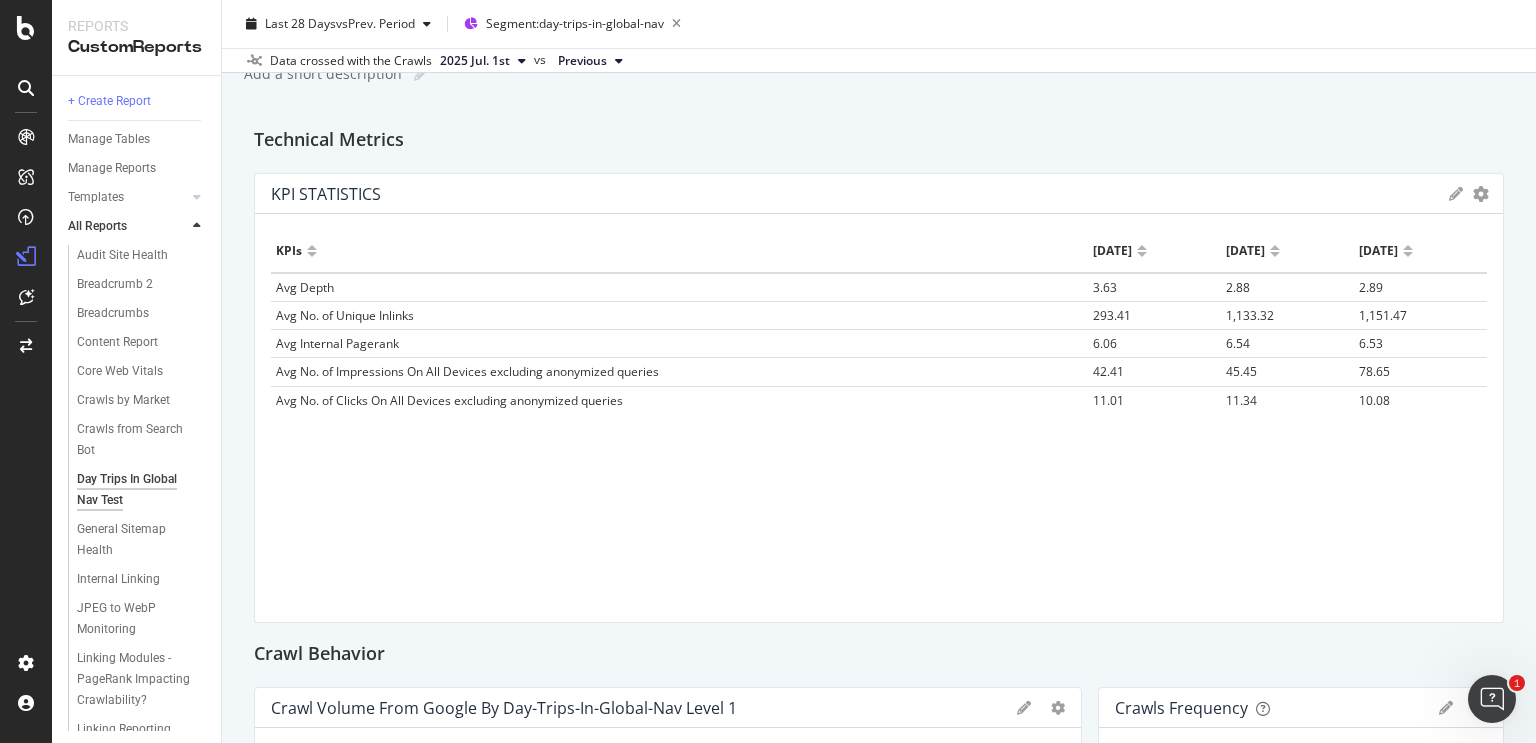 scroll, scrollTop: 0, scrollLeft: 0, axis: both 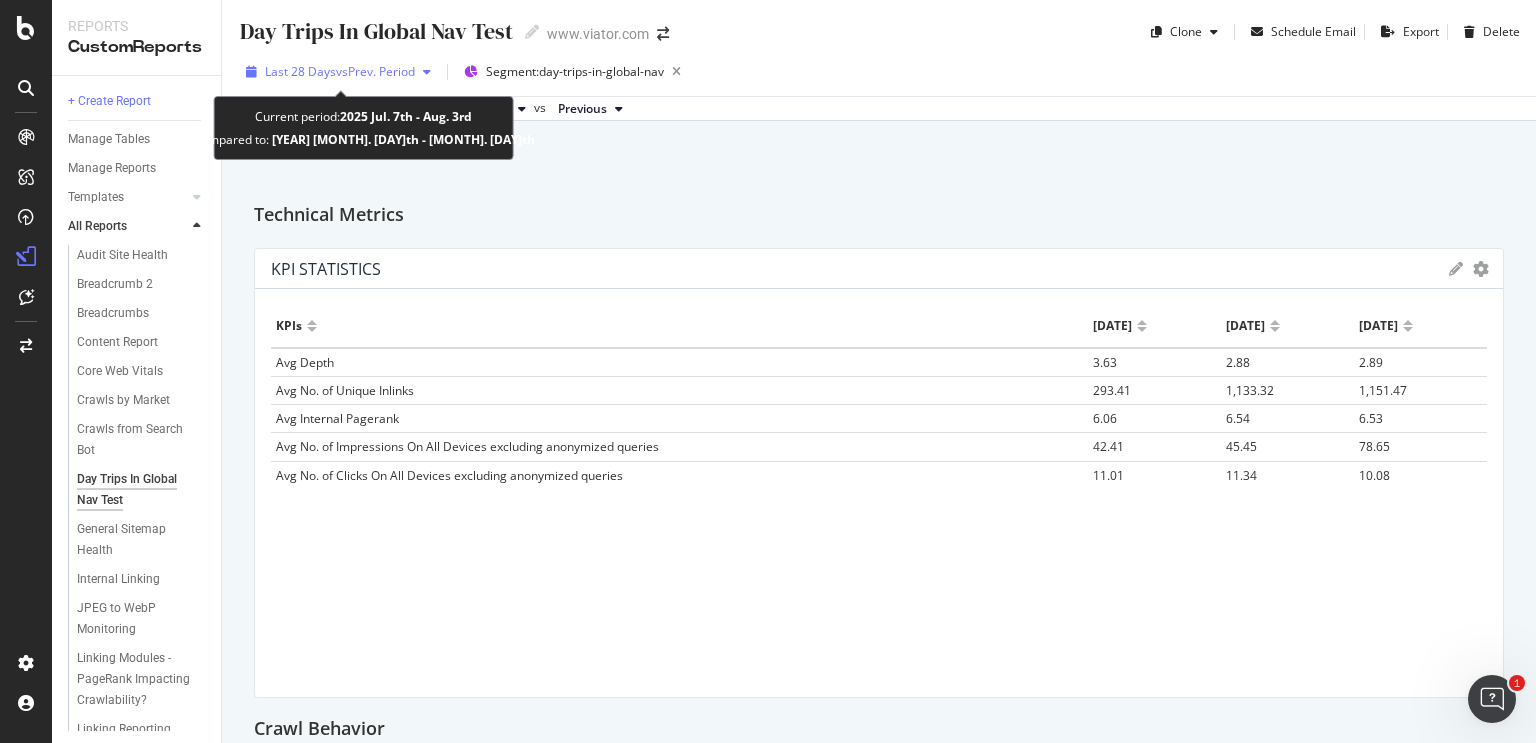 click at bounding box center [427, 72] 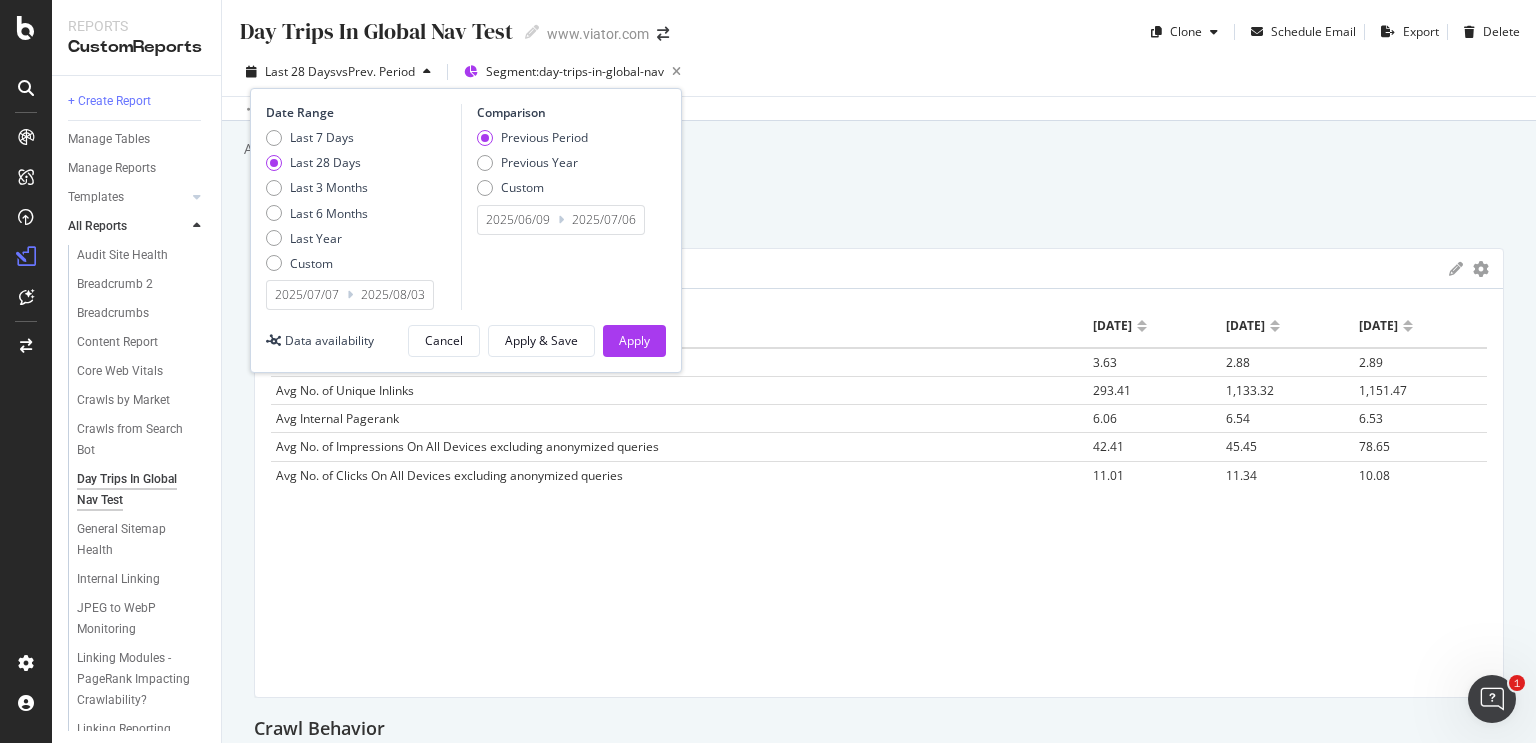 click on "2025/07/07" at bounding box center [307, 295] 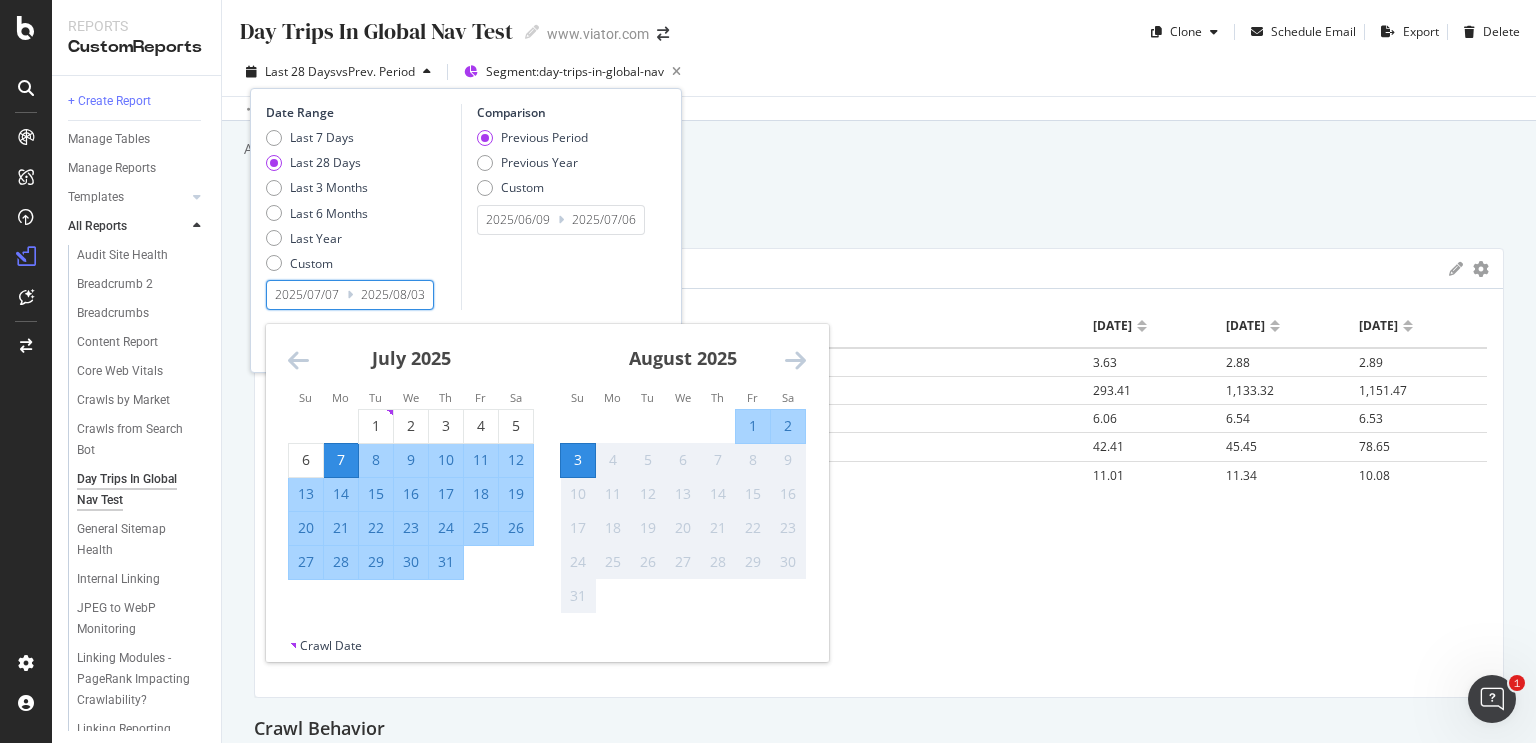 click at bounding box center (298, 360) 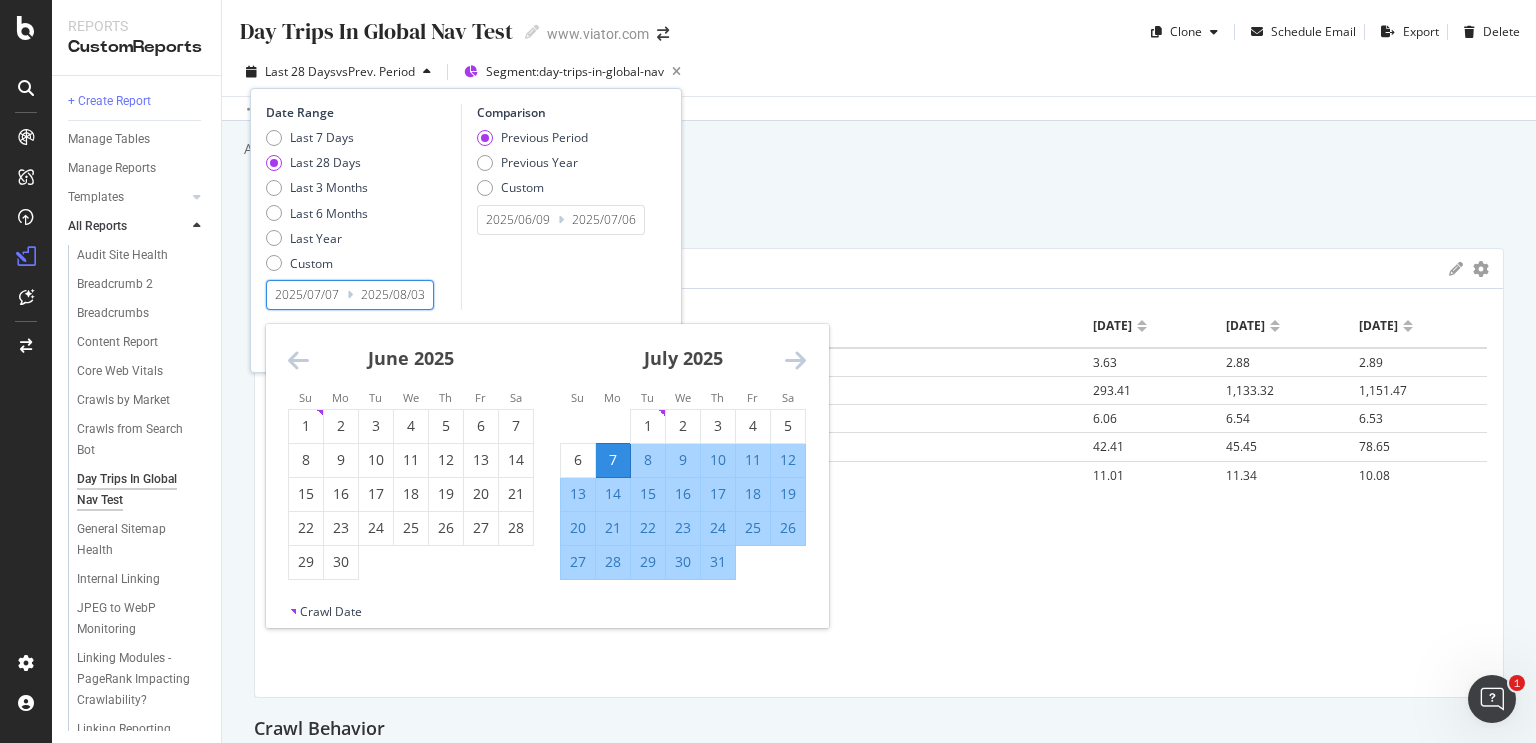 drag, startPoint x: 298, startPoint y: 351, endPoint x: 351, endPoint y: 444, distance: 107.042046 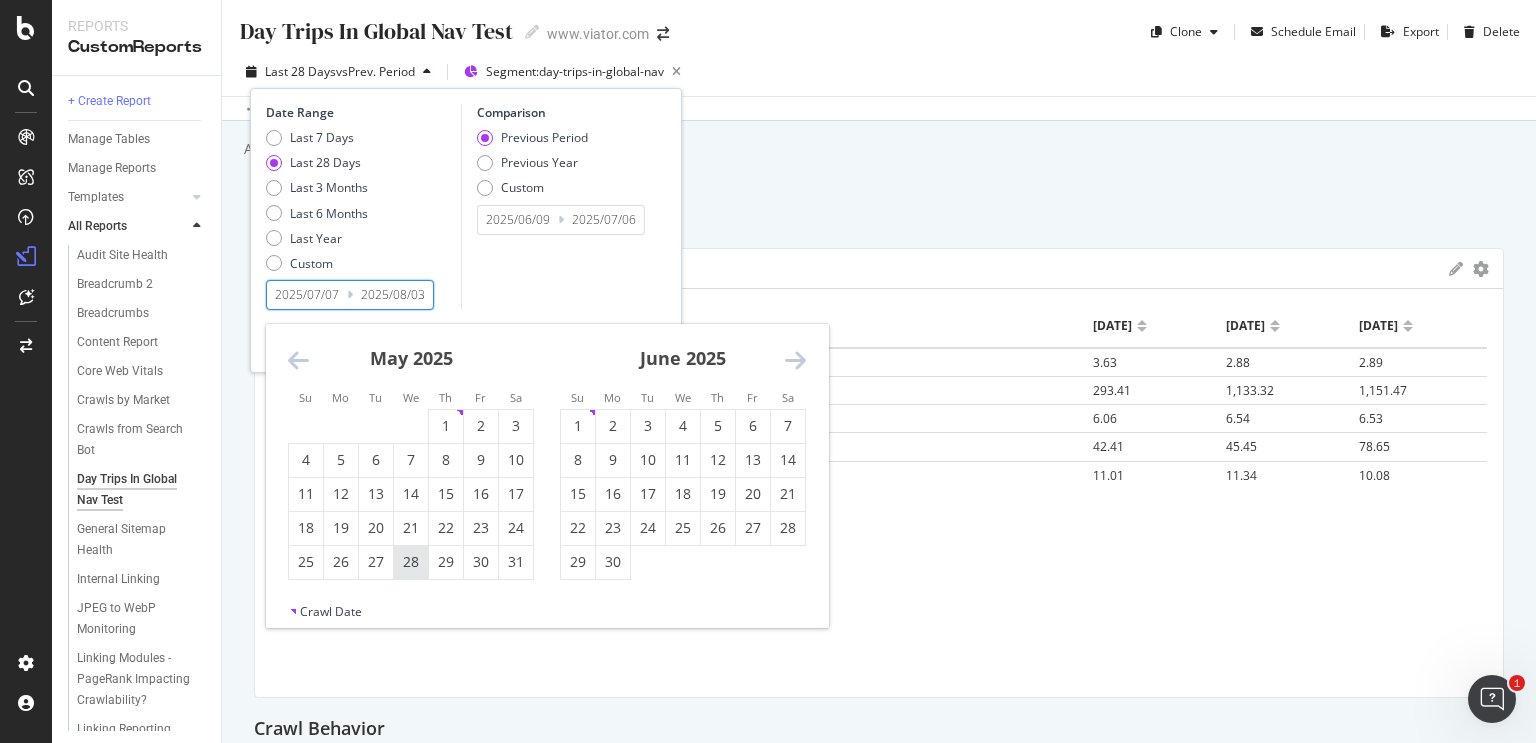 click on "28" at bounding box center (411, 562) 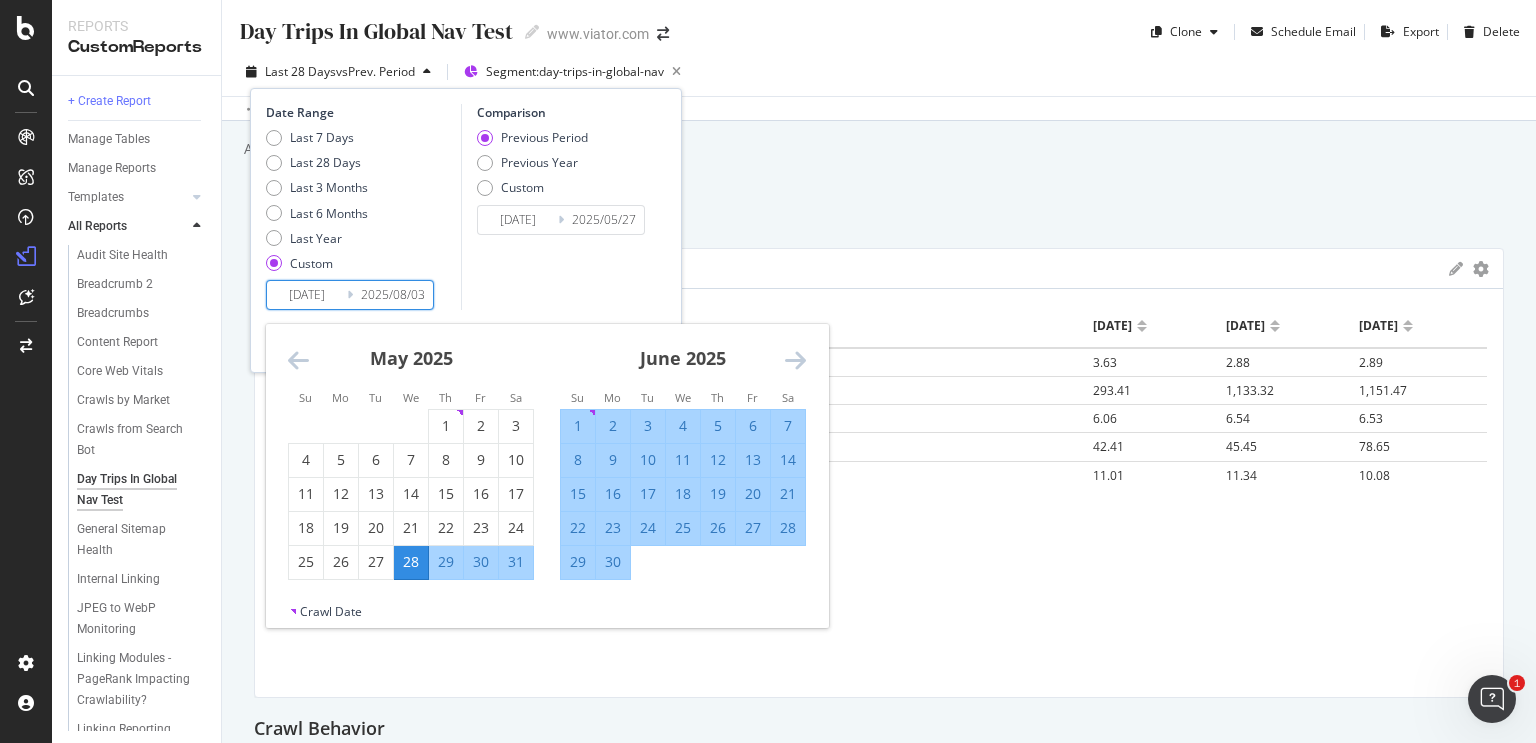click at bounding box center (795, 360) 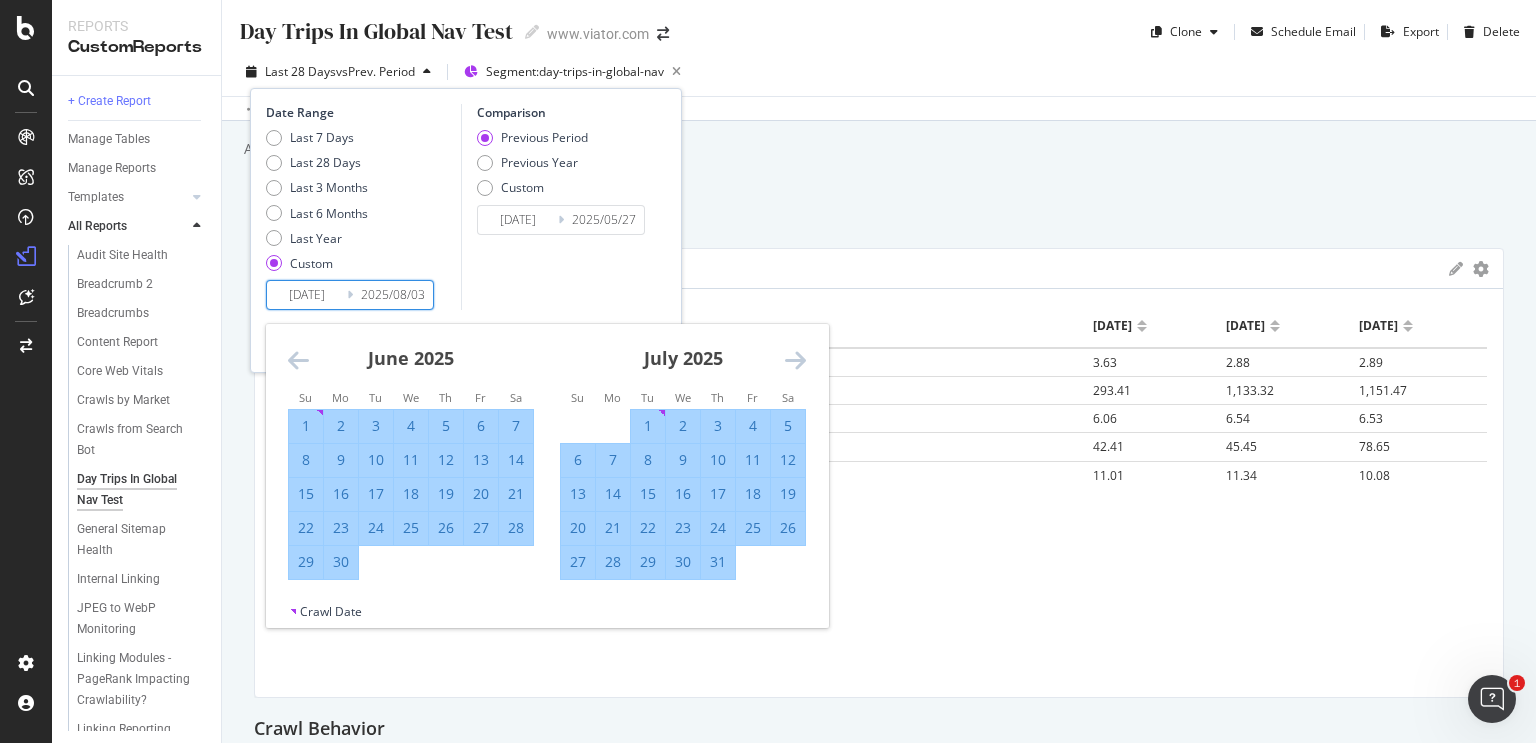 click on "28" at bounding box center (613, 562) 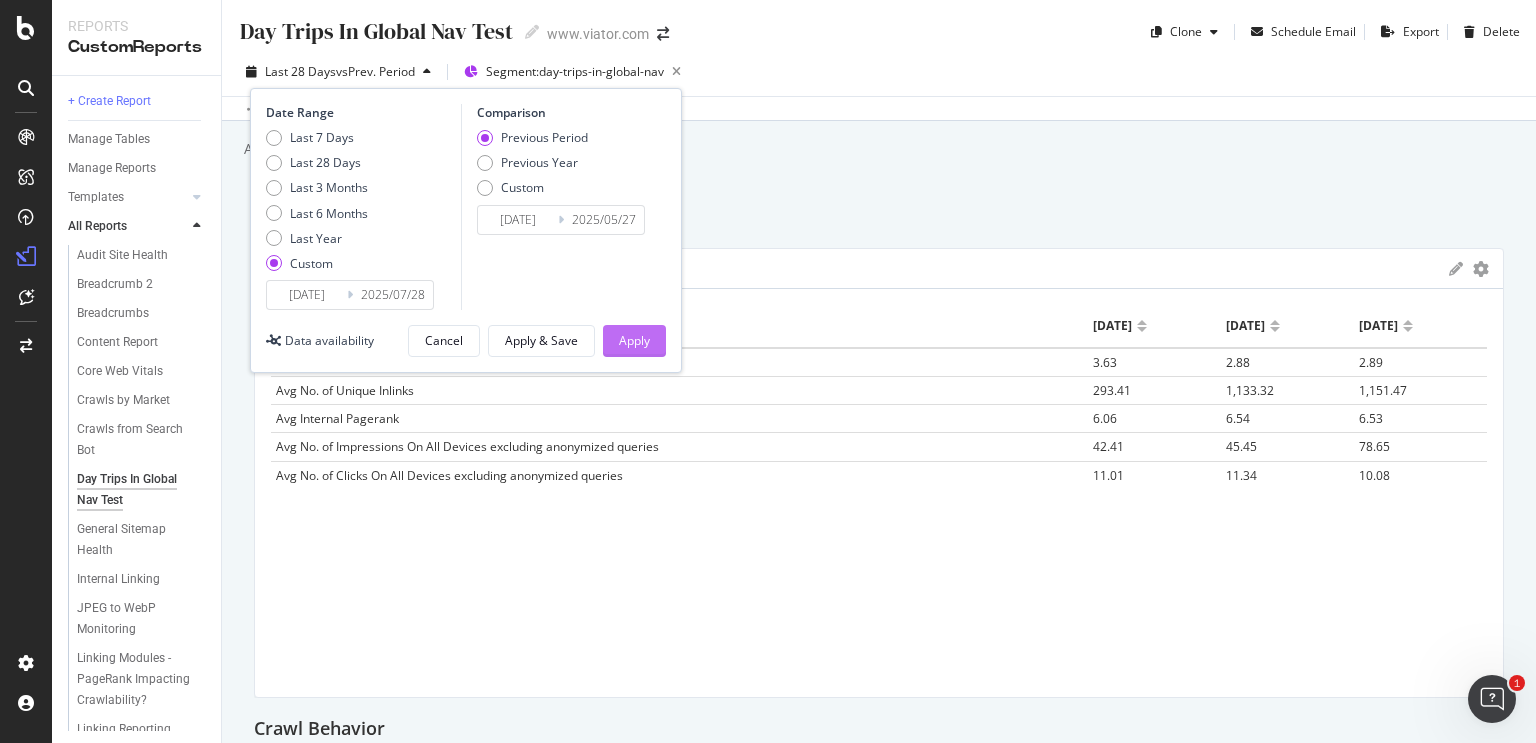 click on "Apply" at bounding box center (634, 341) 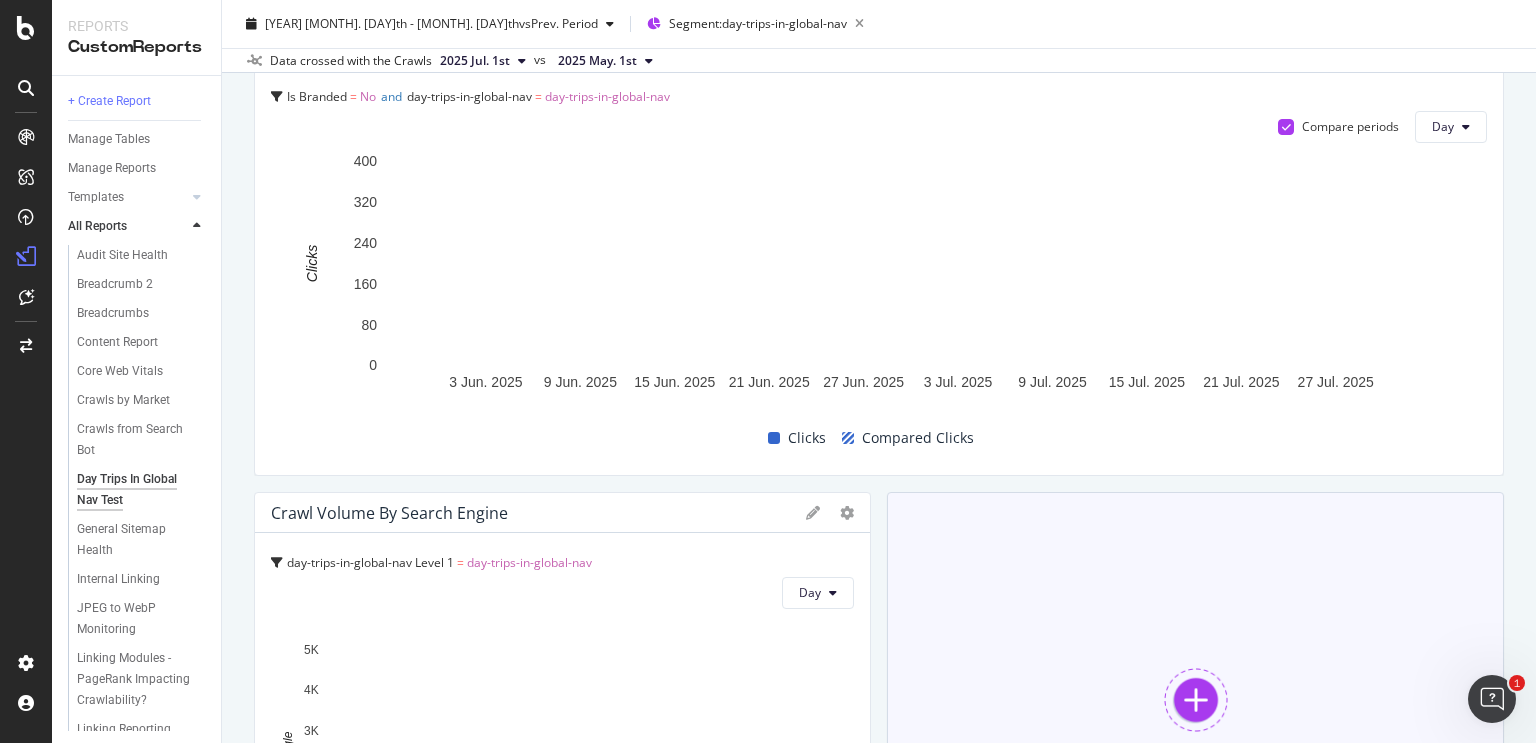 scroll, scrollTop: 2482, scrollLeft: 0, axis: vertical 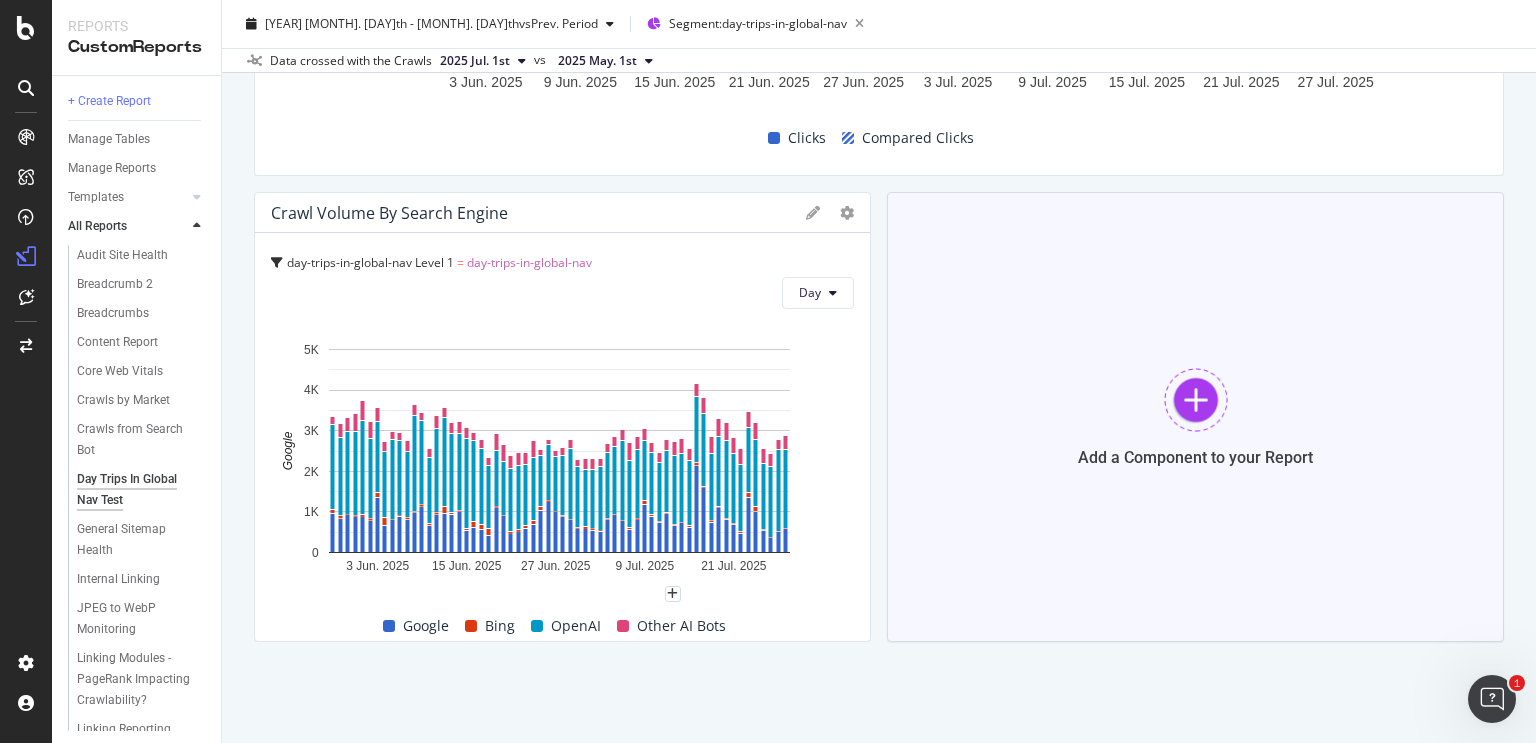 click on "Add a Component to your Report" at bounding box center (1195, 417) 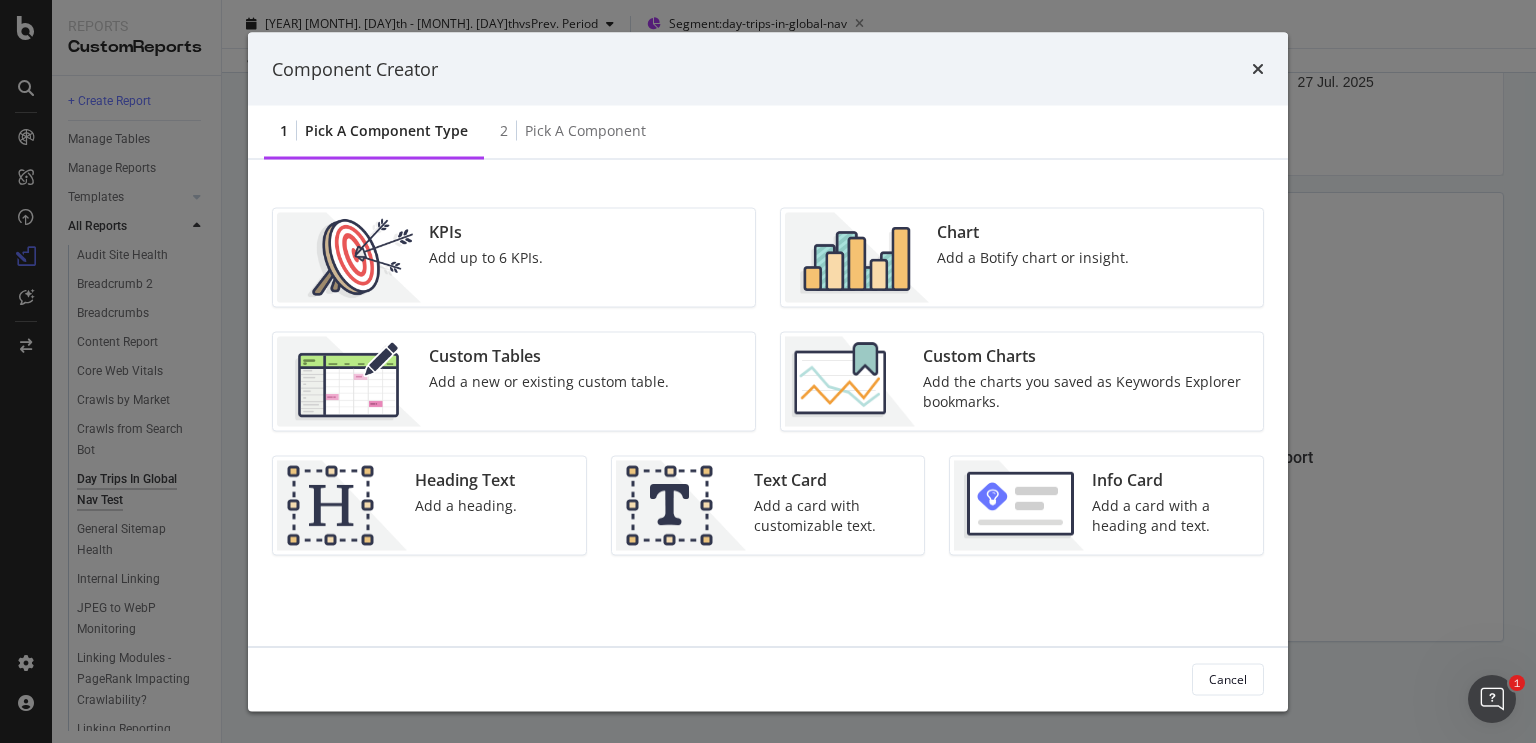 click on "Add up to 6 KPIs." at bounding box center [486, 258] 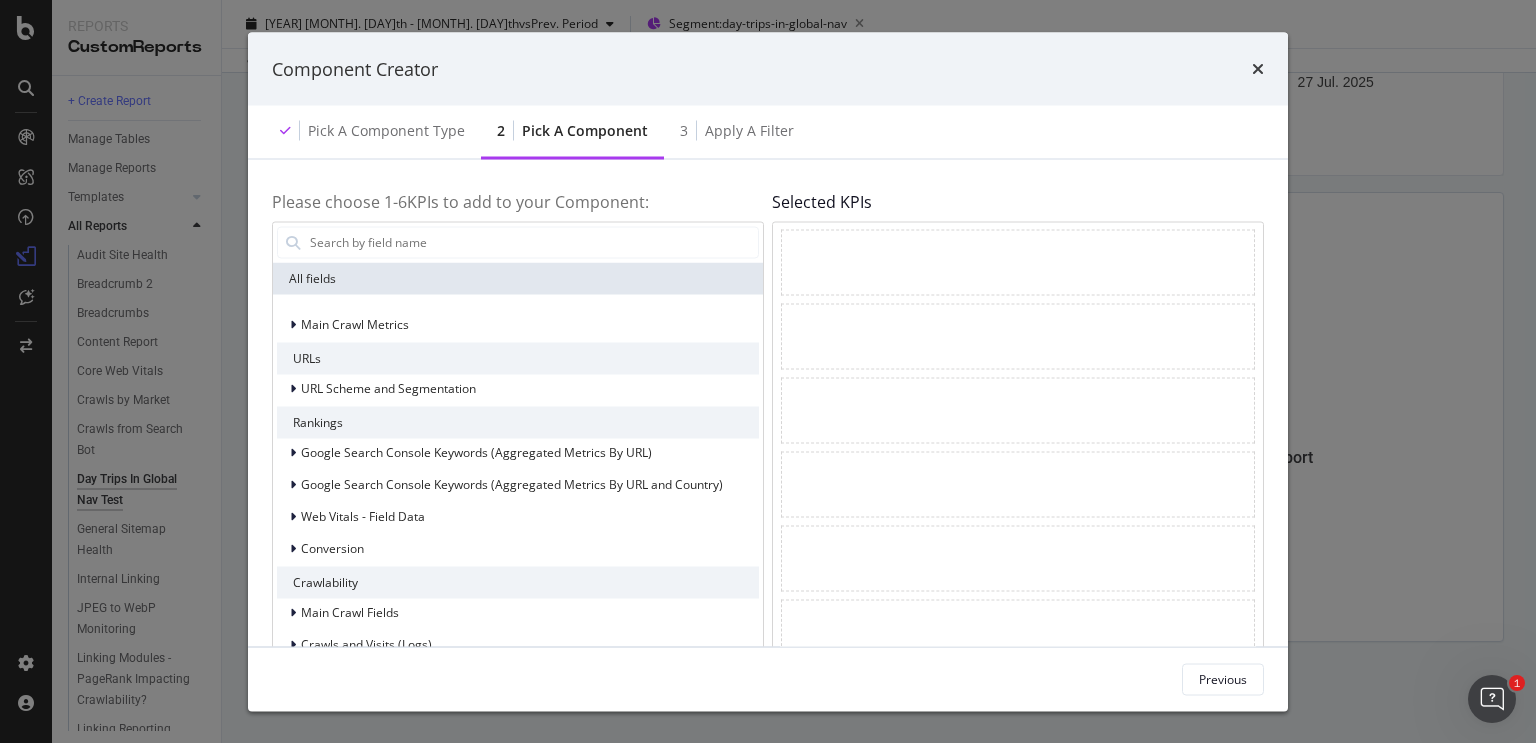 click on "Please choose 1- 6  KPIs to add to your Component: All fields Main Crawl Metrics URLs URL Scheme and Segmentation Rankings Google Search Console Keywords (Aggregated Metrics By URL) Google Search Console Keywords (Aggregated Metrics By URL and Country) Web Vitals - Field Data Conversion Crawlability Main Crawl Fields Crawls and Visits (Logs) JavaScript Crawl Linking Rel Anchors Sitemap import Content Content Quality HTML Tags Structured Data Technical Duplicates HTML Extract Intelligence ActionBoard" at bounding box center [518, 429] 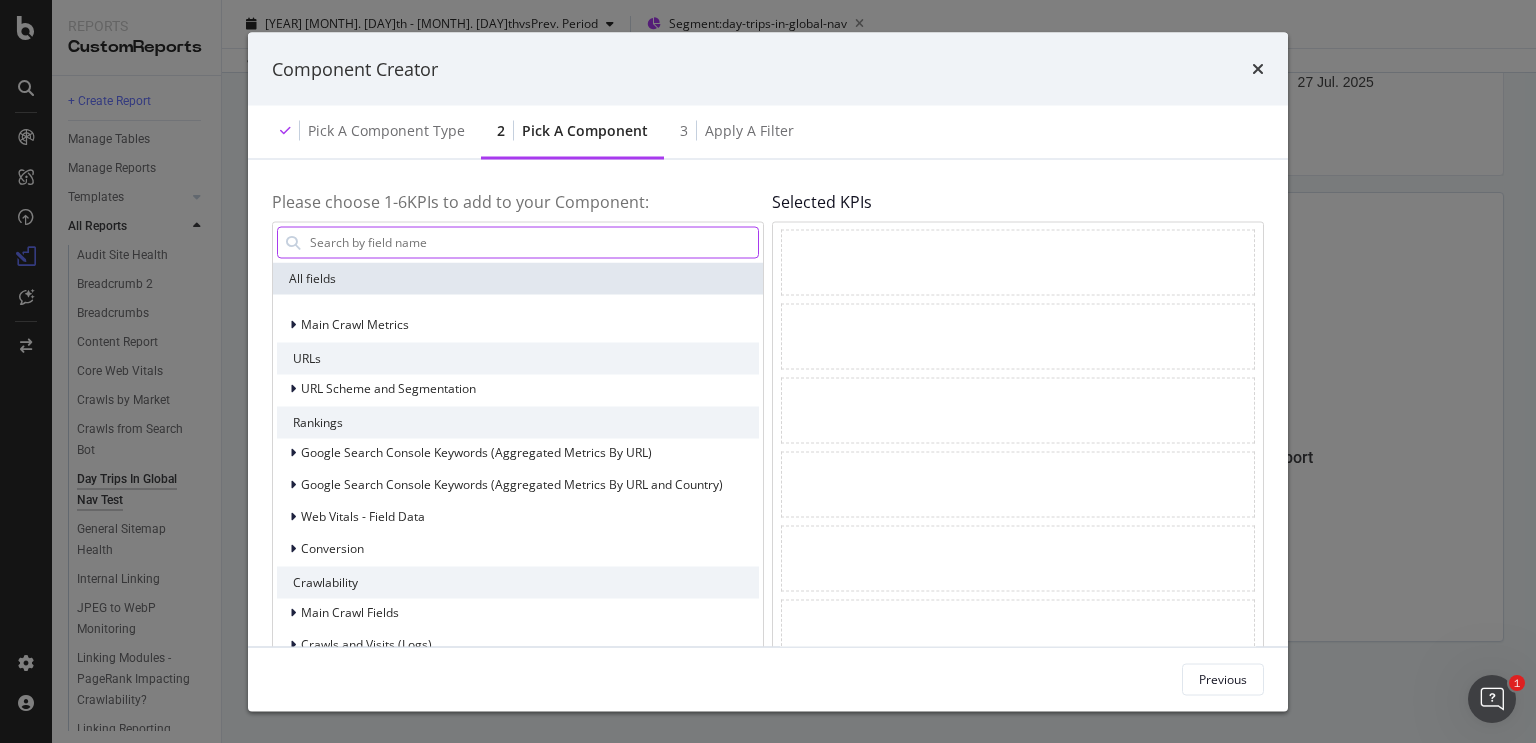click at bounding box center [533, 242] 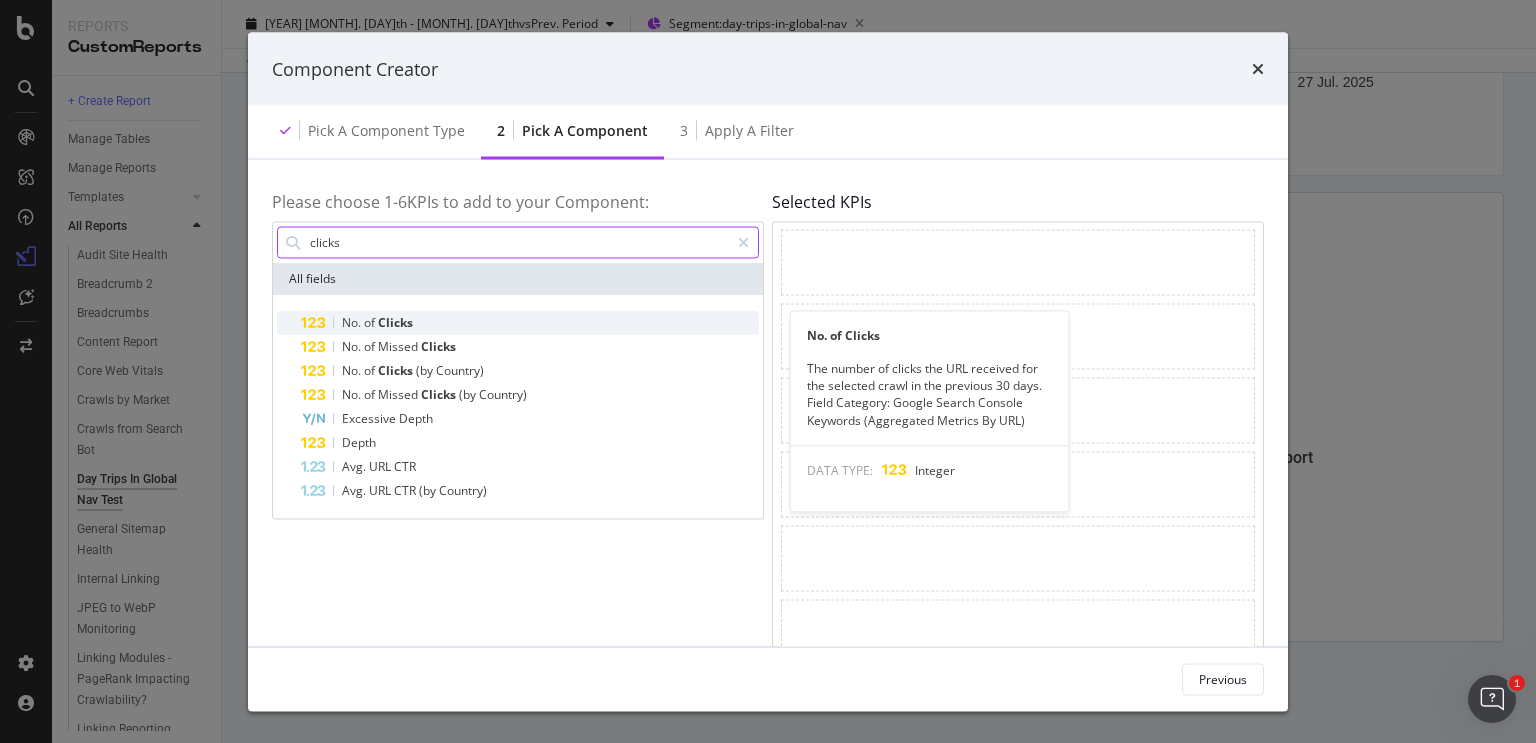 type on "clicks" 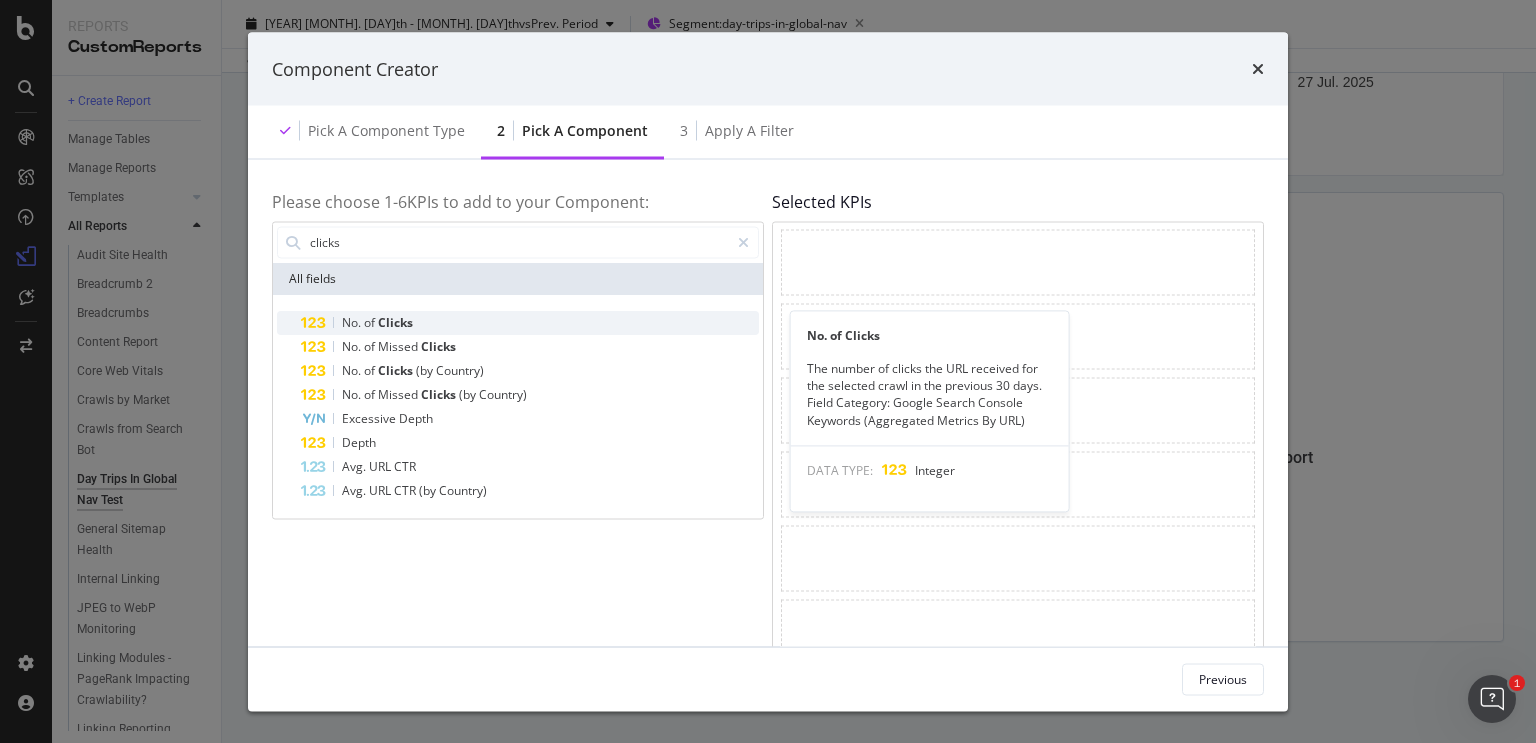 click on "No.   of   Clicks" at bounding box center (530, 322) 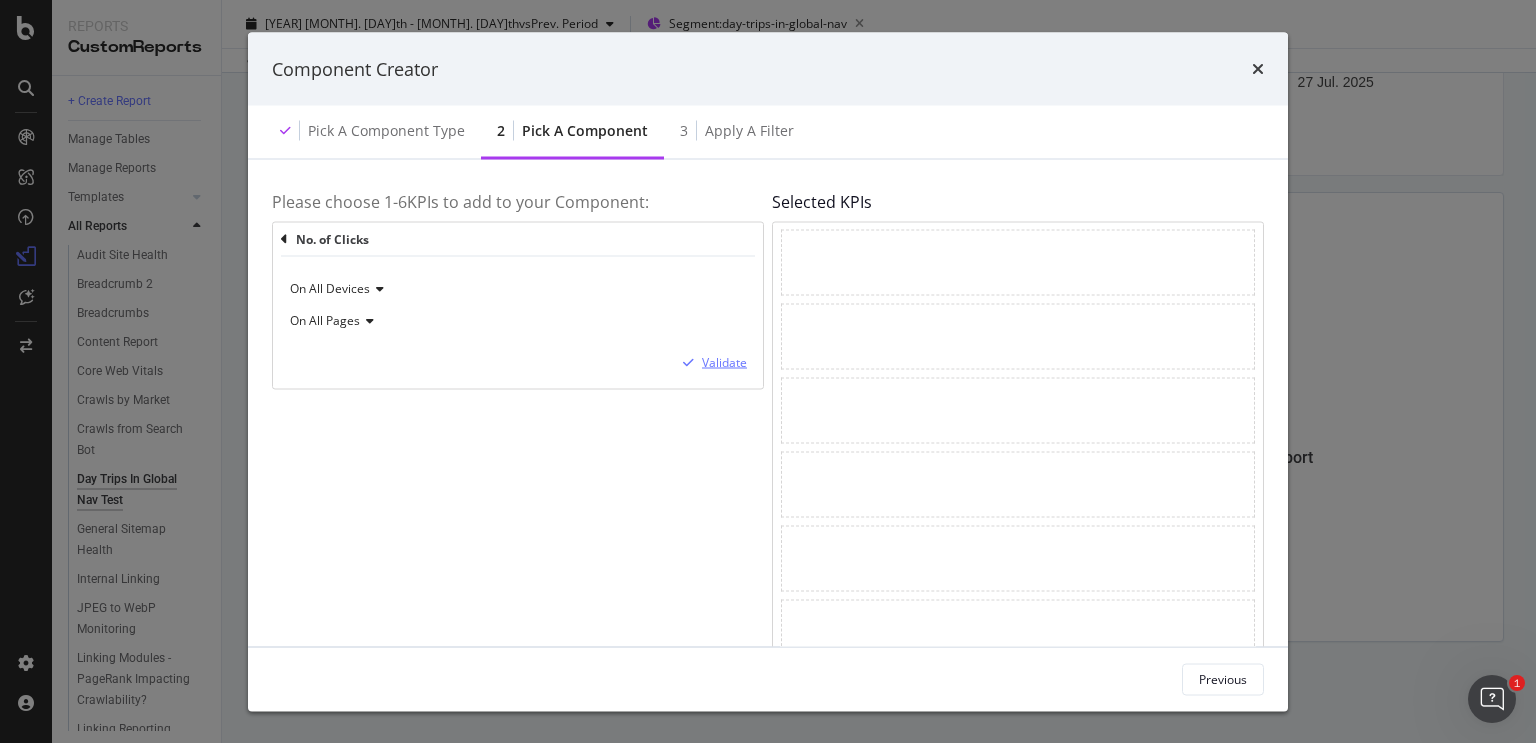 click on "Validate" at bounding box center (724, 362) 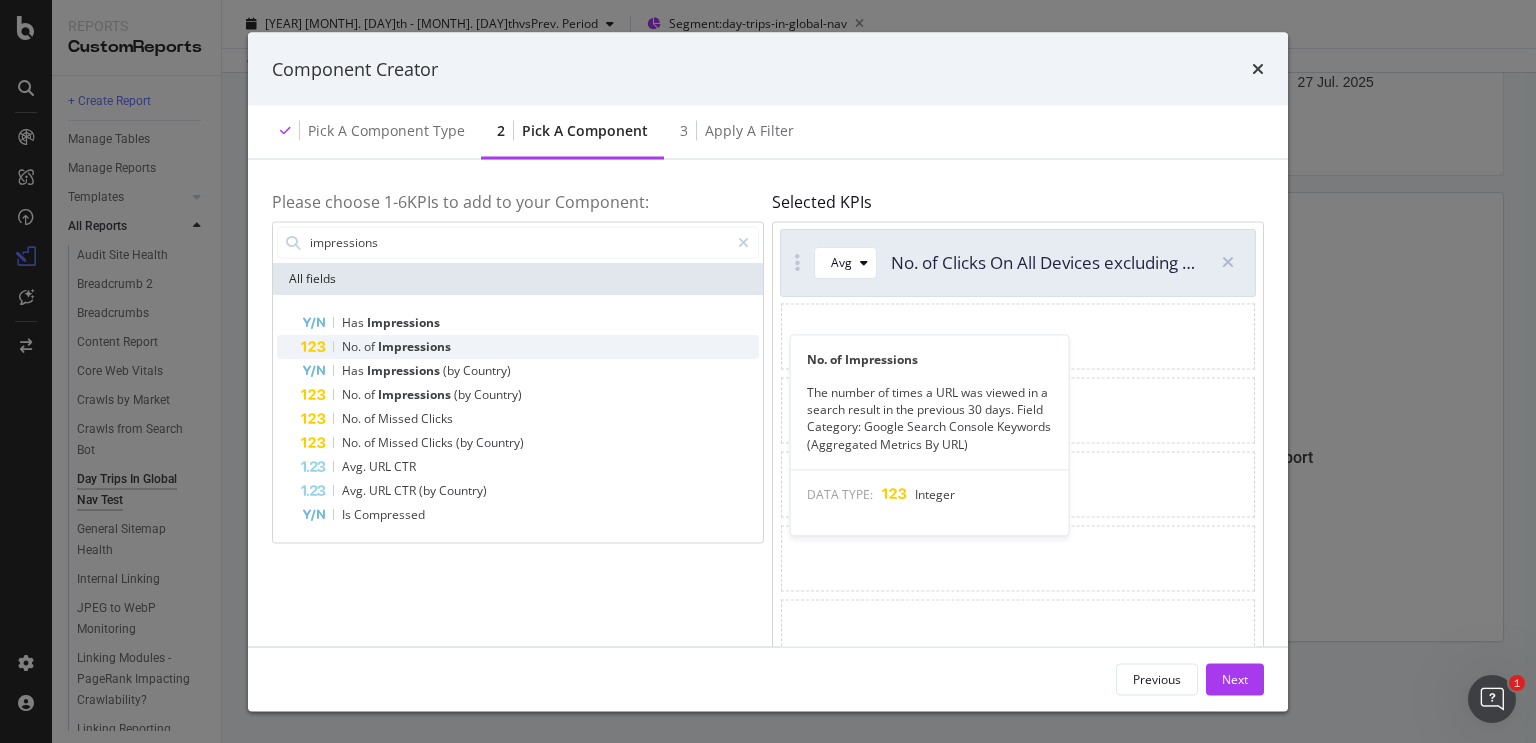 type on "impressions" 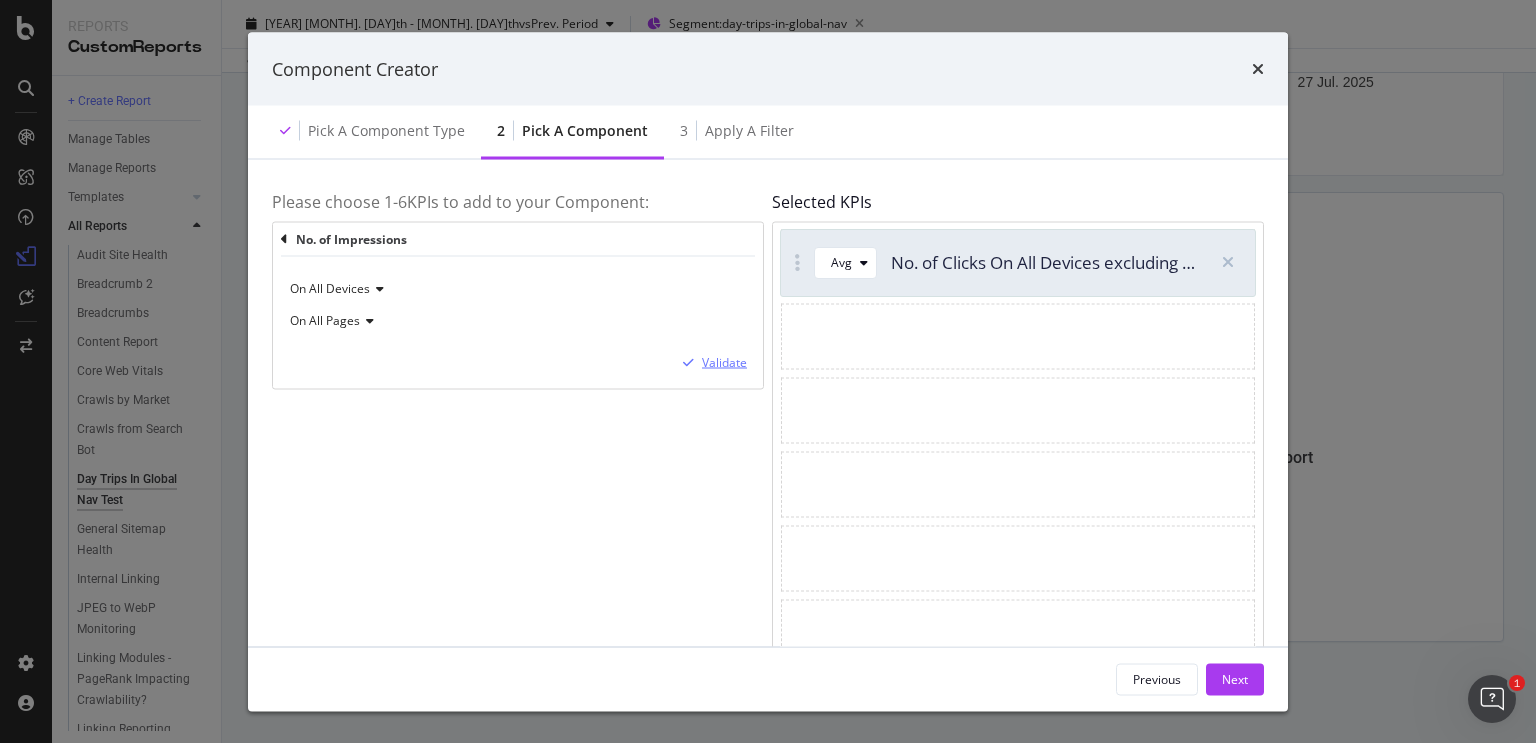 click on "Validate" at bounding box center (724, 362) 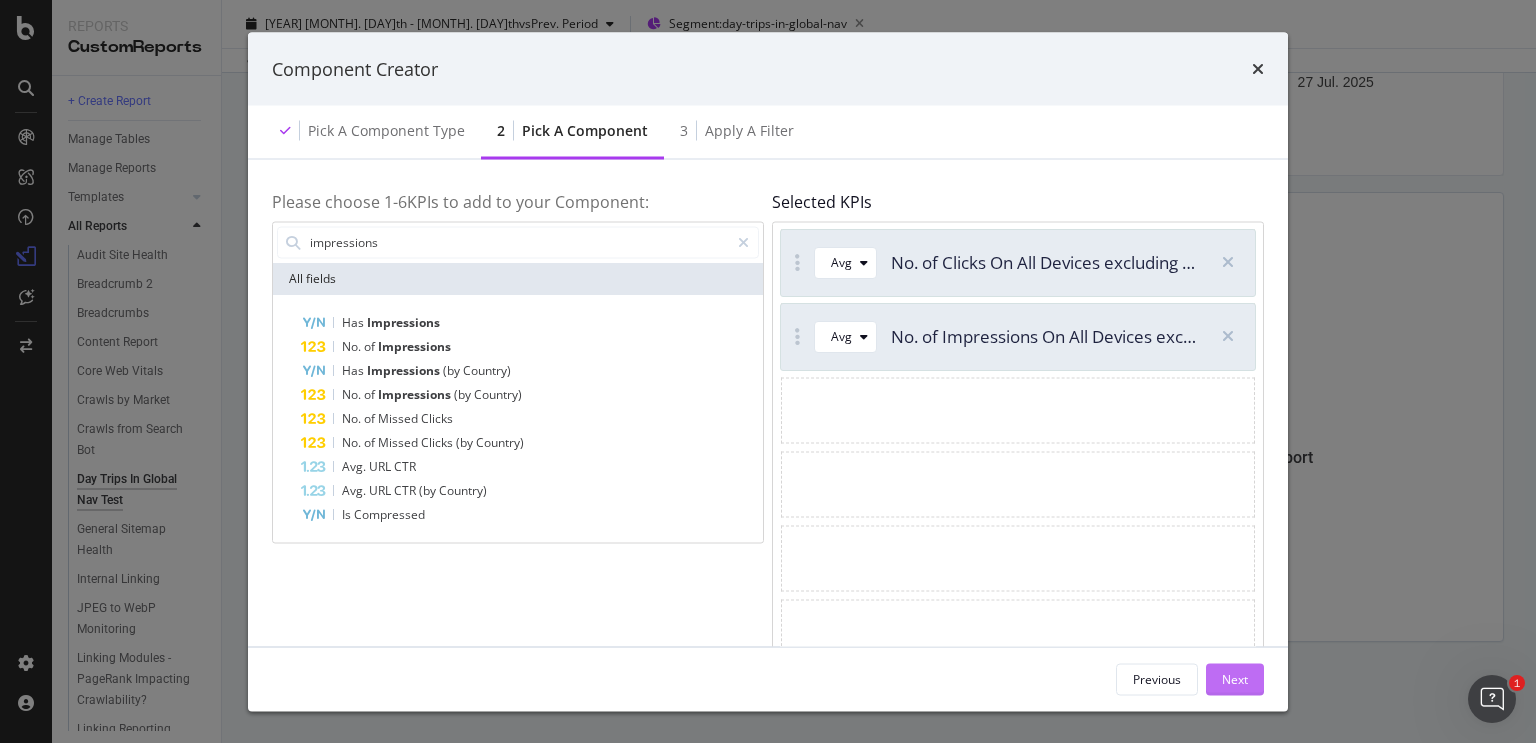 click on "Next" at bounding box center [1235, 678] 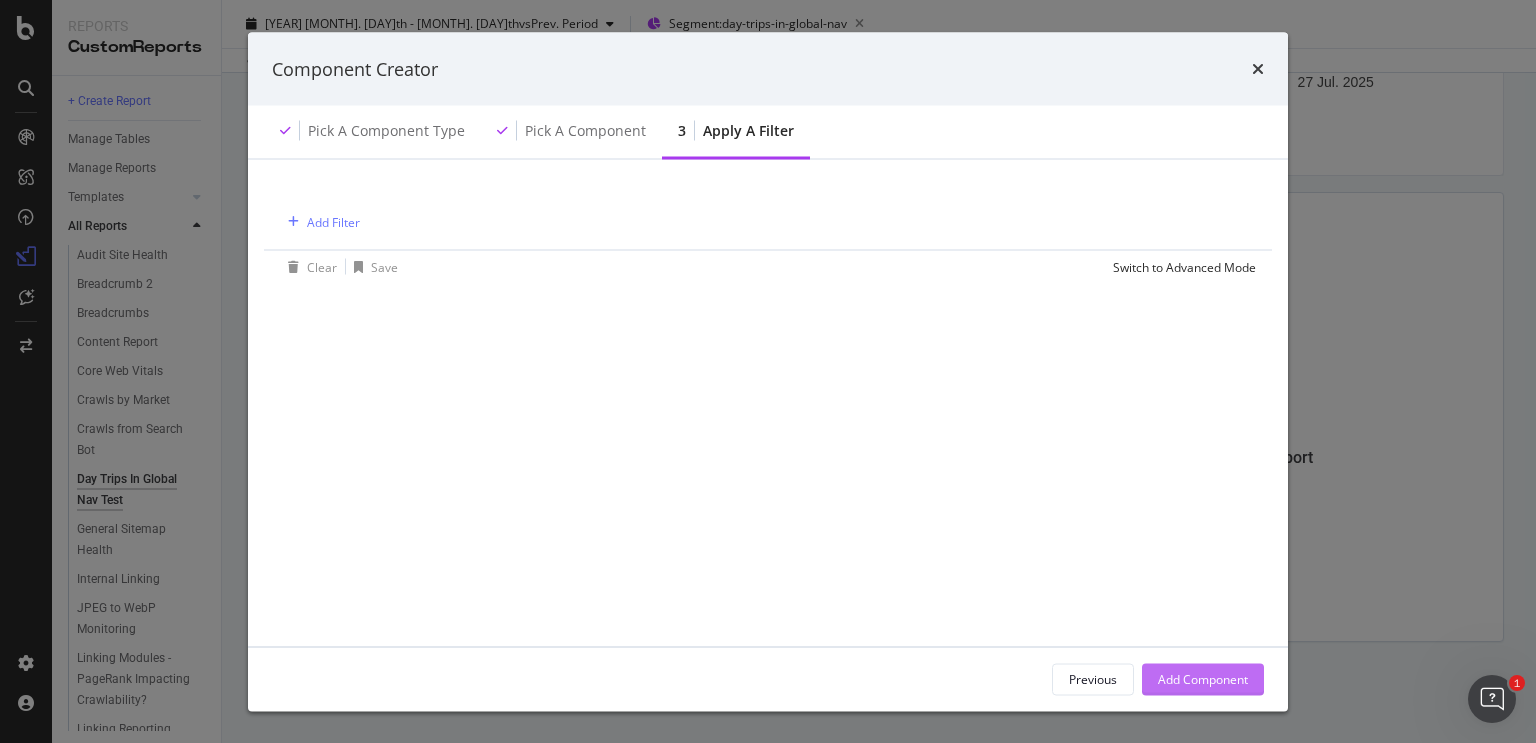click on "Add Component" at bounding box center [1203, 678] 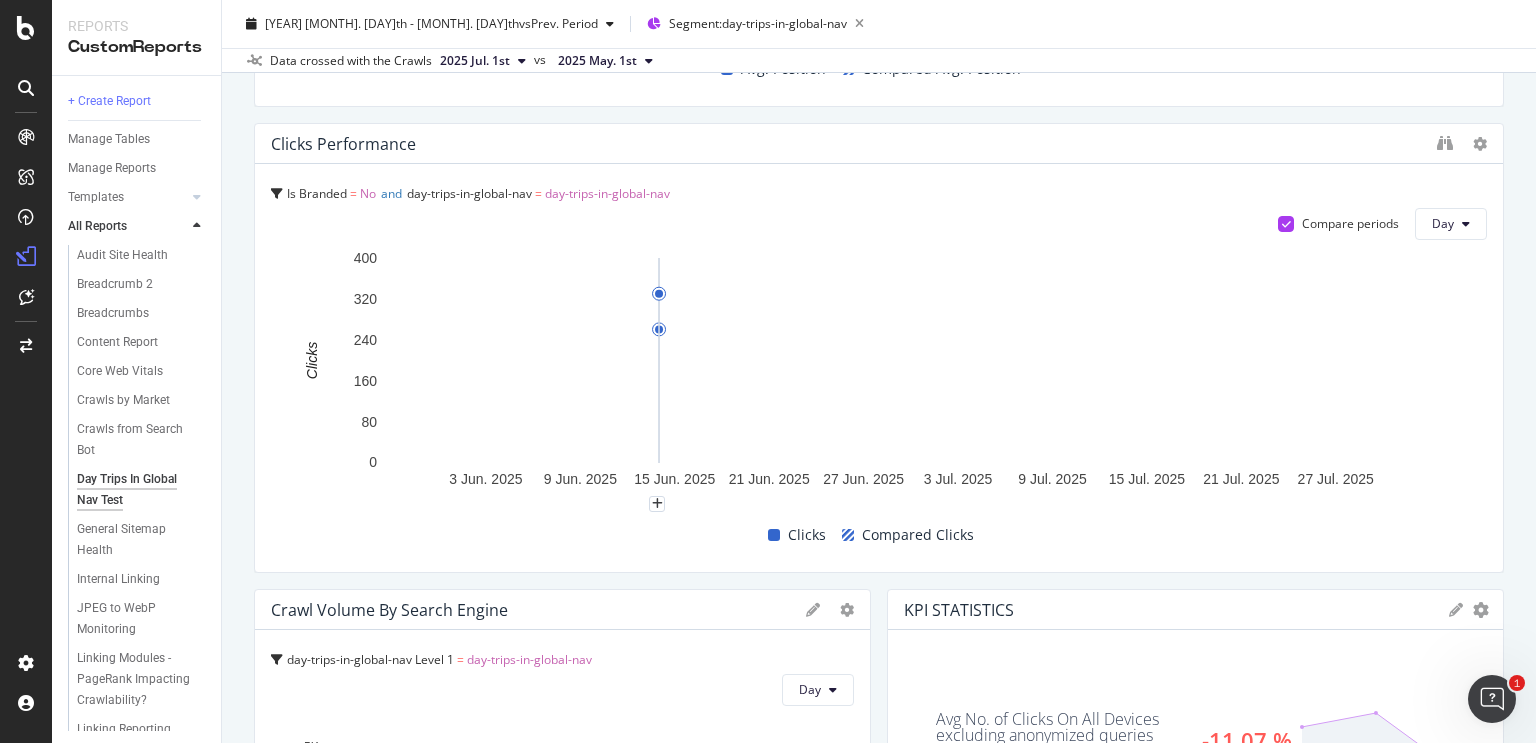 scroll, scrollTop: 1982, scrollLeft: 0, axis: vertical 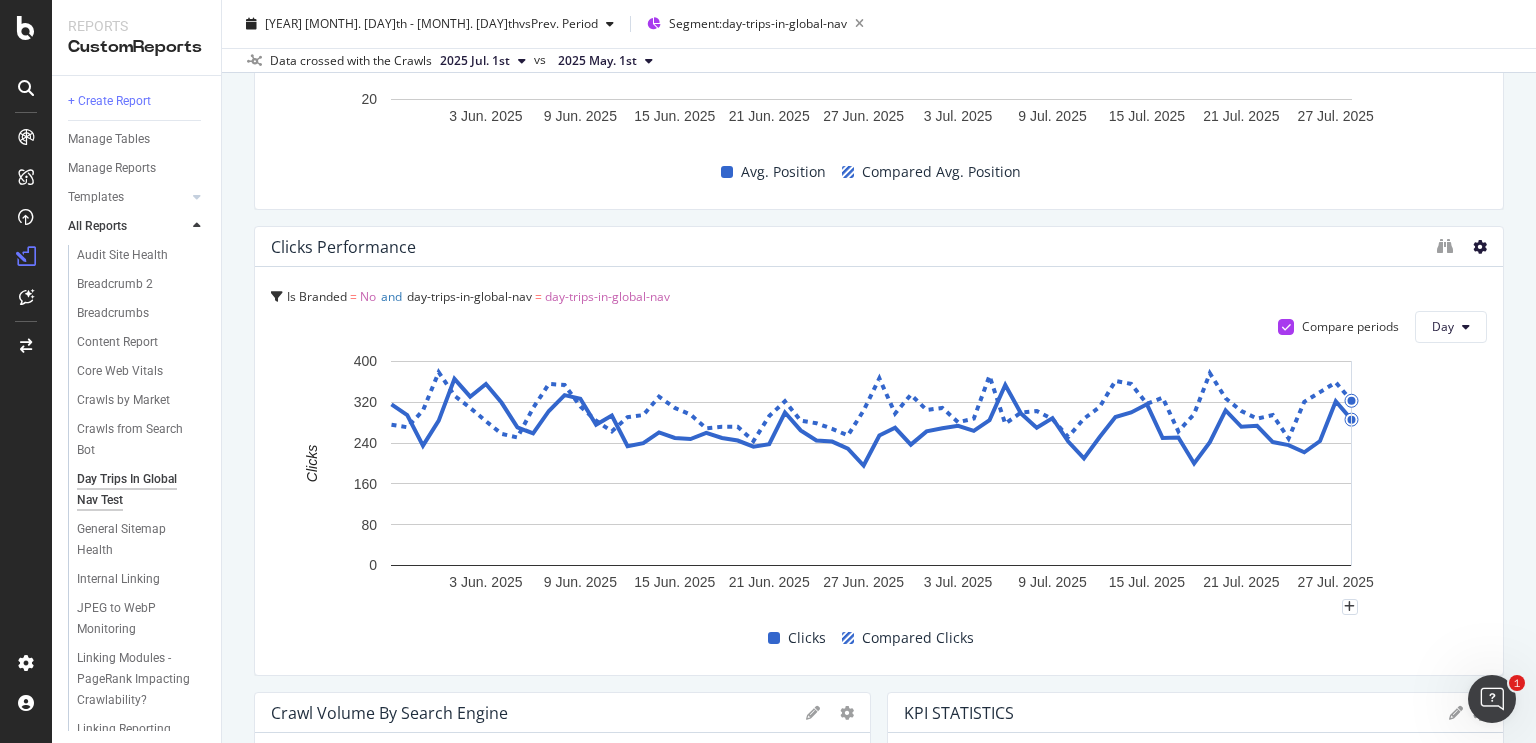 click at bounding box center [1480, 247] 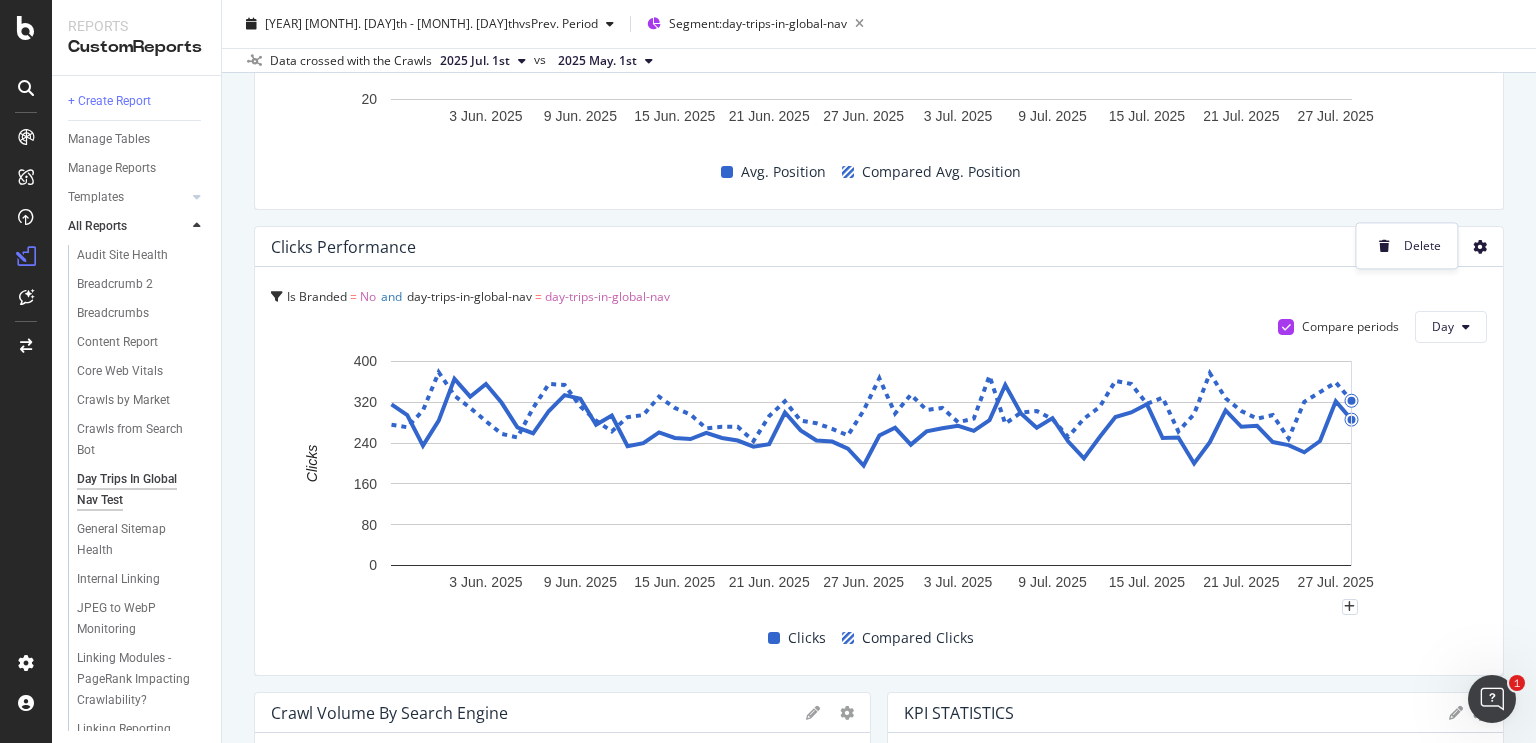 click on "Clicks Performance" at bounding box center [849, 247] 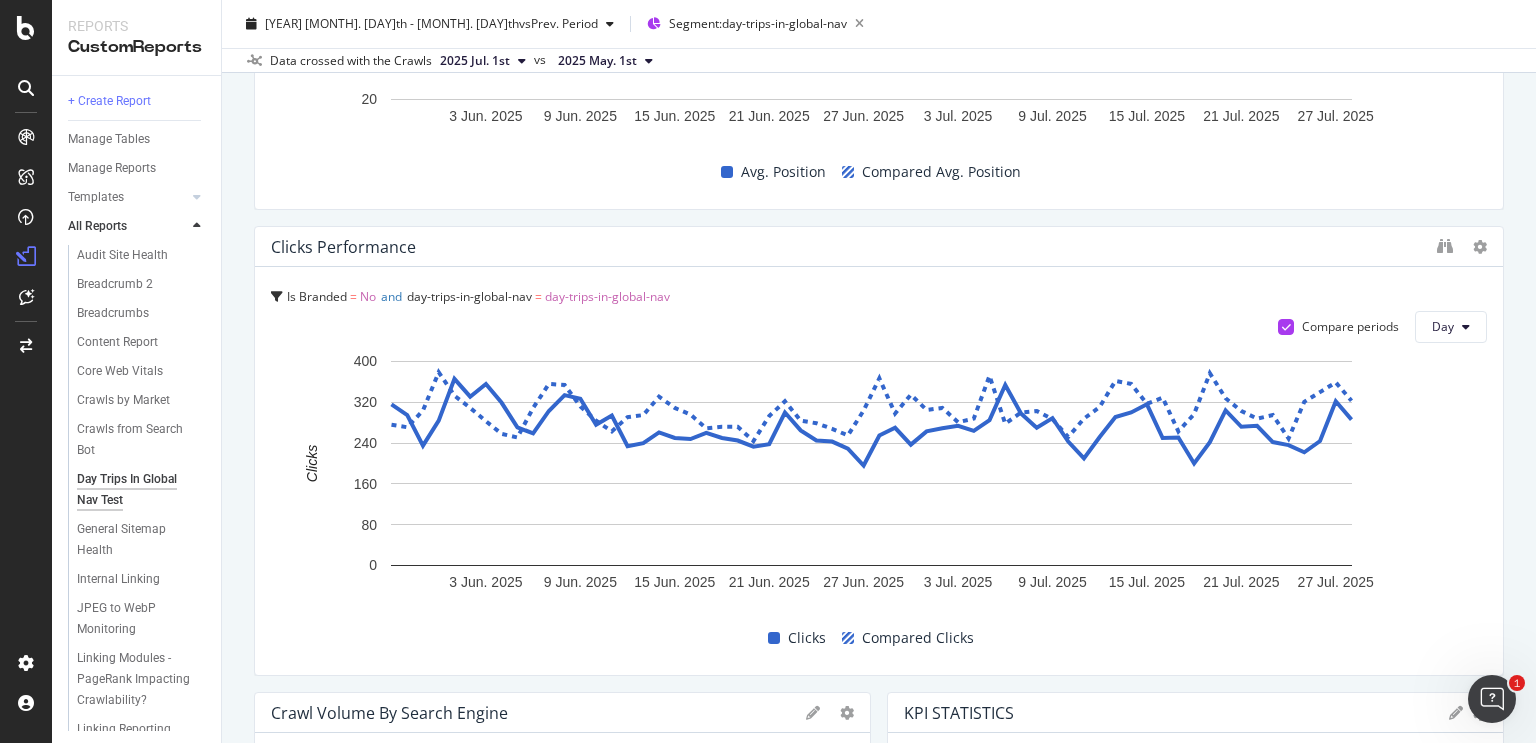 drag, startPoint x: 1247, startPoint y: 339, endPoint x: 1436, endPoint y: 530, distance: 268.70428 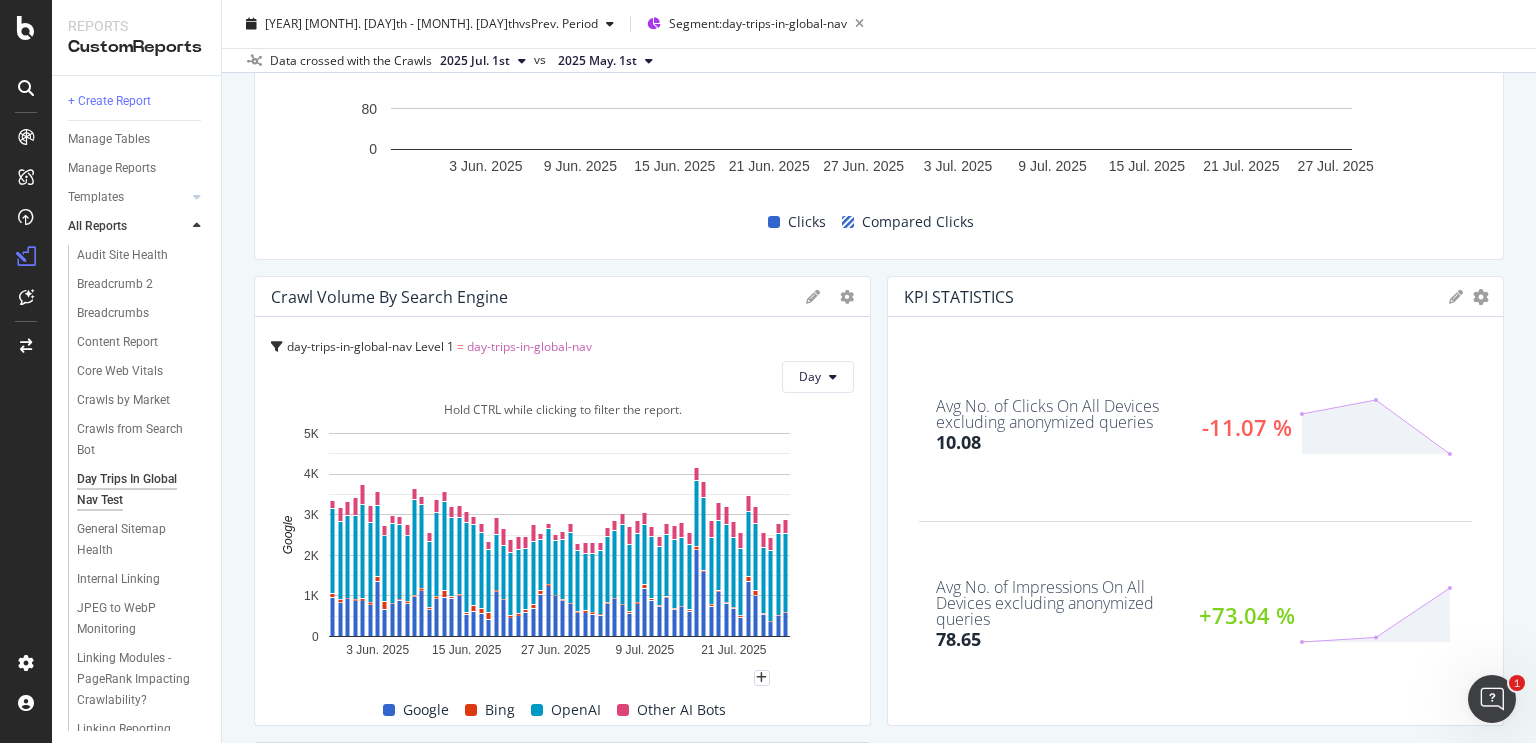 scroll, scrollTop: 1898, scrollLeft: 0, axis: vertical 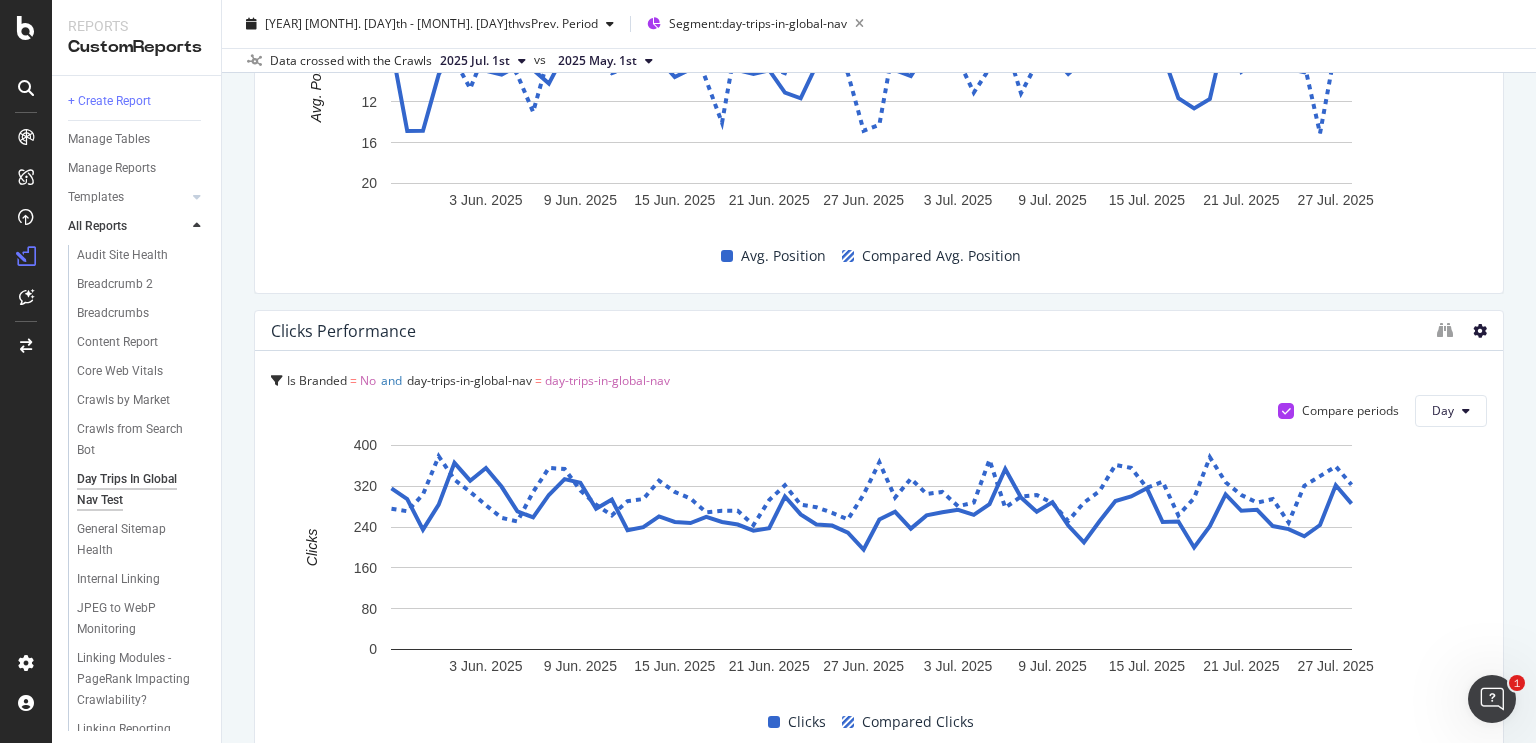 click at bounding box center [1480, 331] 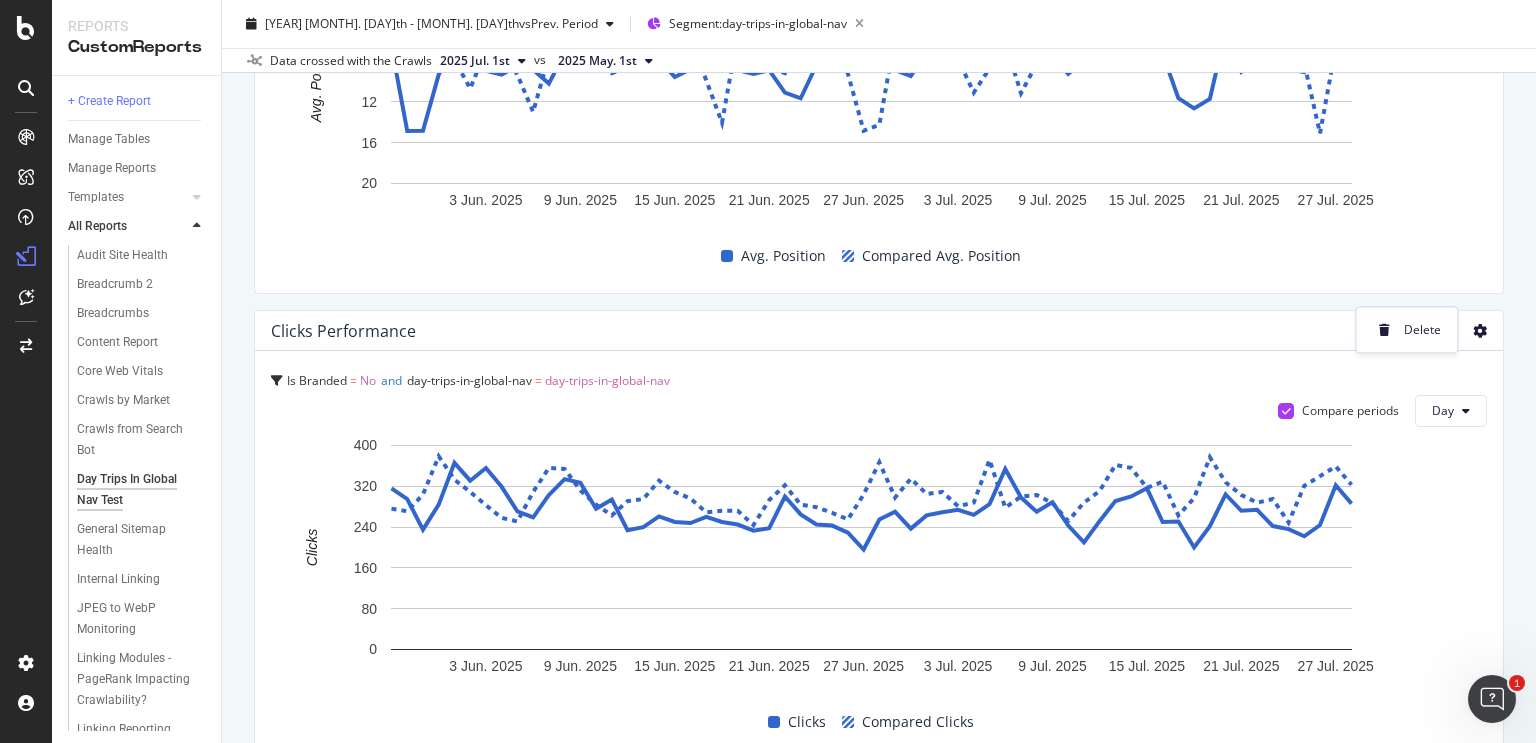 drag, startPoint x: 1266, startPoint y: 343, endPoint x: 1328, endPoint y: 328, distance: 63.788715 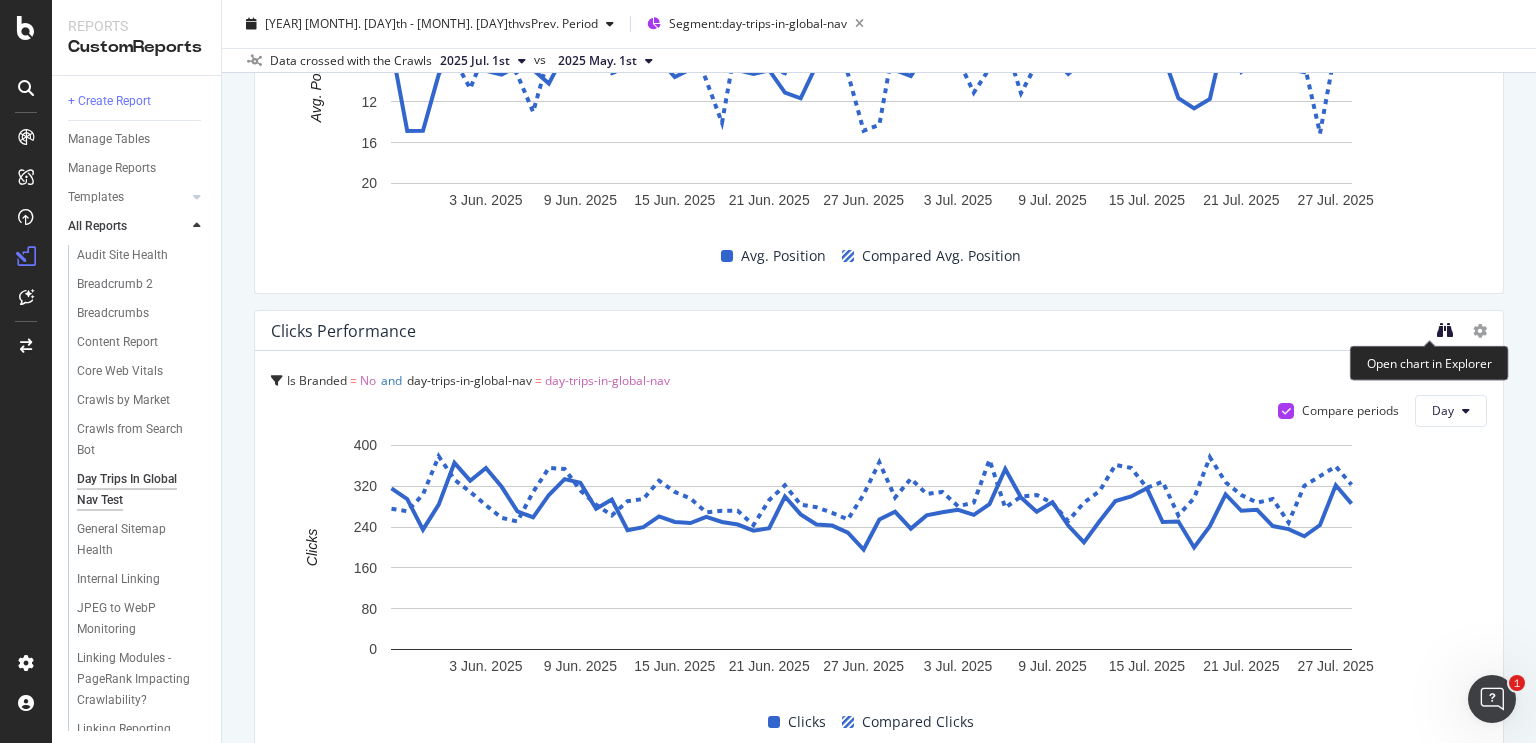 click at bounding box center (1445, 330) 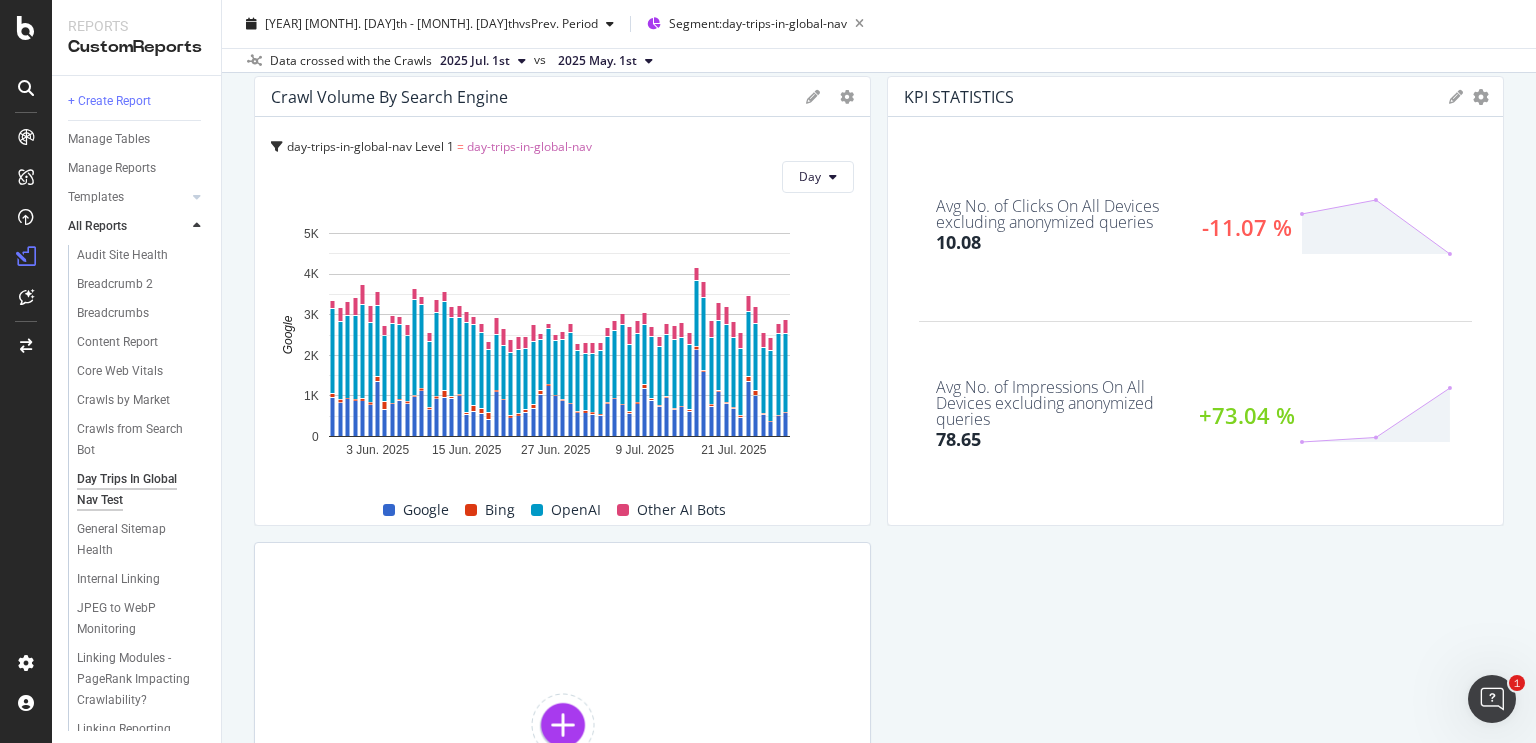 scroll, scrollTop: 2898, scrollLeft: 0, axis: vertical 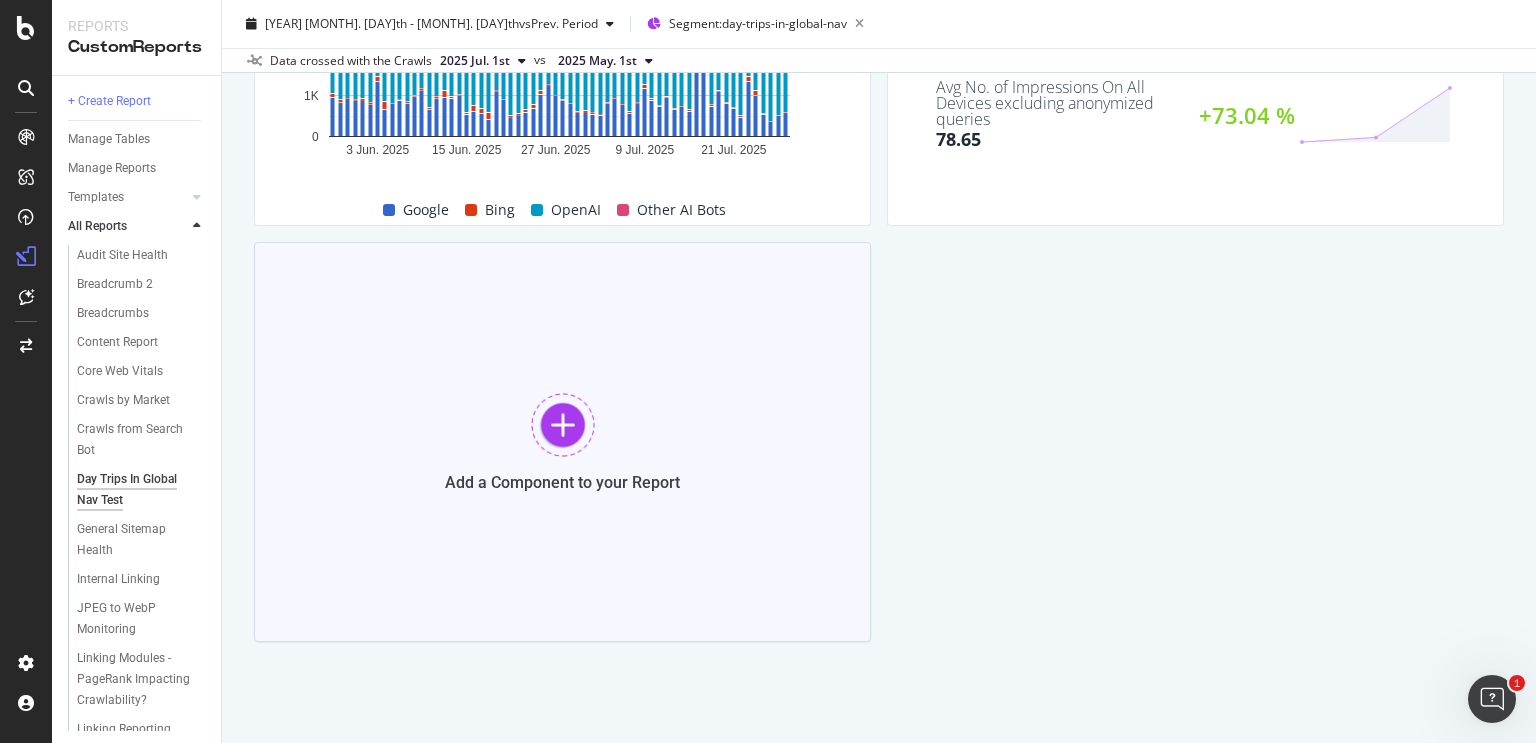 click on "Add a Component to your Report" at bounding box center [562, 442] 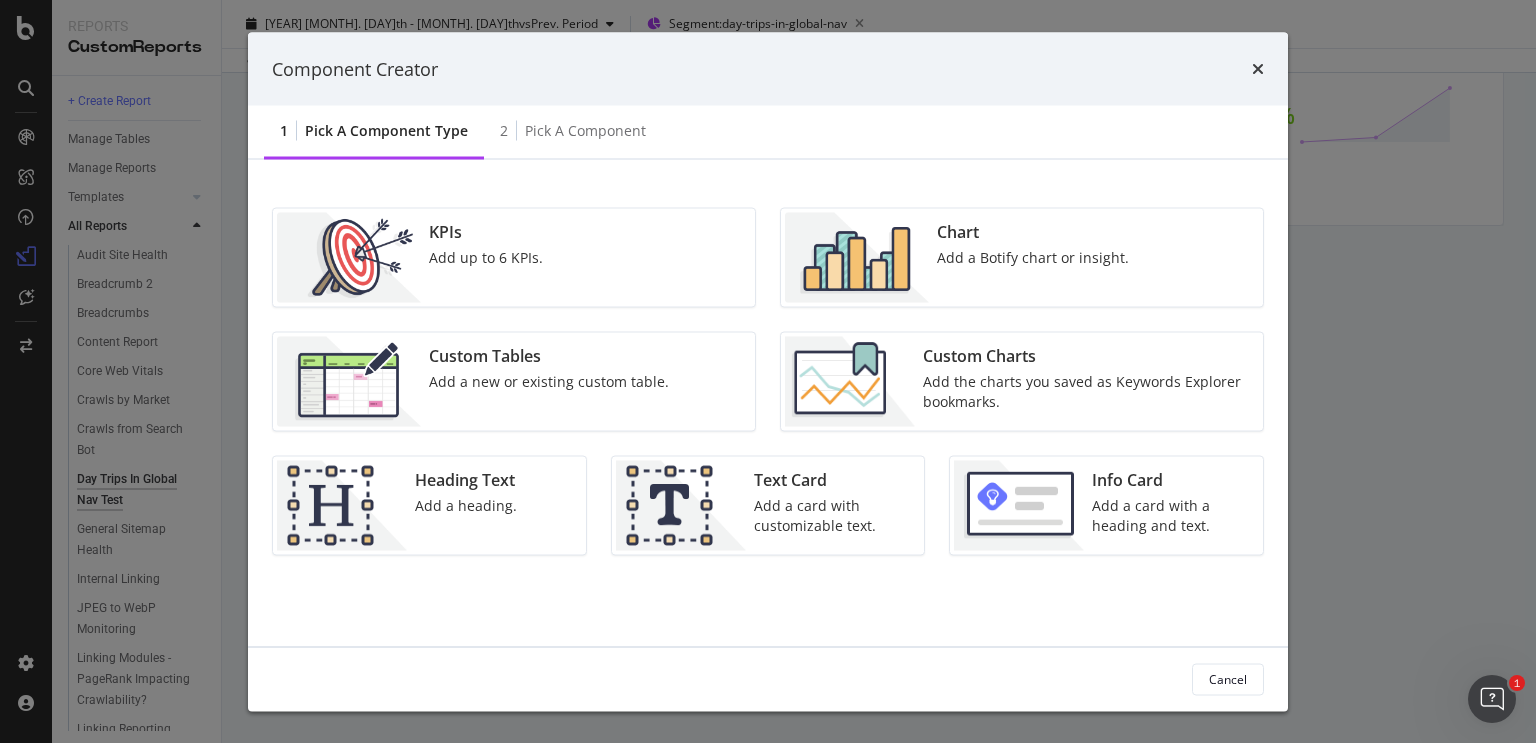click on "Add the charts you saved as Keywords Explorer bookmarks." at bounding box center [1087, 392] 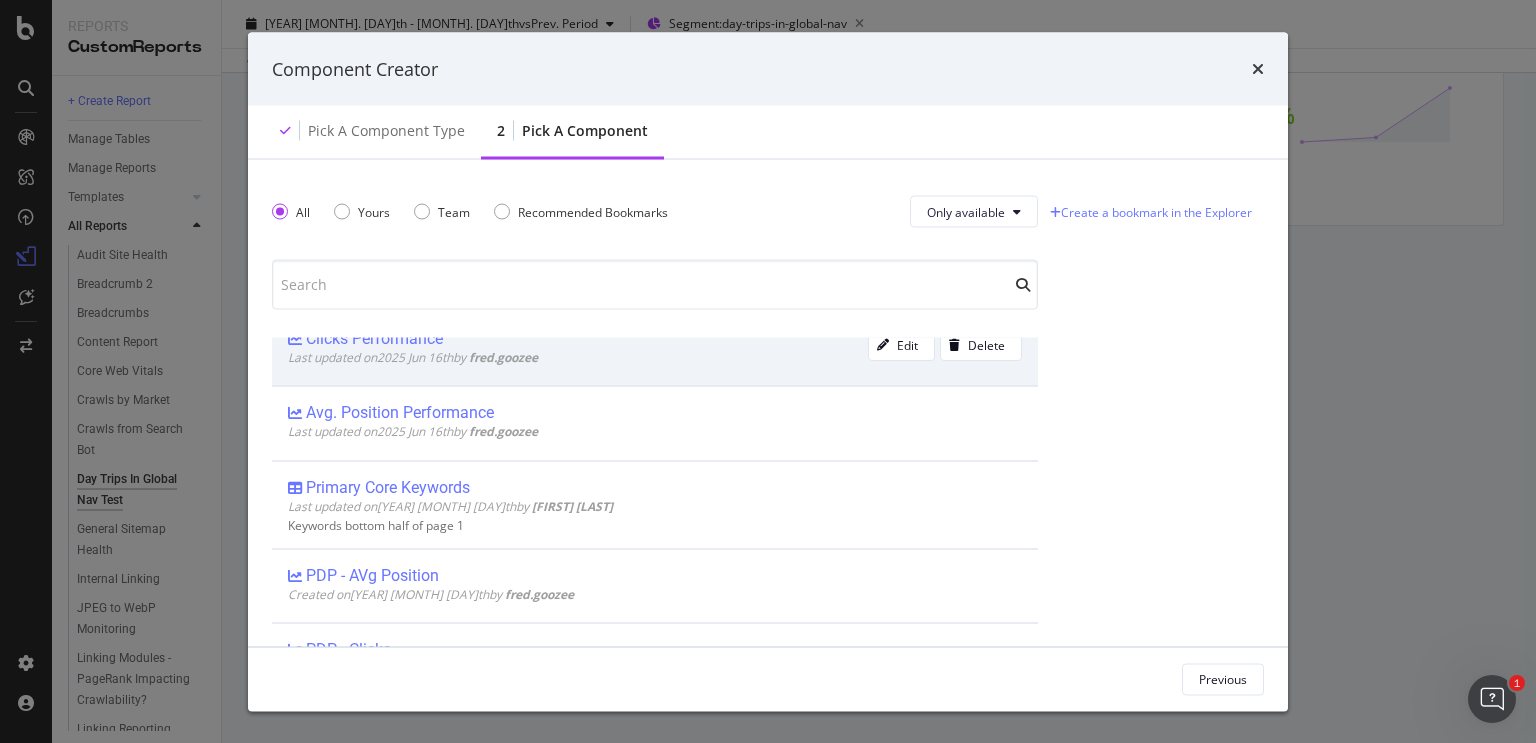 scroll, scrollTop: 0, scrollLeft: 0, axis: both 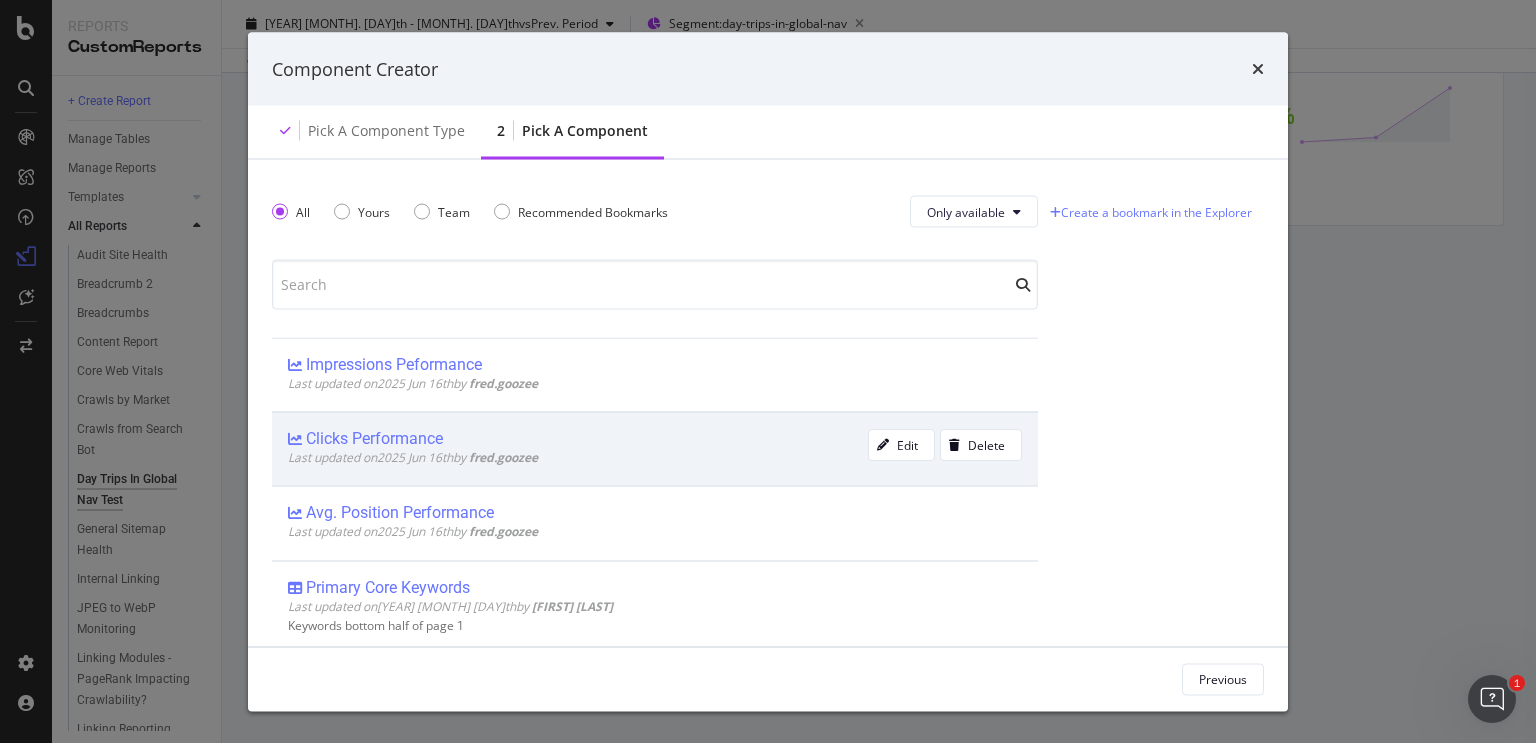 click on "Clicks Performance" at bounding box center [578, 439] 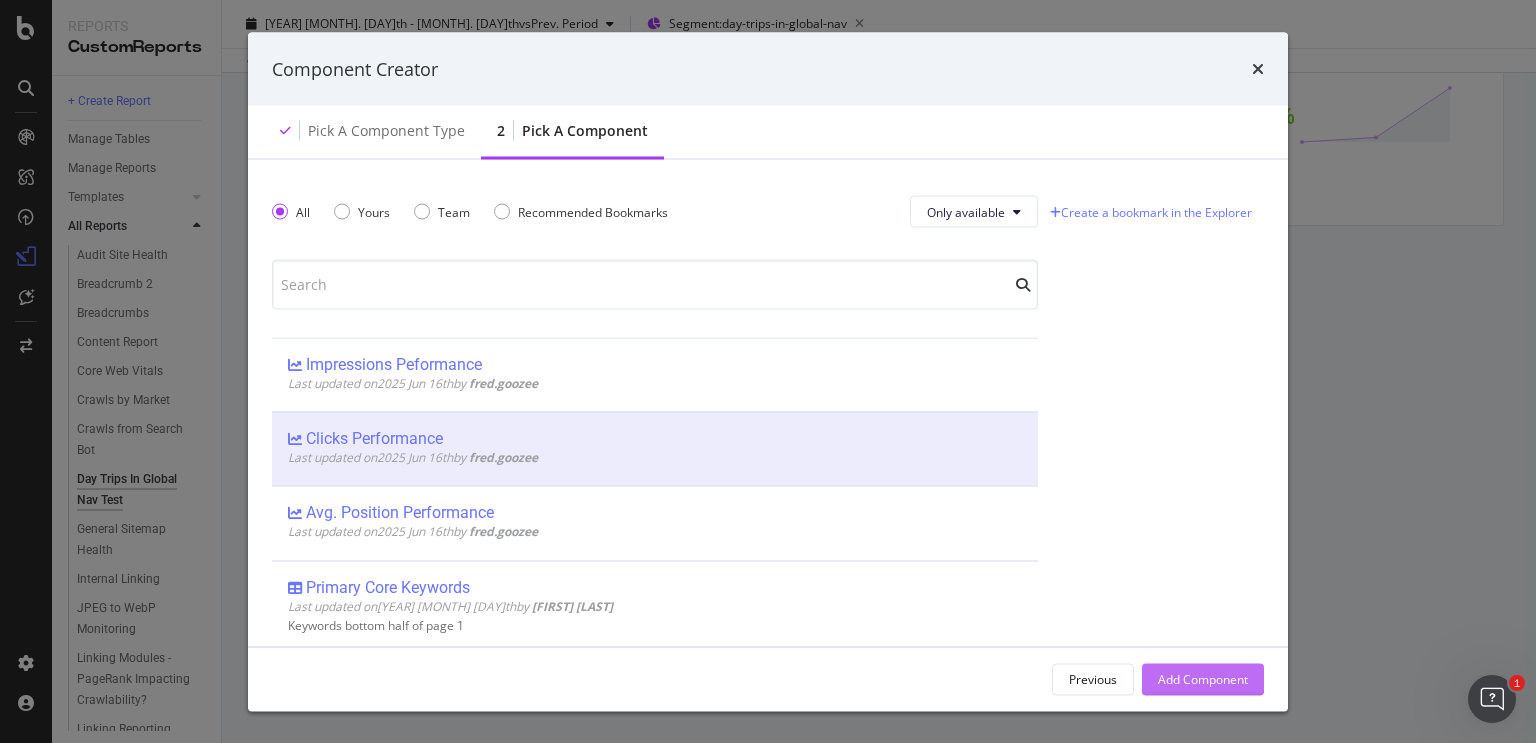 click on "Add Component" at bounding box center [1203, 678] 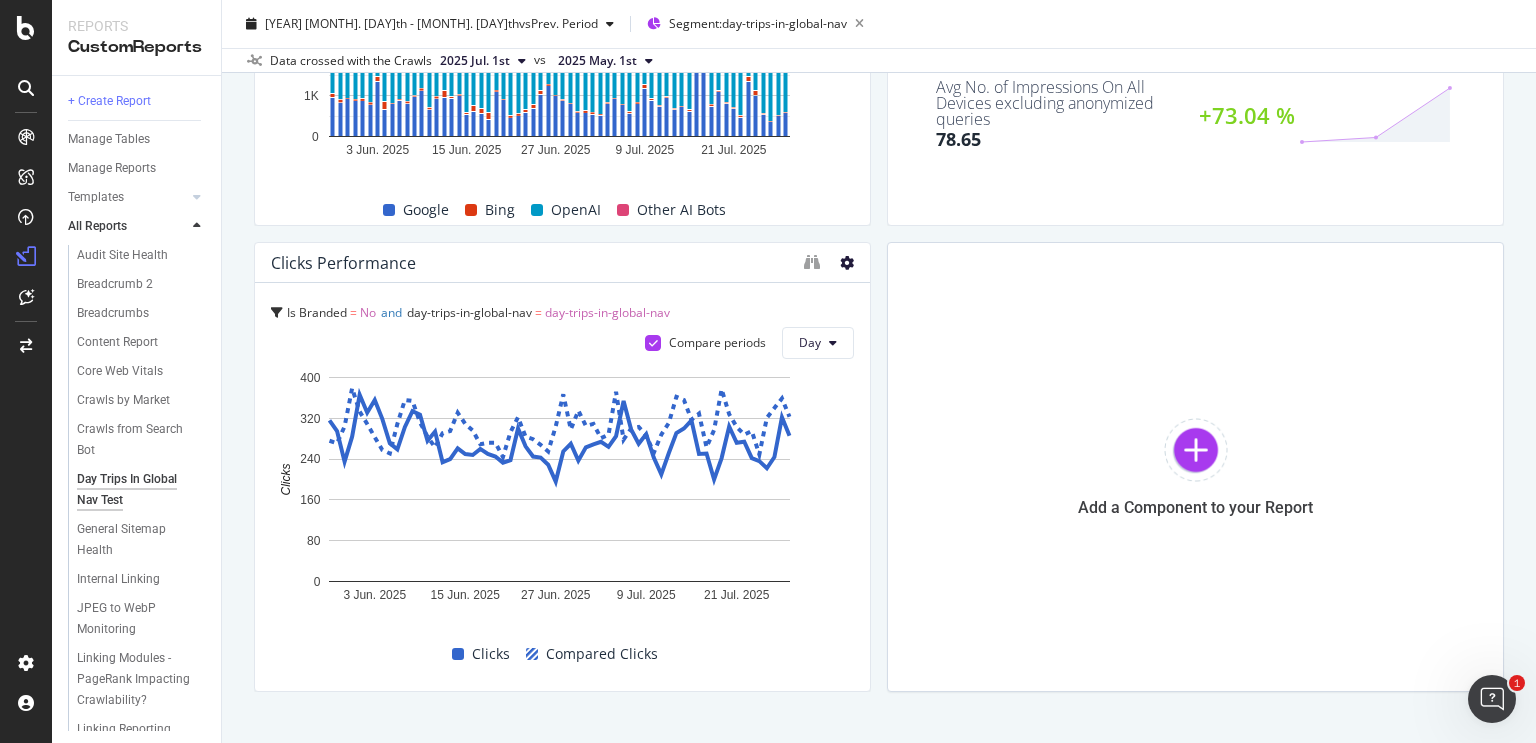 click at bounding box center [847, 263] 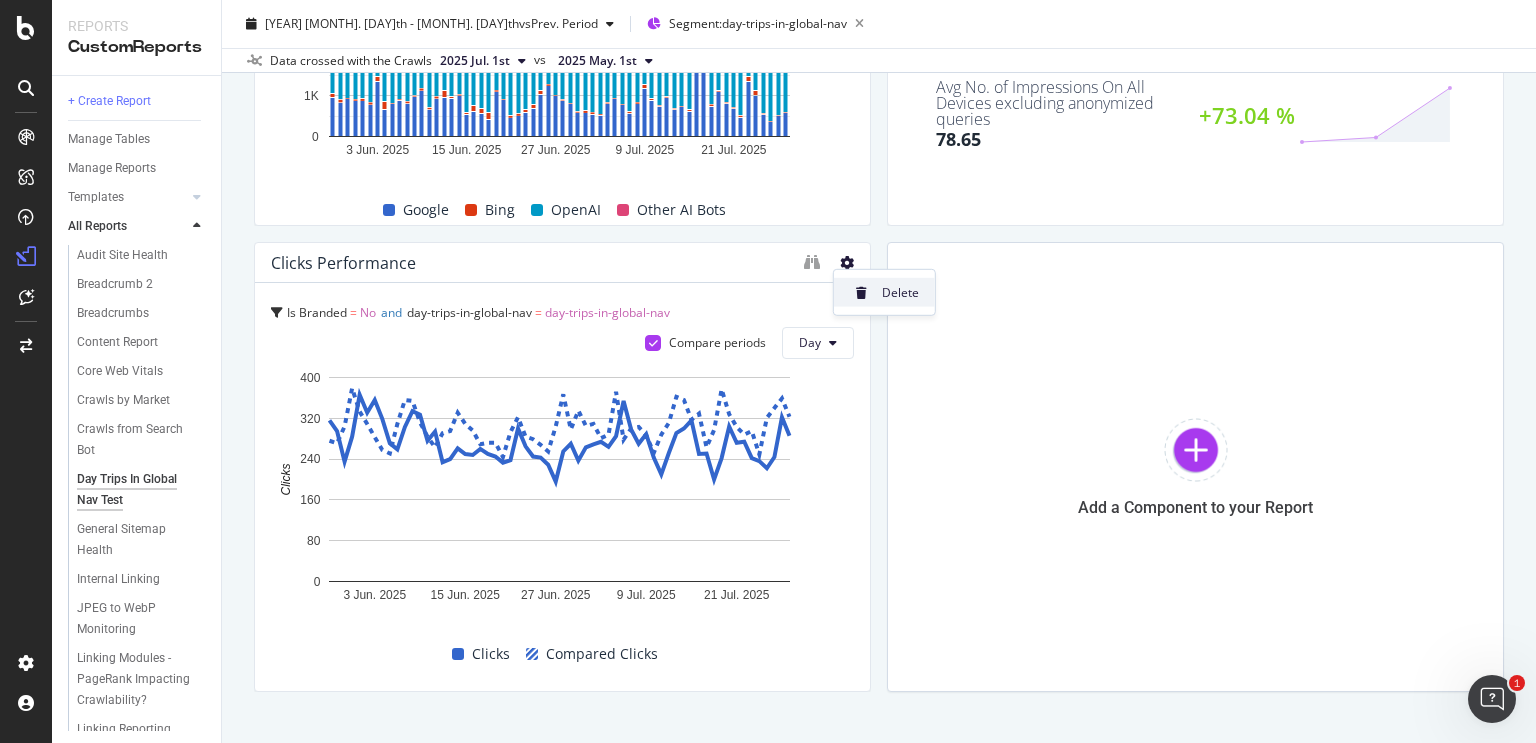 click at bounding box center (862, 292) 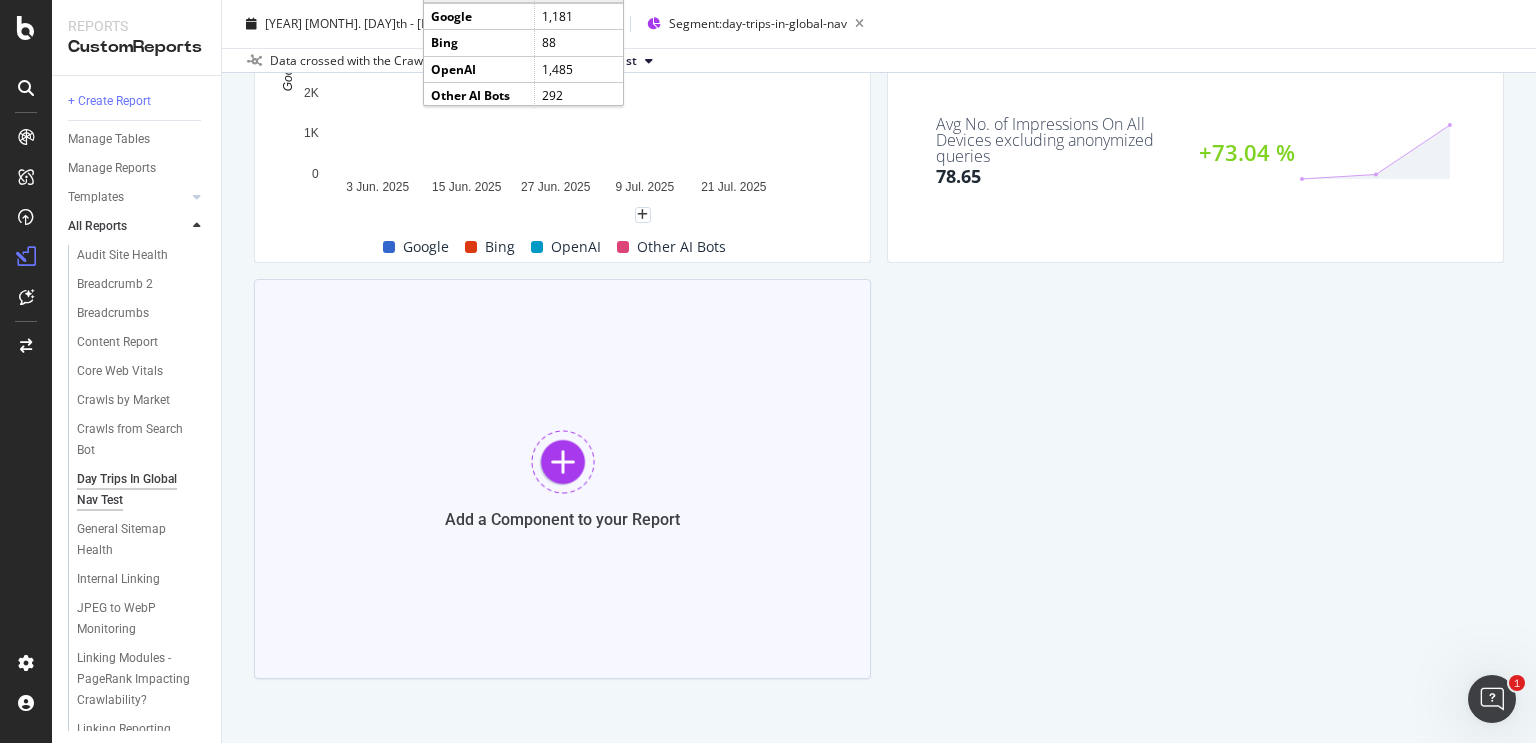 scroll, scrollTop: 2898, scrollLeft: 0, axis: vertical 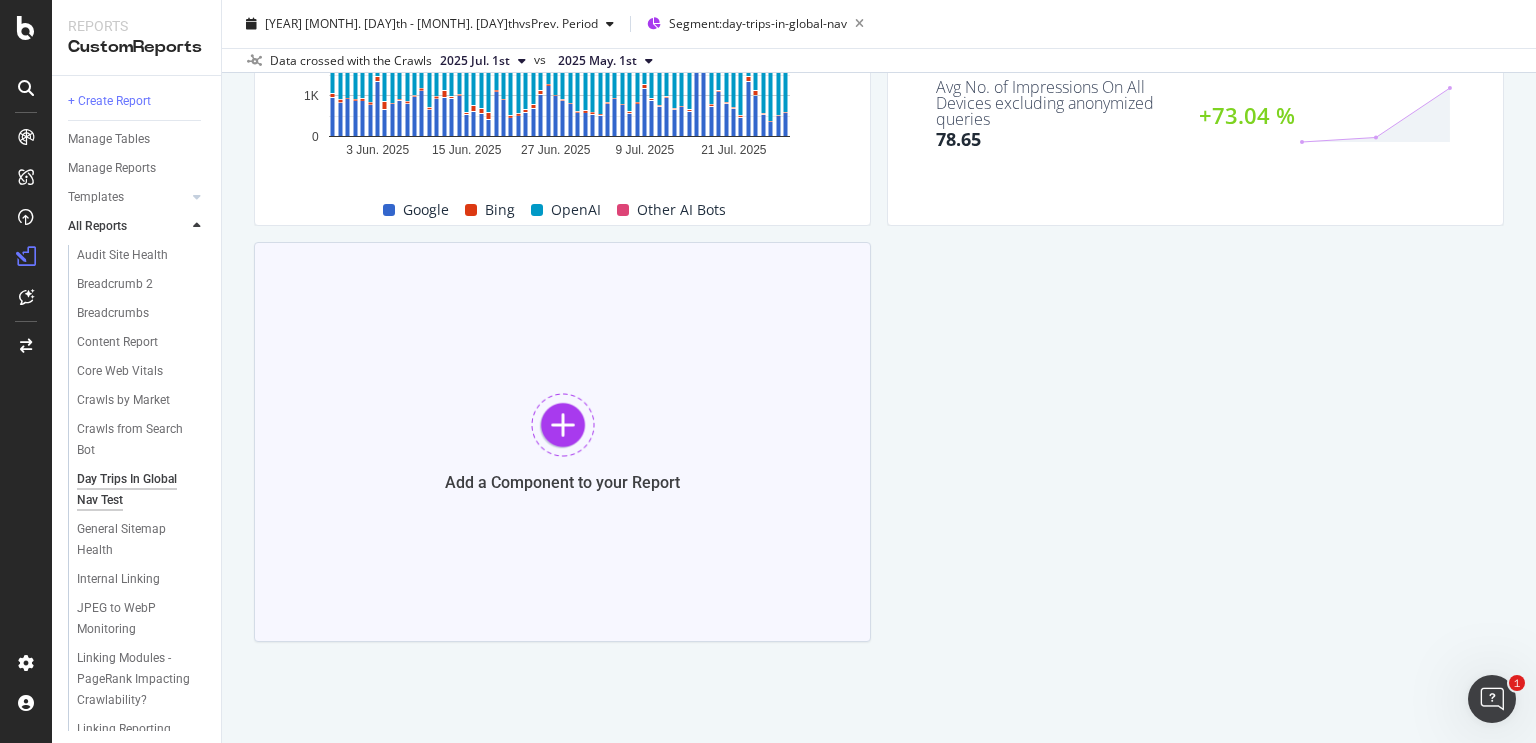 click on "Add a Component to your Report" at bounding box center (562, 442) 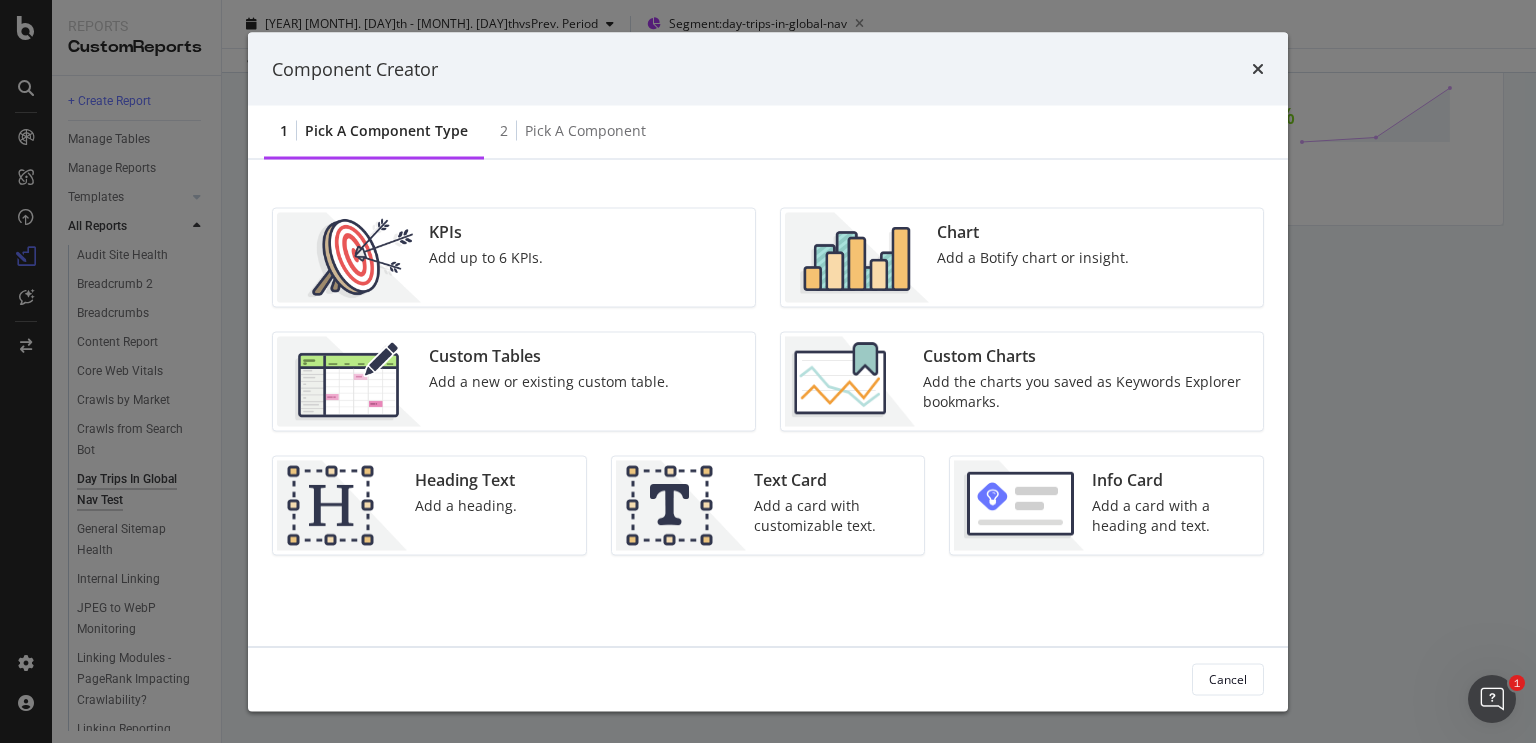 click on "Chart Add a Botify chart or insight." at bounding box center (1033, 258) 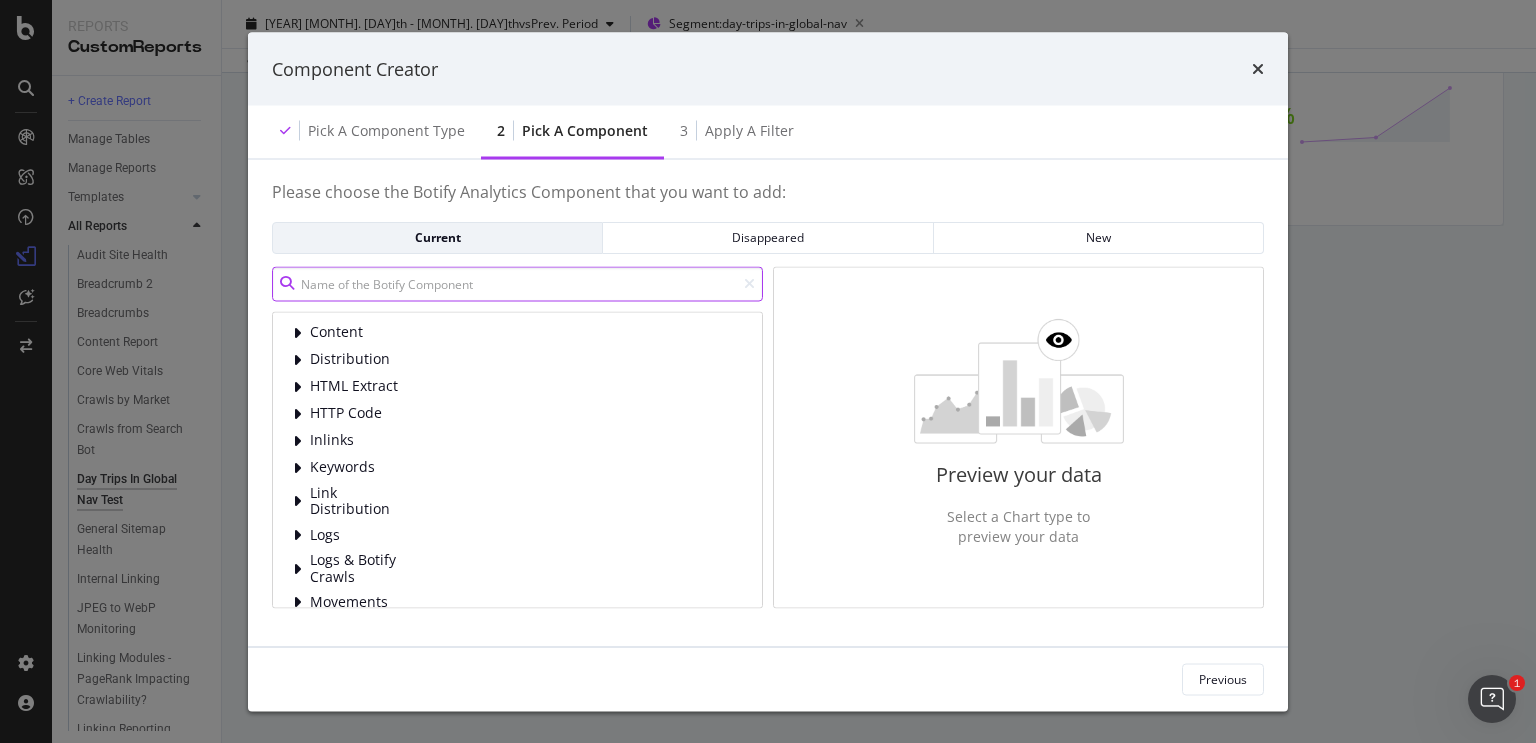 click at bounding box center [517, 283] 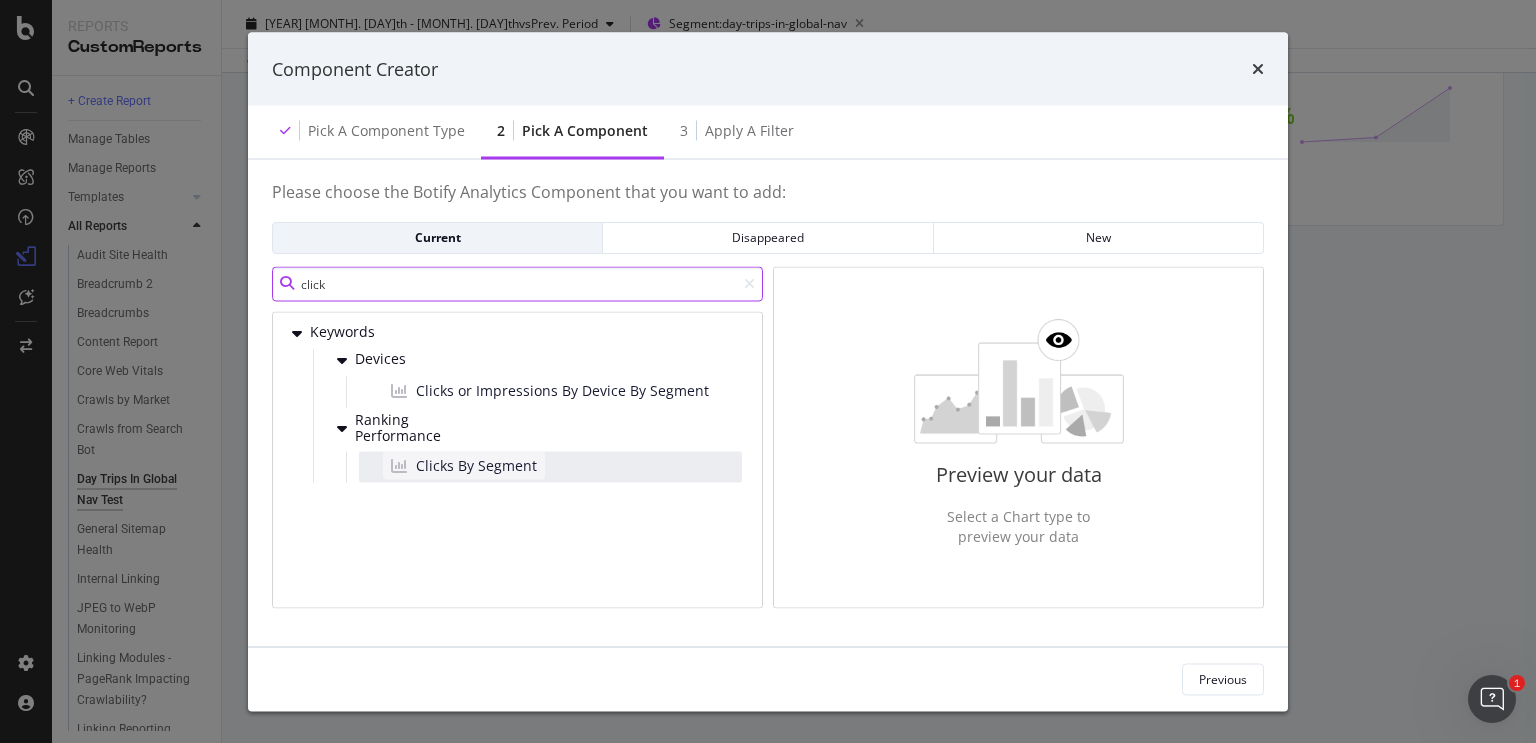 type on "click" 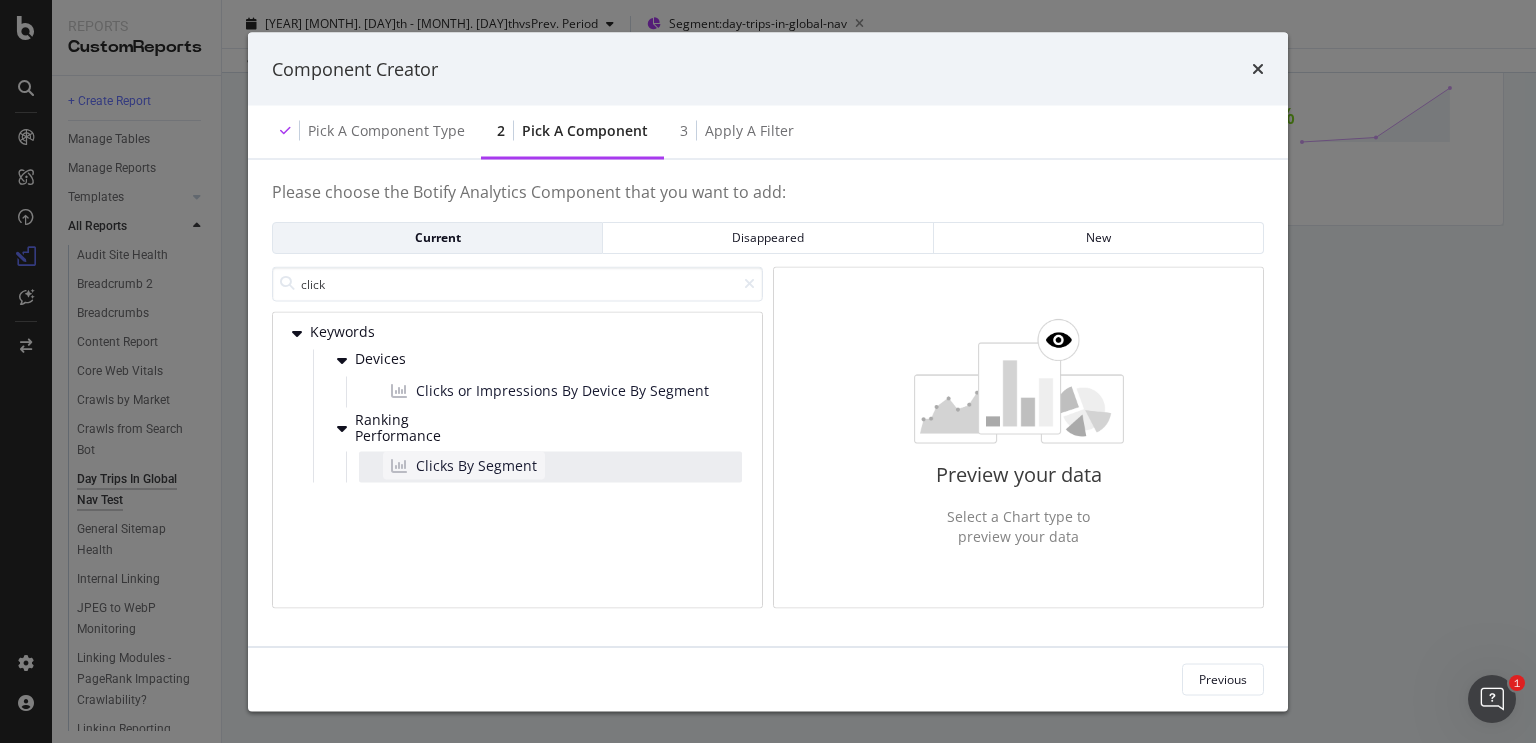 click on "Clicks By Segment" at bounding box center [476, 466] 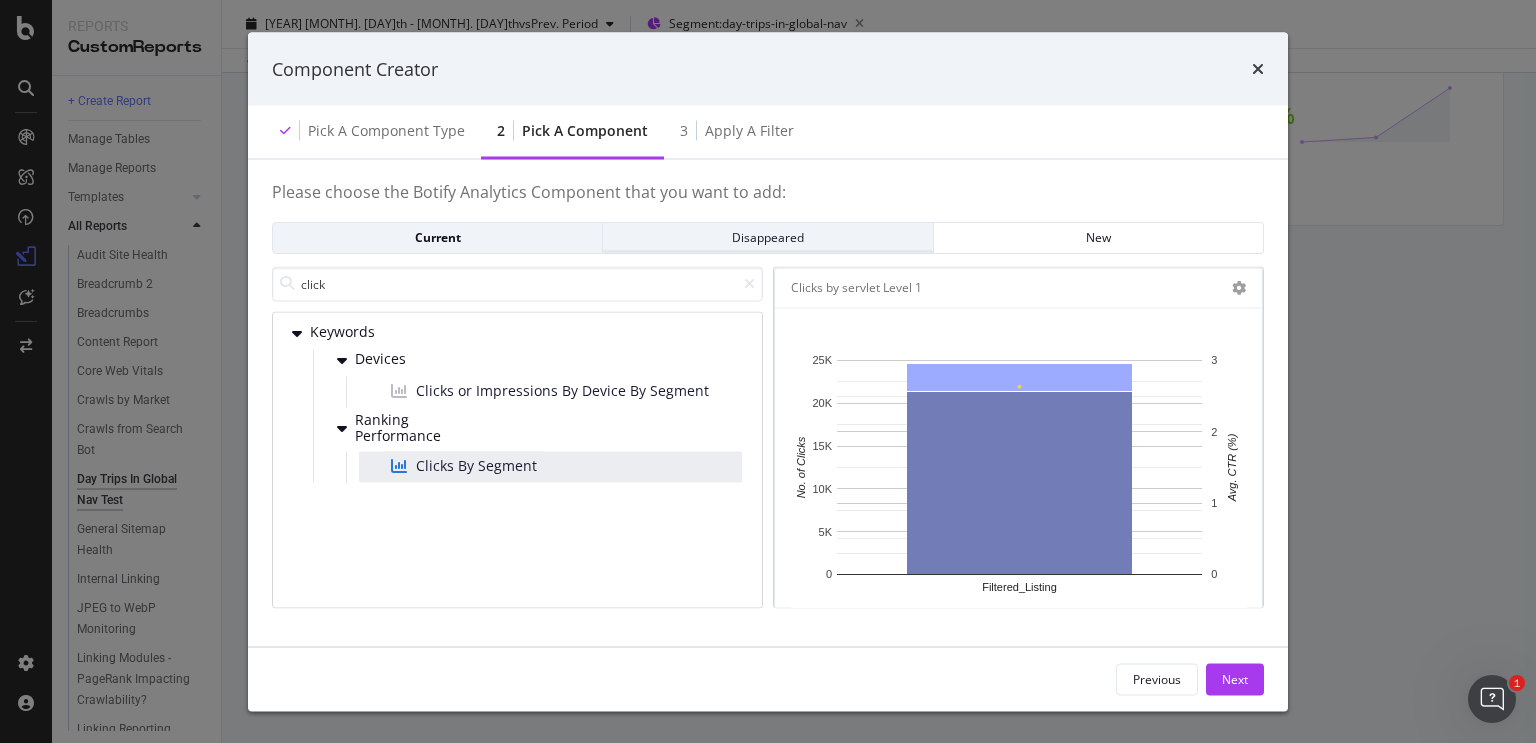 click on "Disappeared" at bounding box center [767, 237] 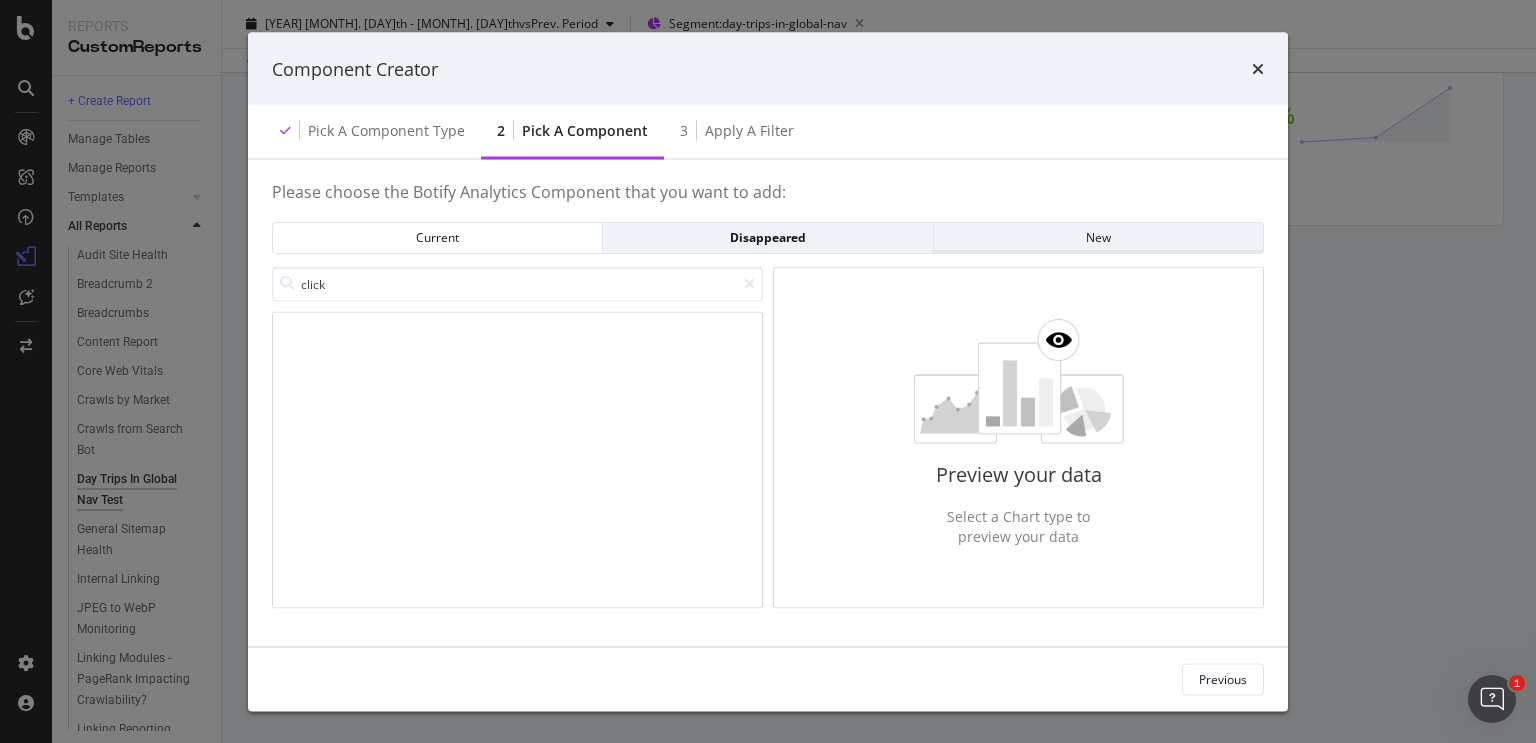 click on "New" at bounding box center [1098, 237] 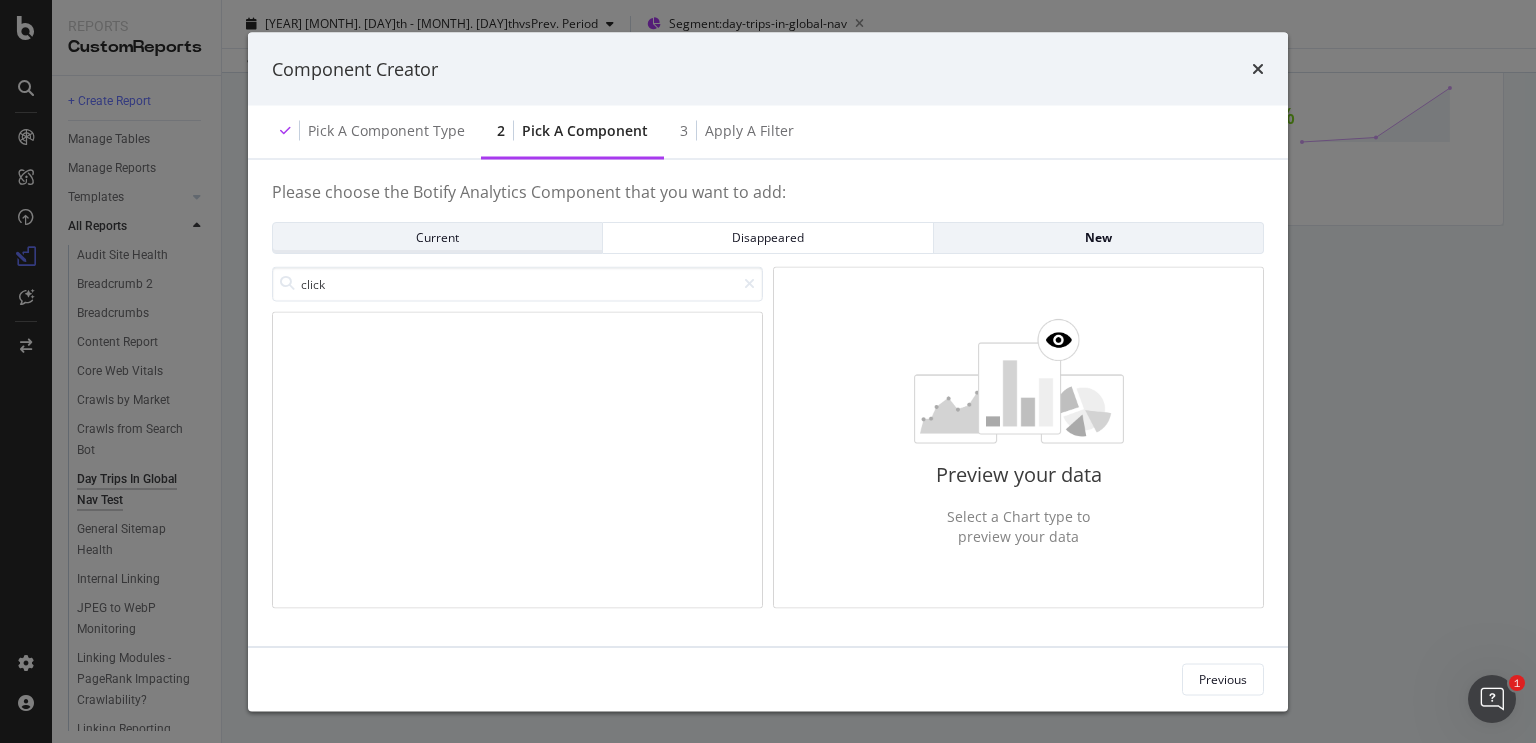 click on "Current" at bounding box center (437, 237) 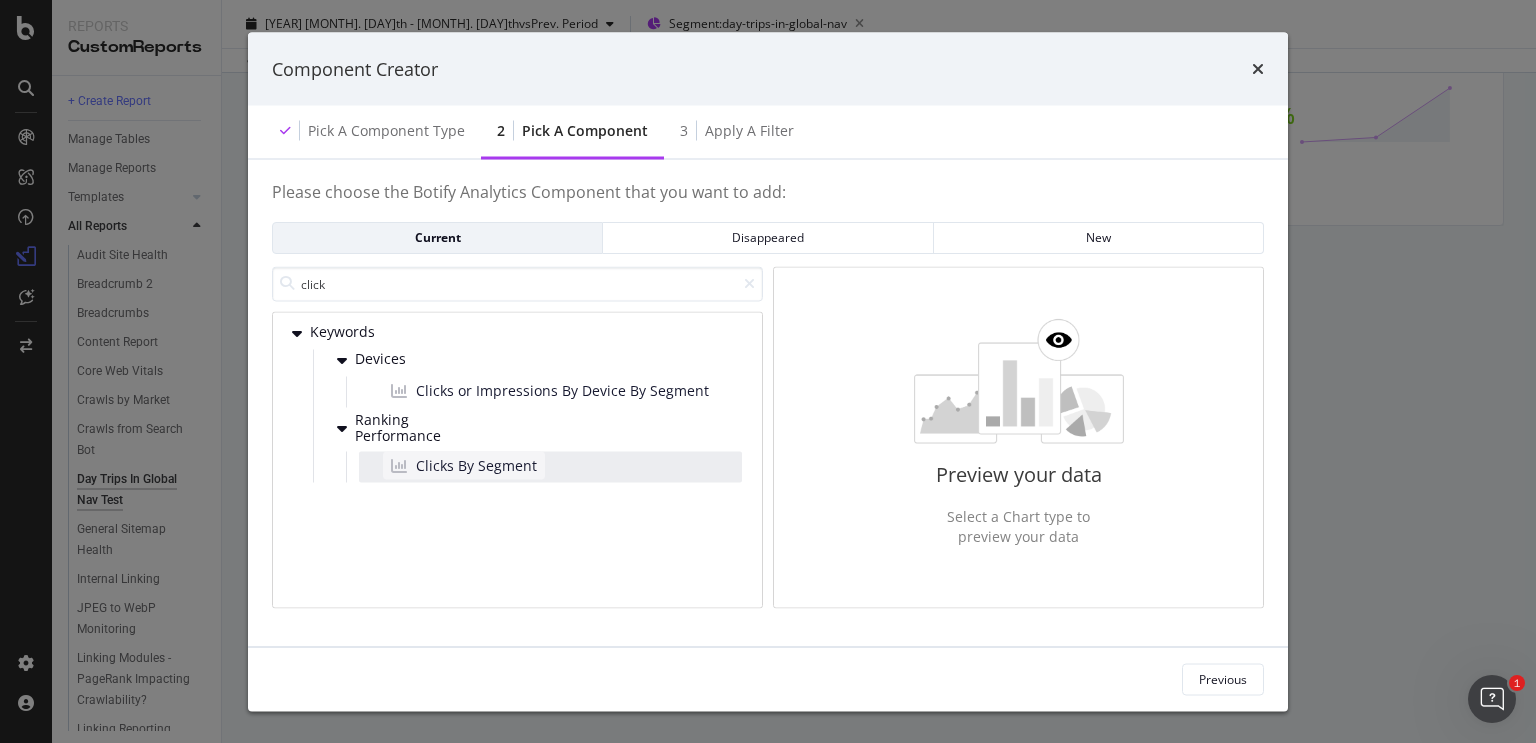 click on "Clicks By Segment" at bounding box center [476, 466] 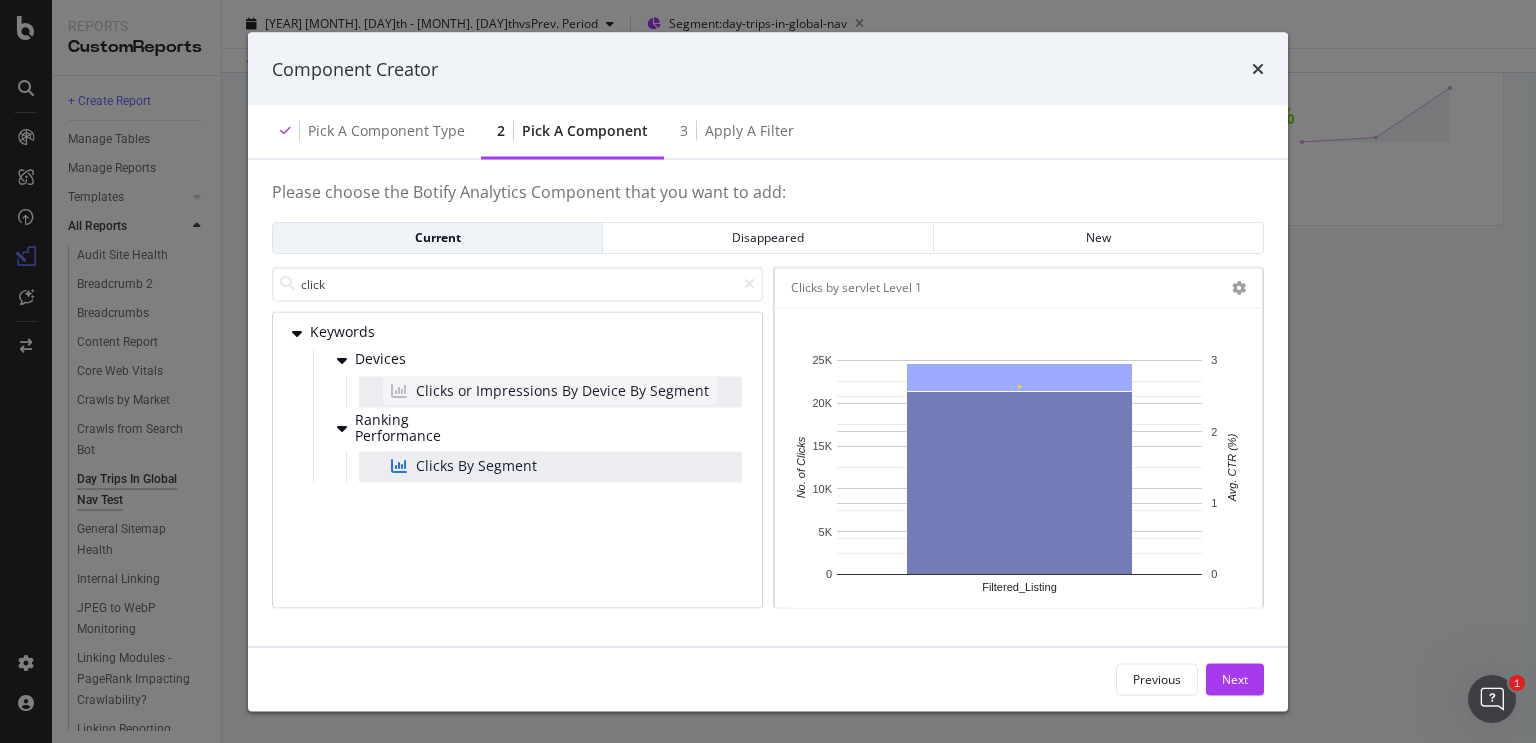 click on "Clicks or Impressions By Device By Segment" at bounding box center (562, 390) 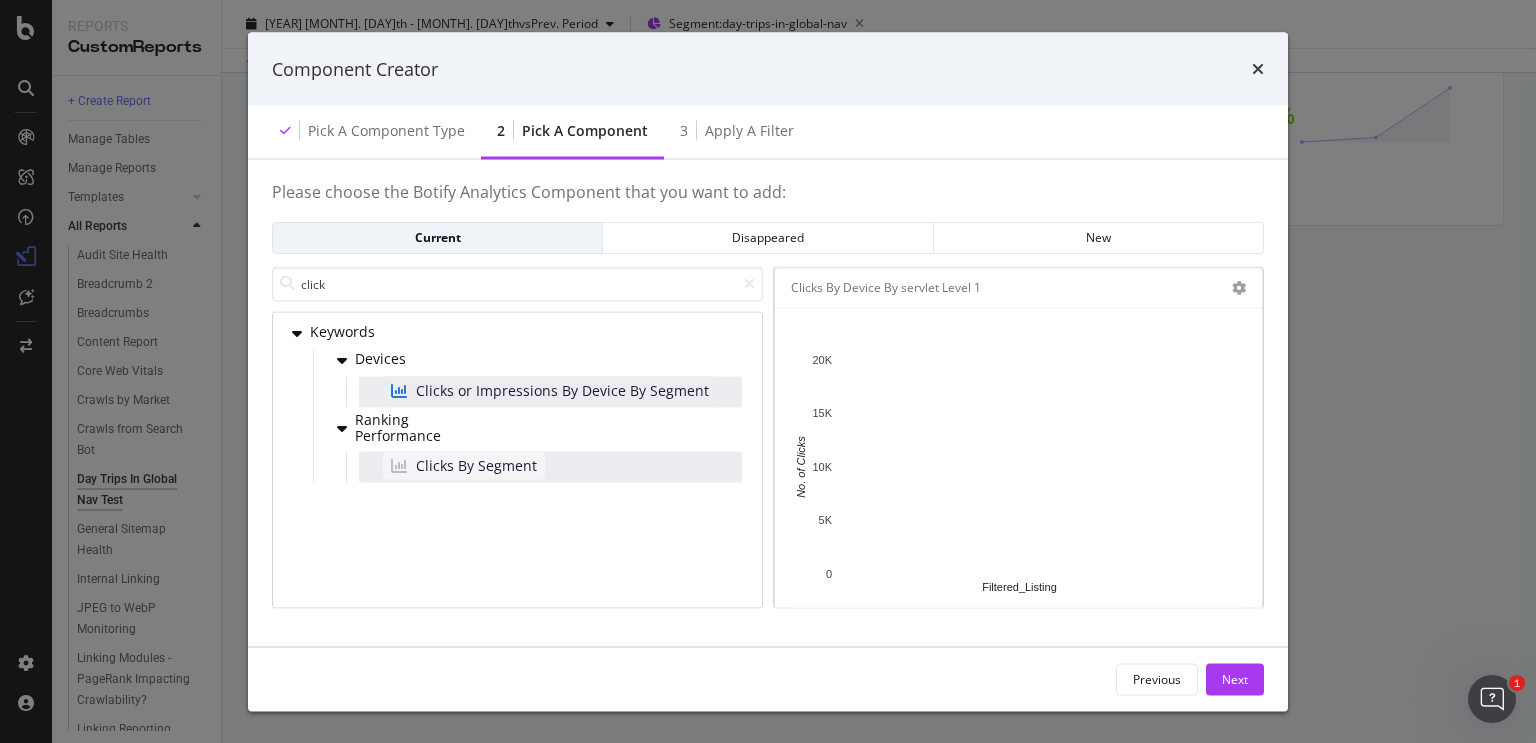 click on "Clicks By Segment" at bounding box center (476, 466) 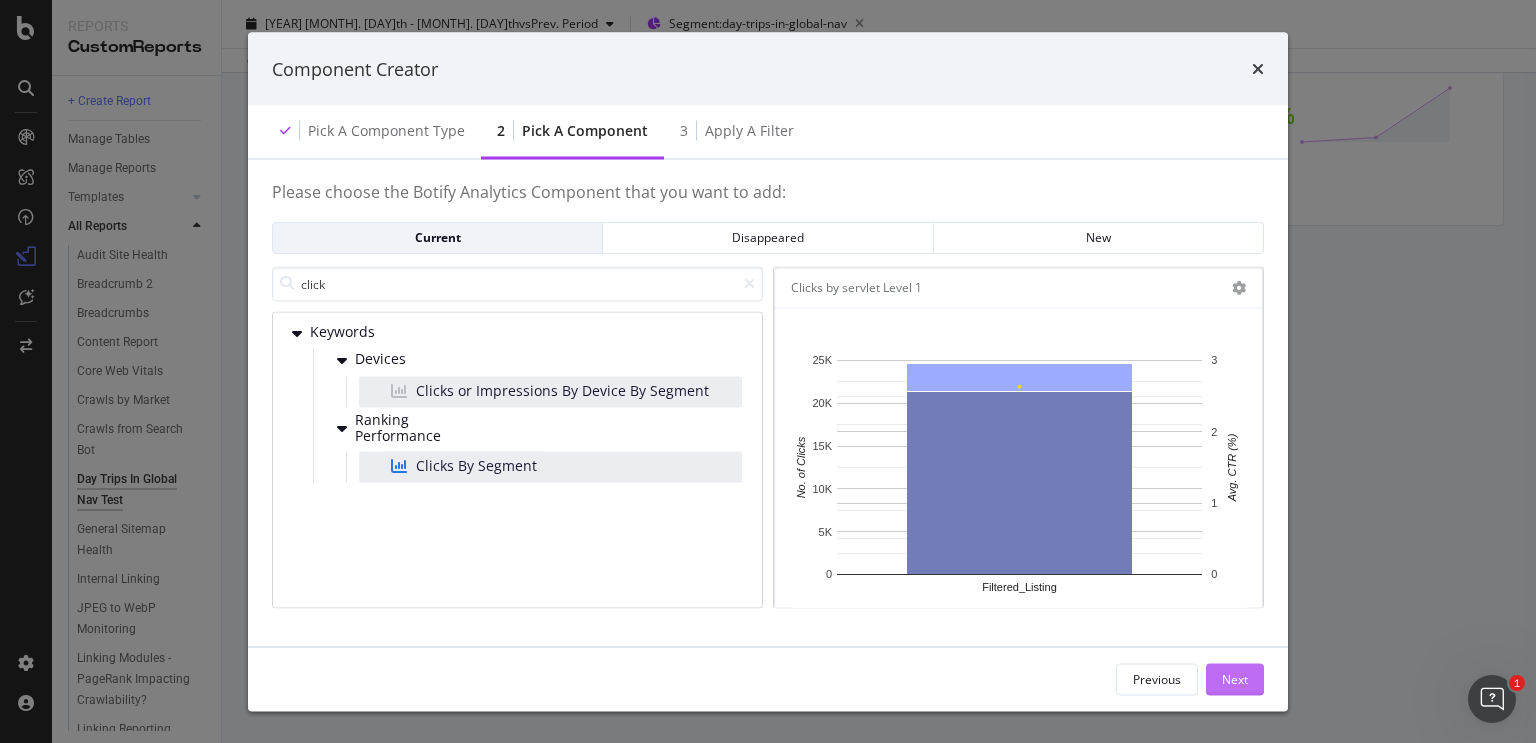 click on "Next" at bounding box center [1235, 679] 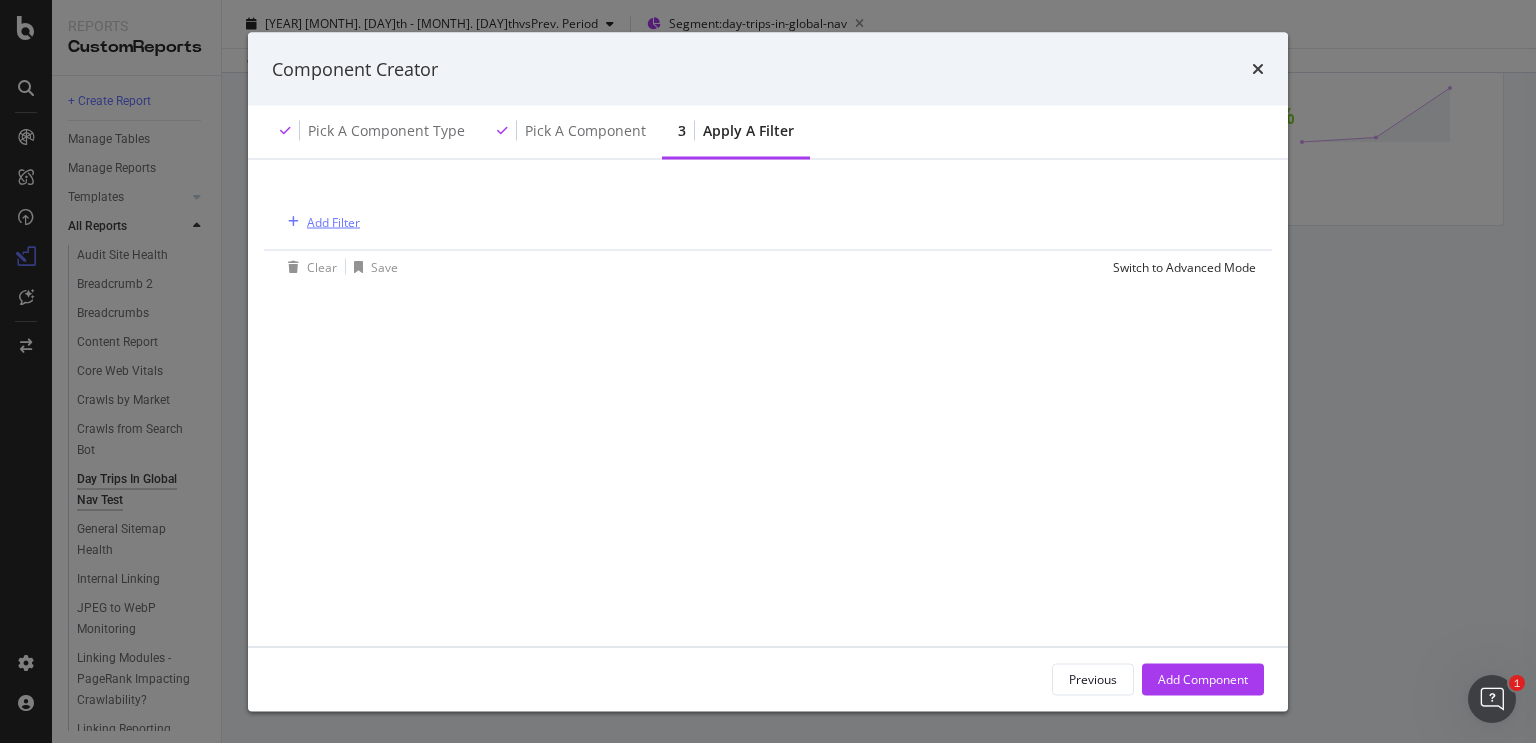 click on "Add Filter" at bounding box center (333, 221) 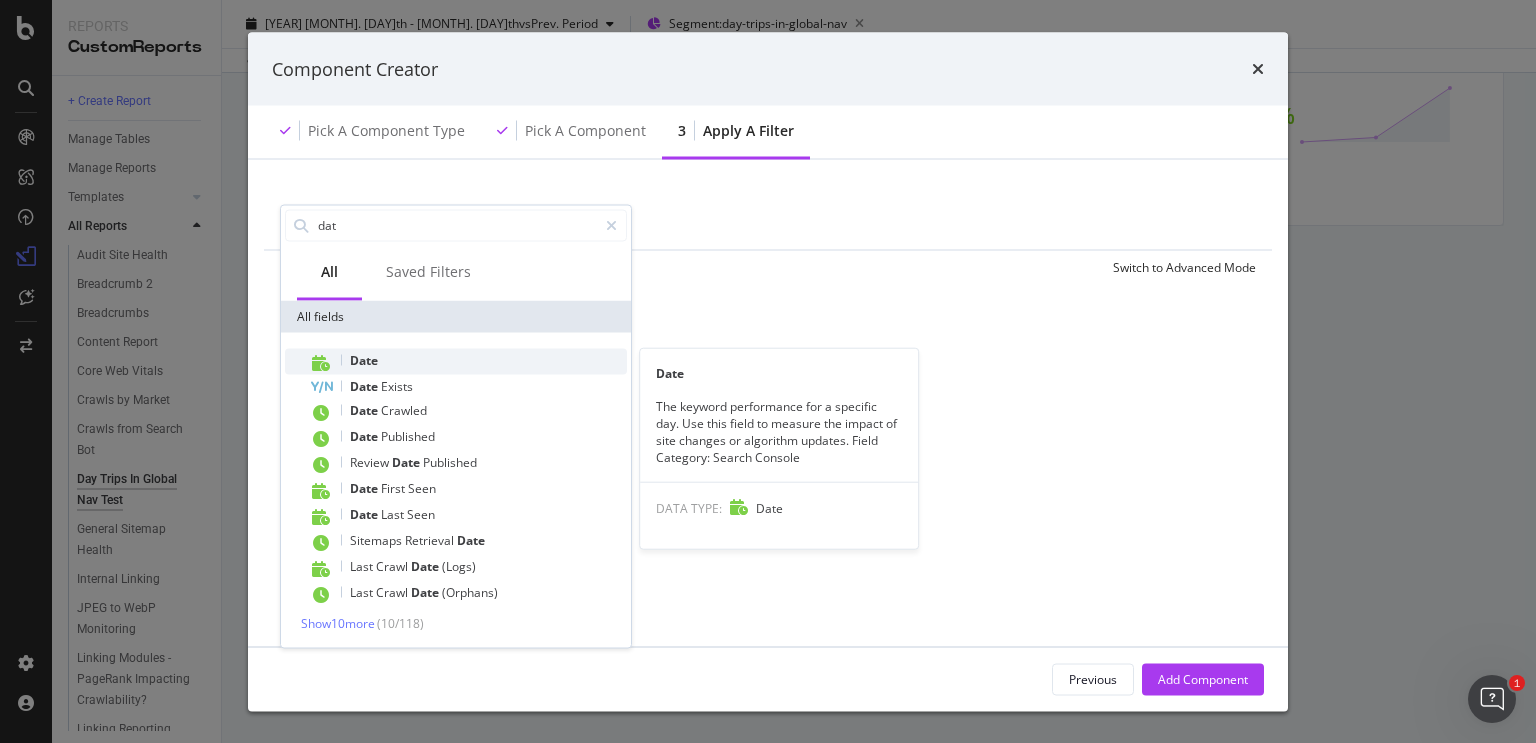 type on "dat" 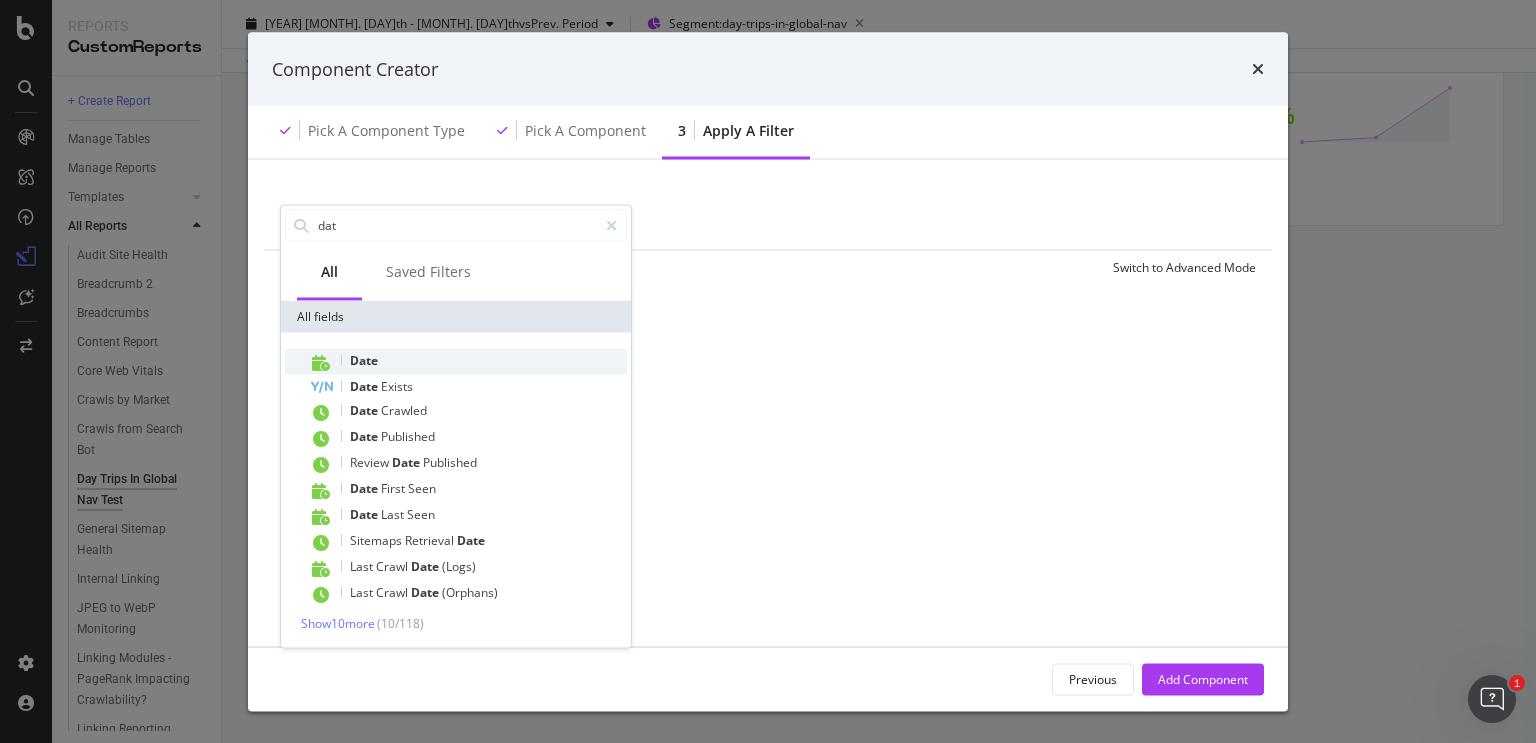 click on "Date" at bounding box center (468, 361) 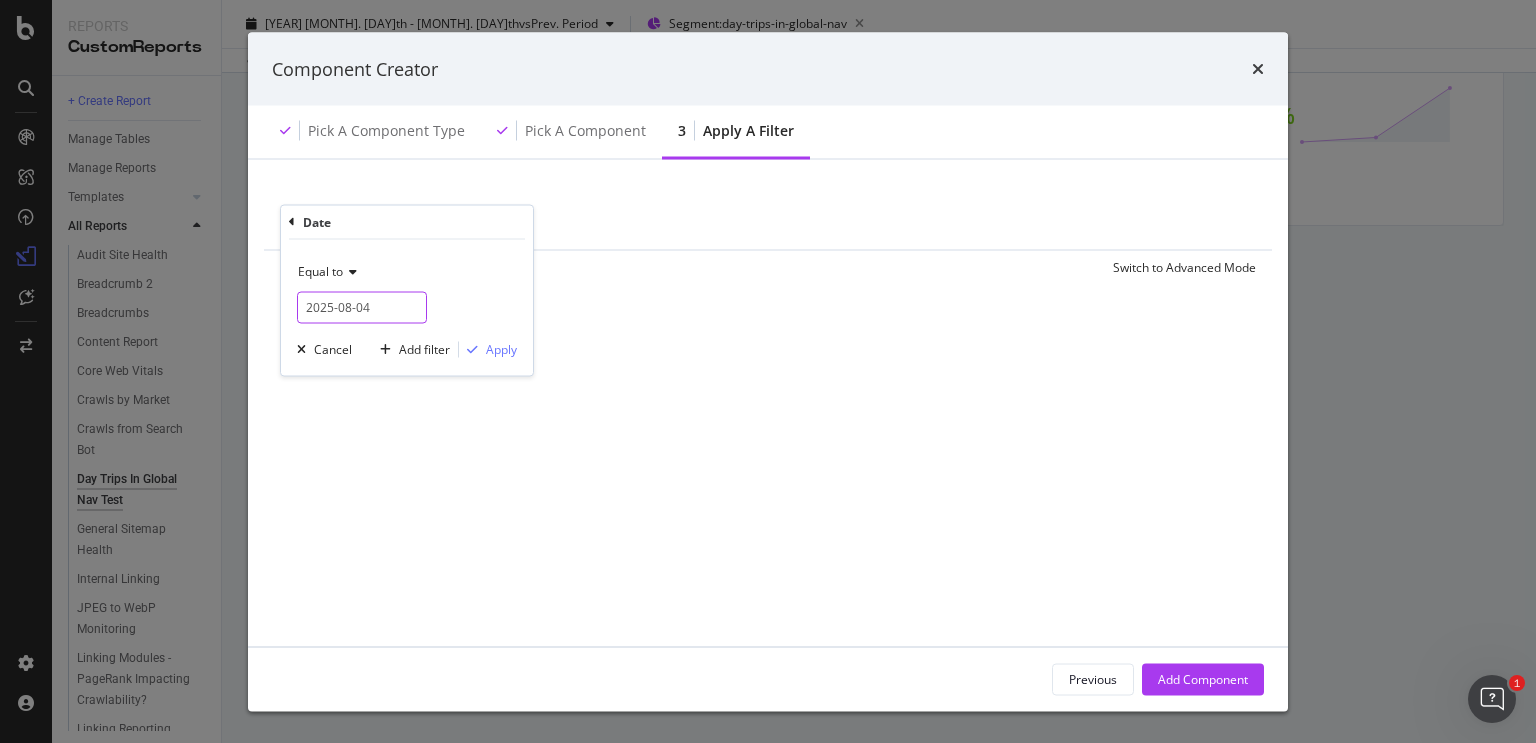 click on "2025-08-04" at bounding box center [362, 307] 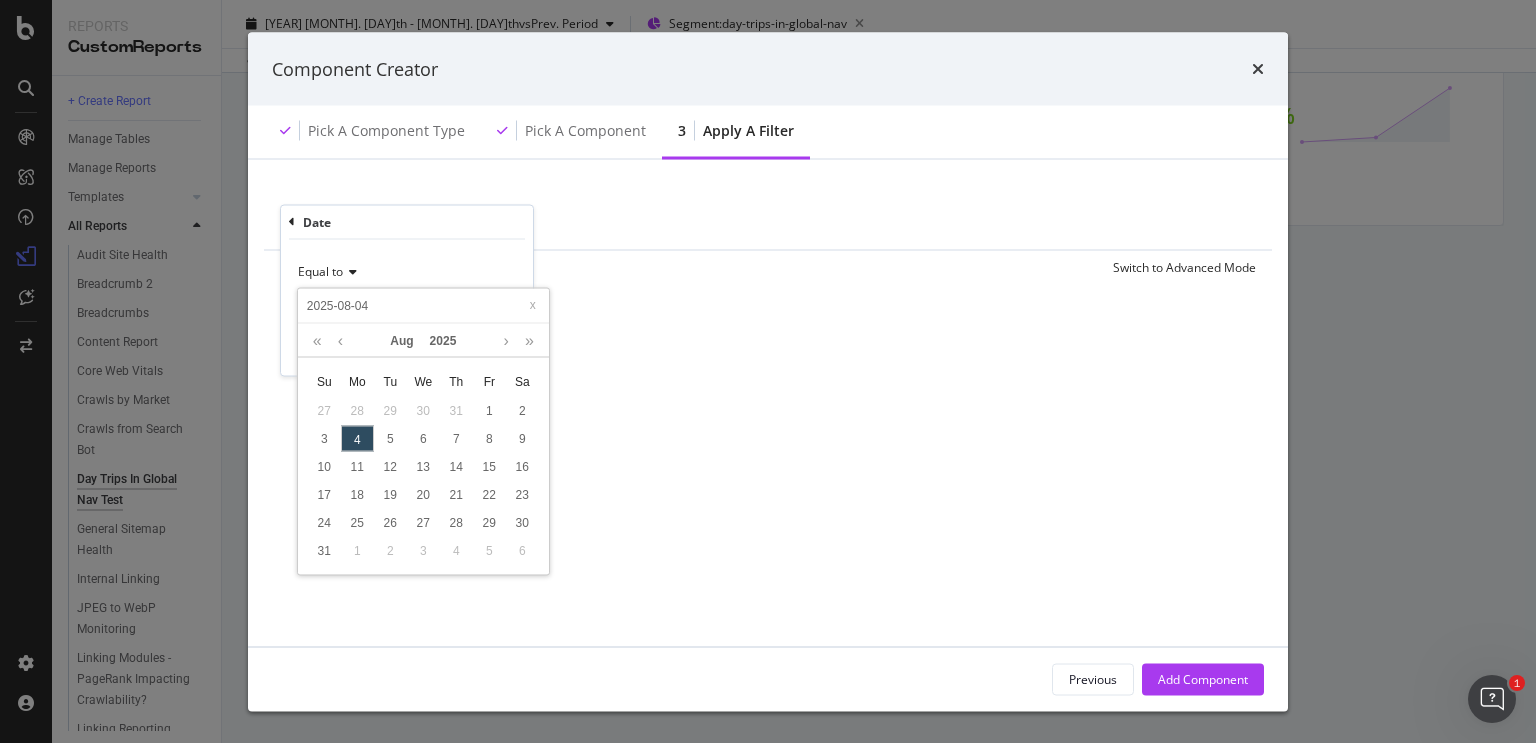 click on "Add Filter Clear Save Switch to Advanced Mode Date Equal to [DATE] [DATE] Aug [YEAR] Su Mo Tu We Th Fr Sa 27 28 29 30 31 1 2 3 4 5 6 7 8 9 10 11 12 13 14 15 16 17 18 19 20 21 22 23 24 25 26 27 28 29 30 31 1 2 3 4 5 6 Cancel Add filter Apply" at bounding box center (768, 429) 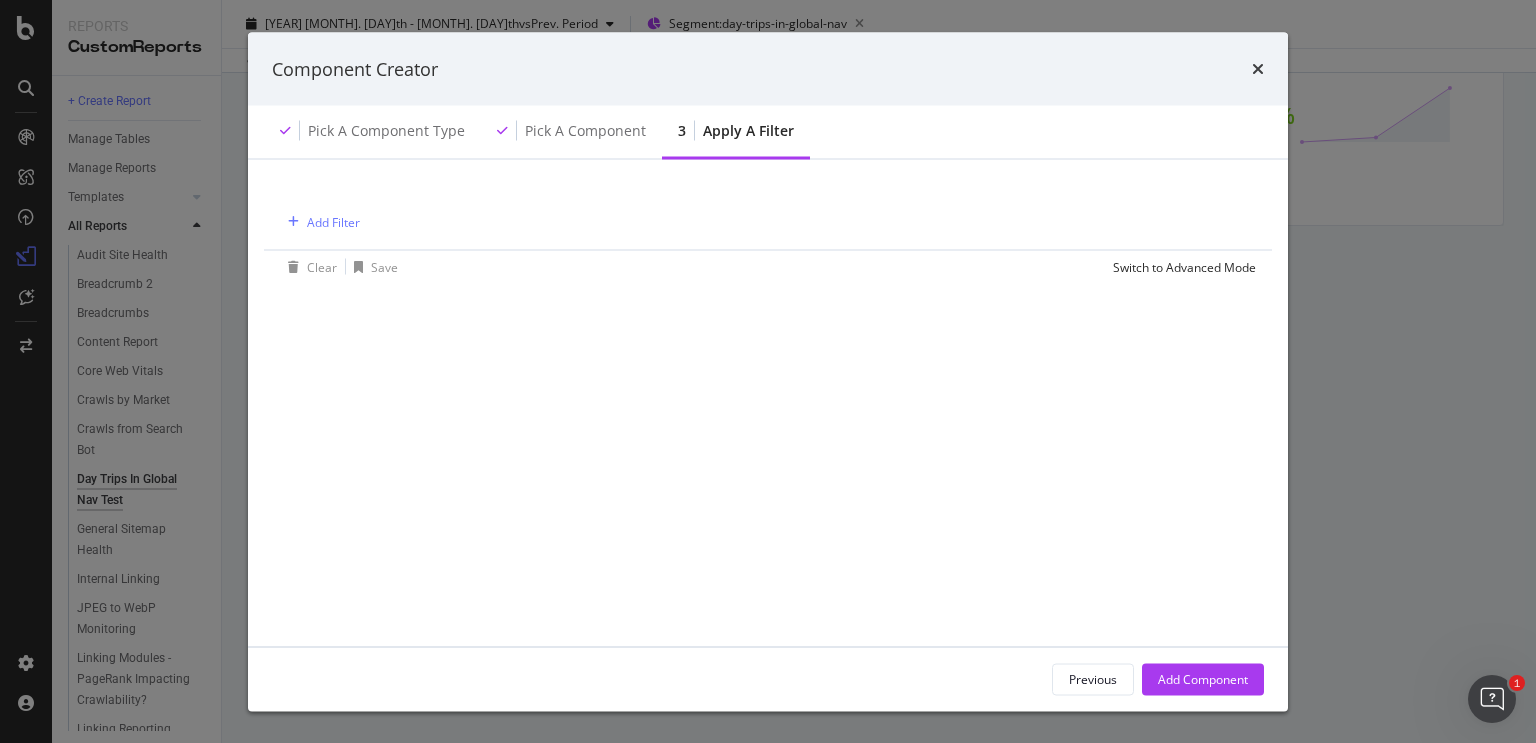 click on "Component Creator" at bounding box center (768, 69) 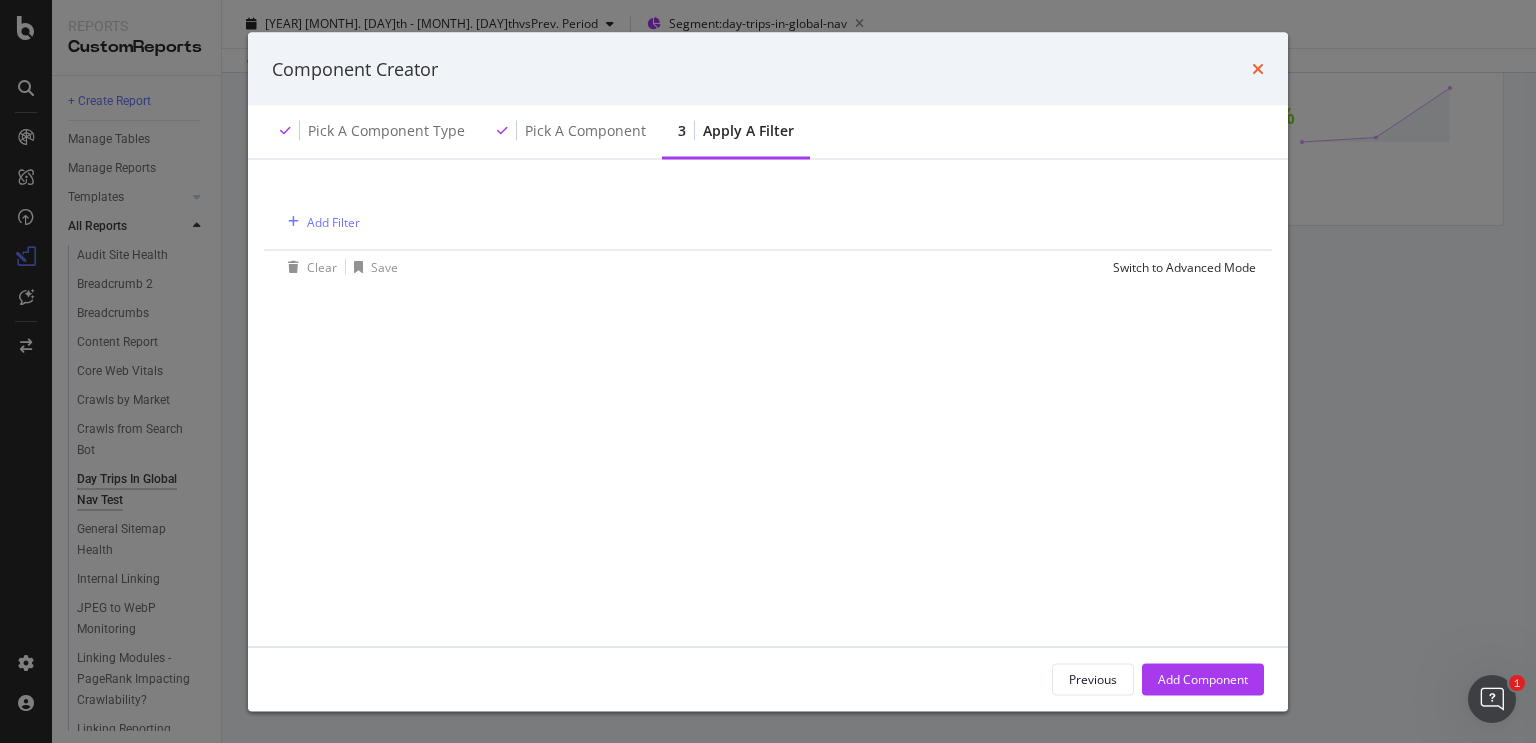 click at bounding box center [1258, 69] 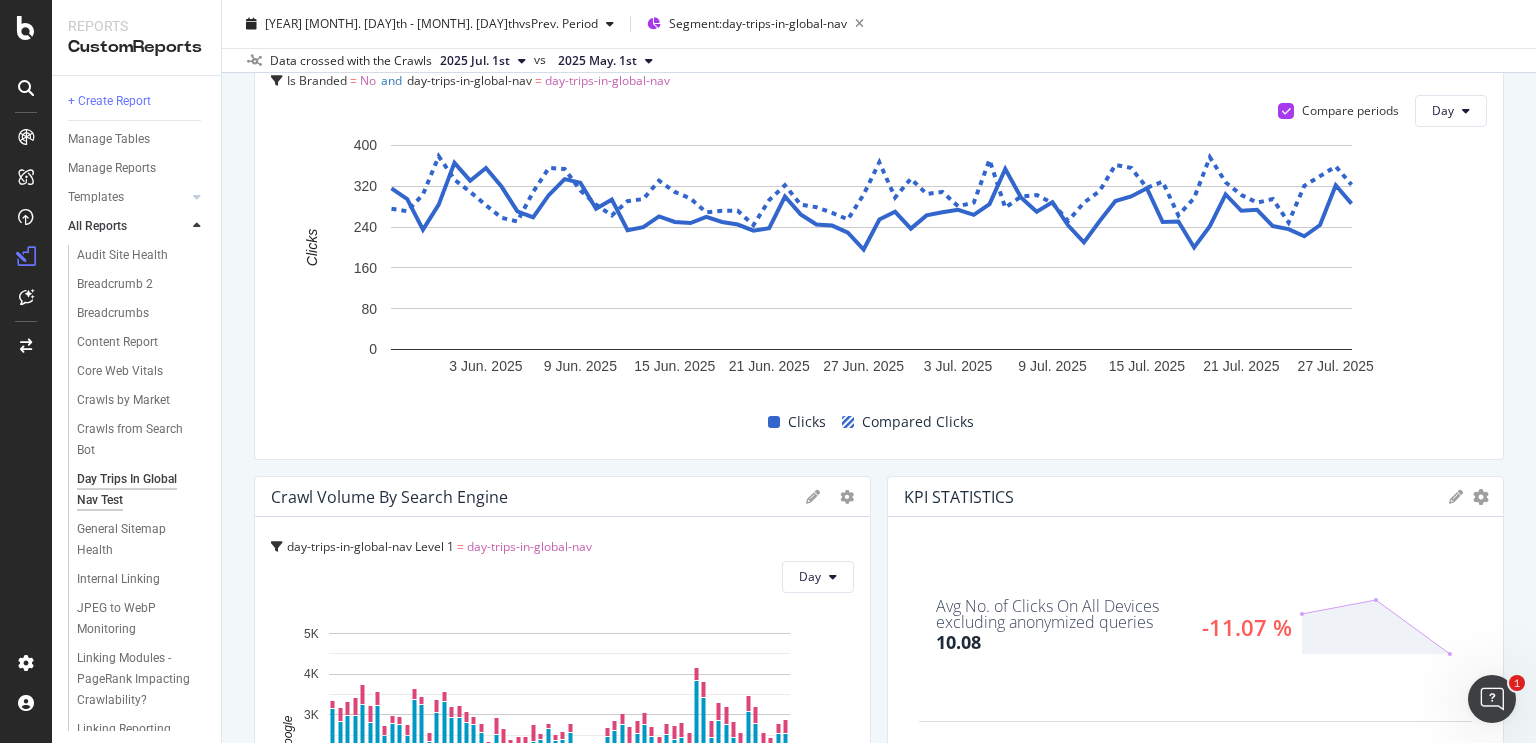 scroll, scrollTop: 1598, scrollLeft: 0, axis: vertical 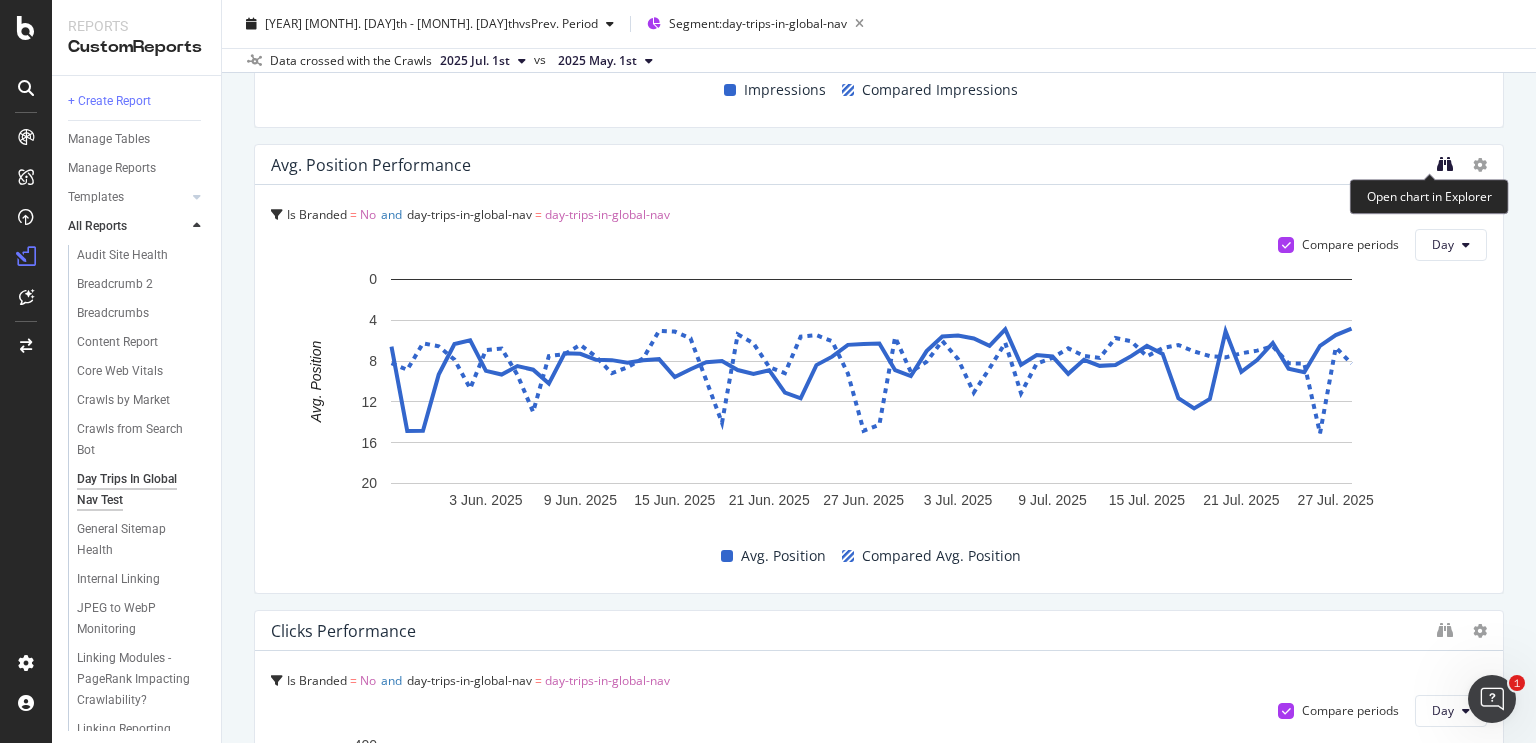 click at bounding box center [1445, 164] 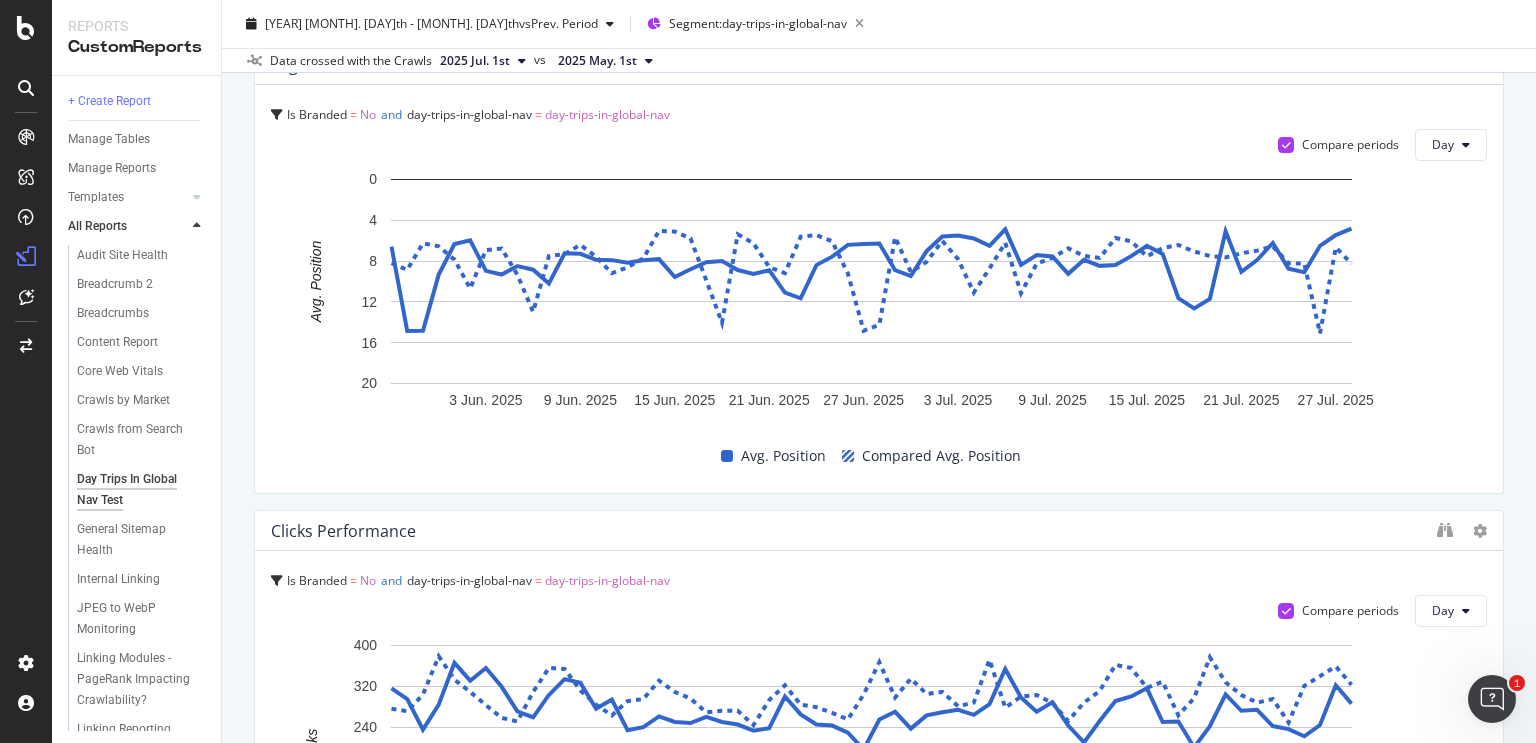 scroll, scrollTop: 1898, scrollLeft: 0, axis: vertical 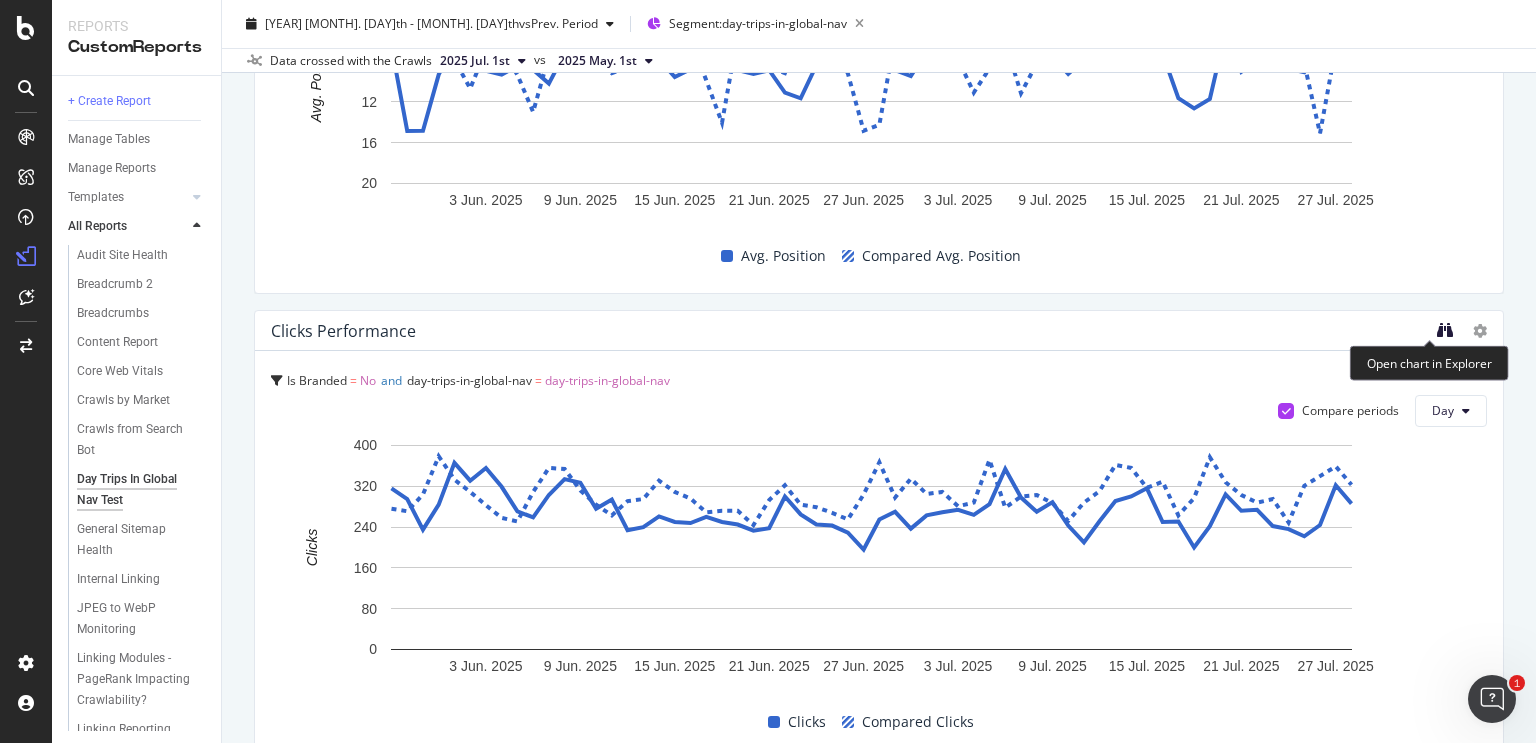 click at bounding box center (1445, 330) 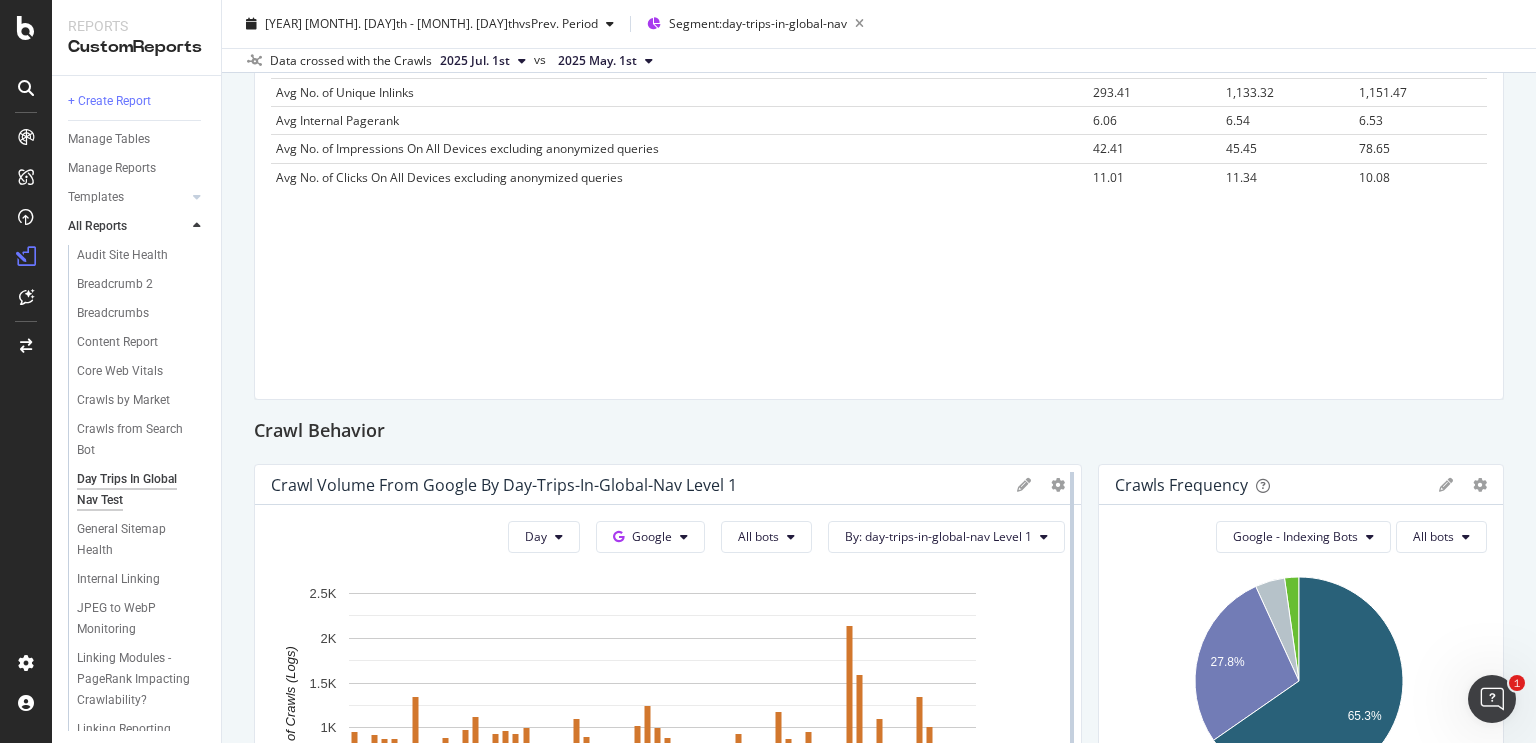 scroll, scrollTop: 0, scrollLeft: 0, axis: both 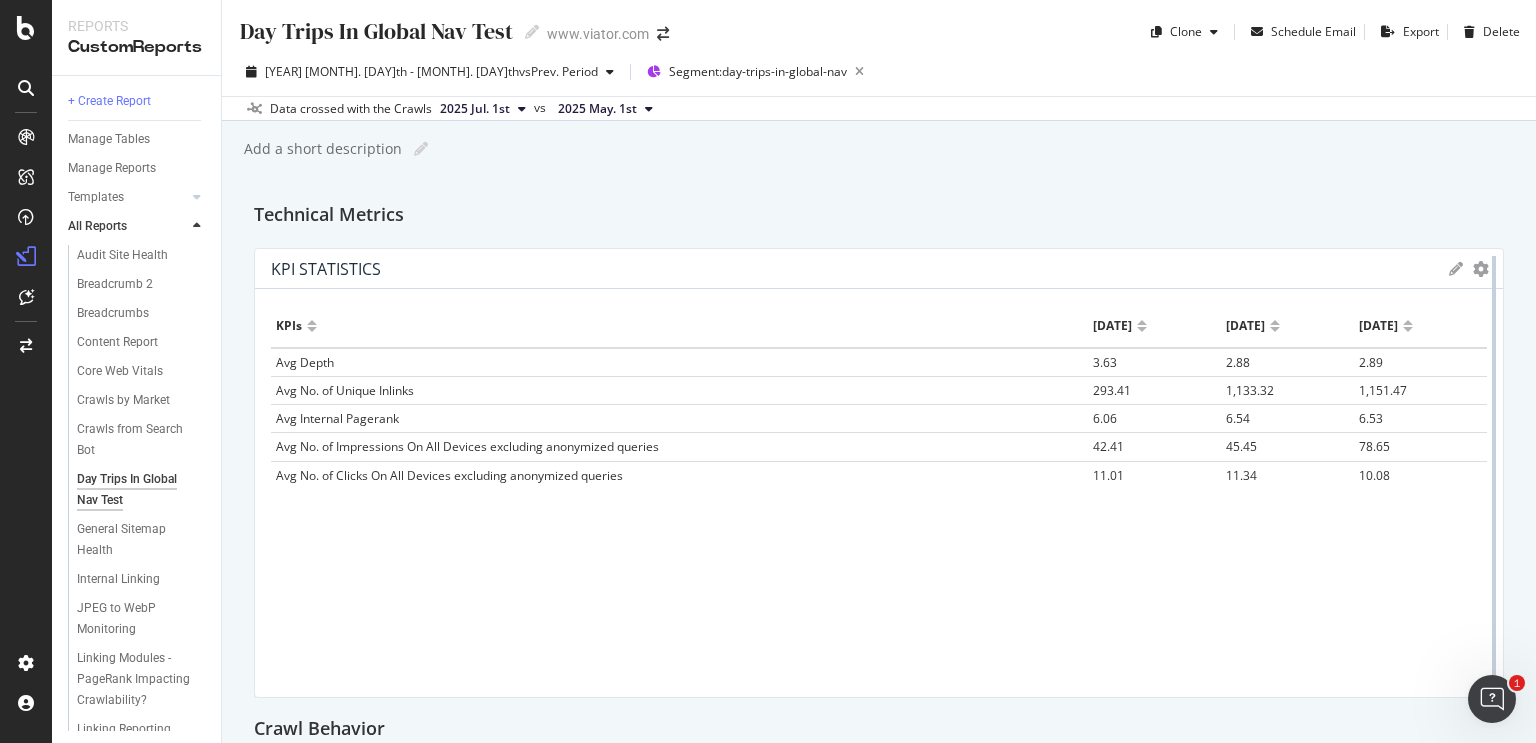 click at bounding box center (1494, 473) 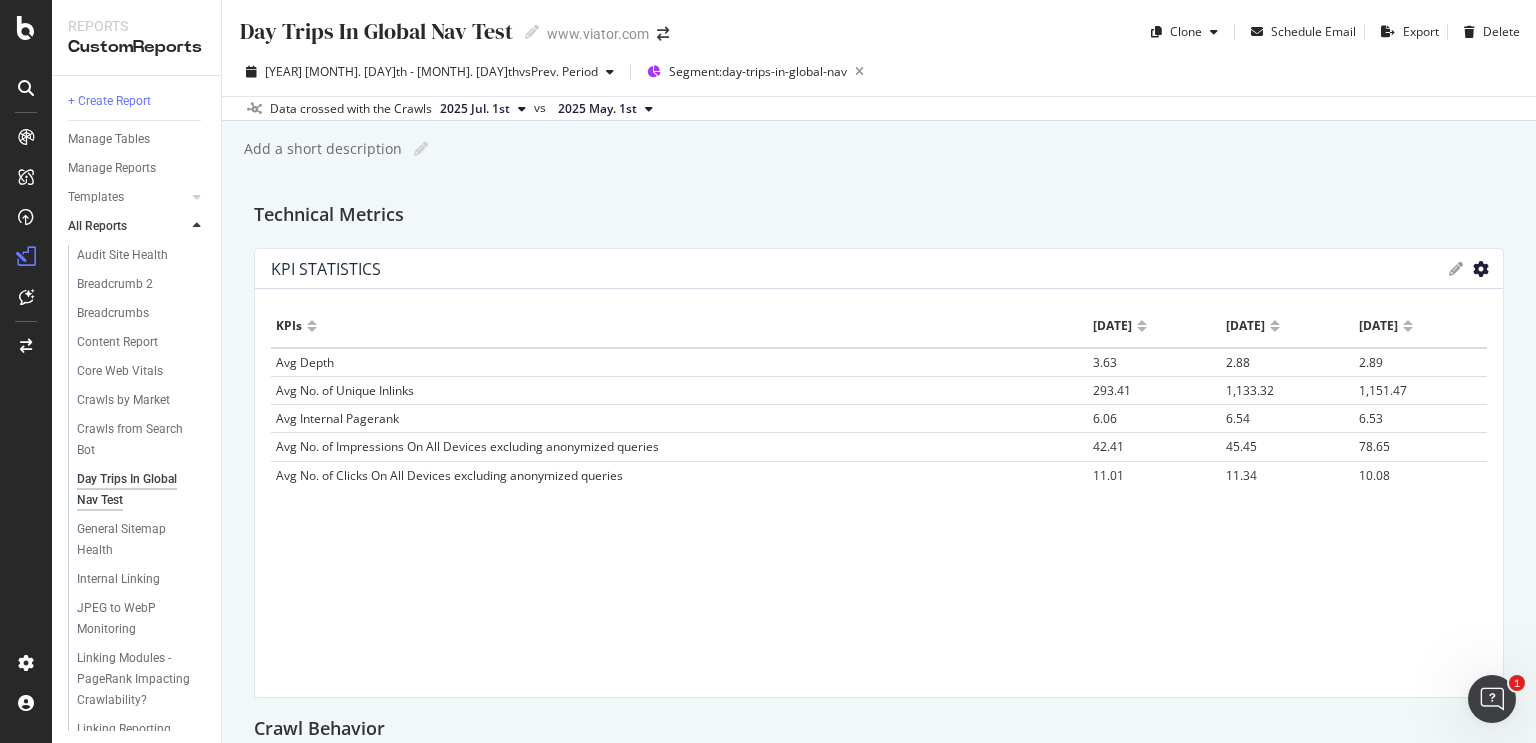 click at bounding box center (1481, 269) 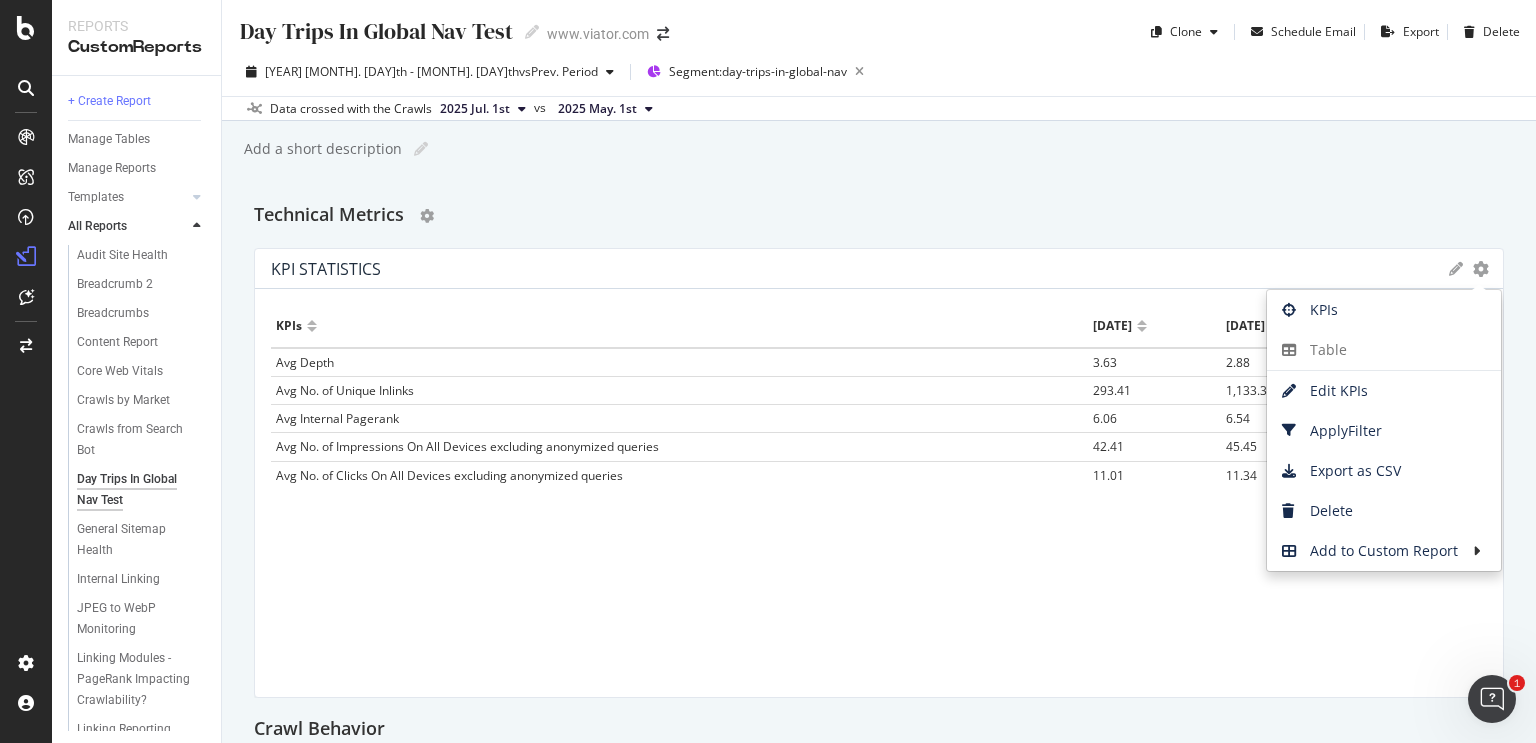 click on "Technical Metrics" at bounding box center [879, 216] 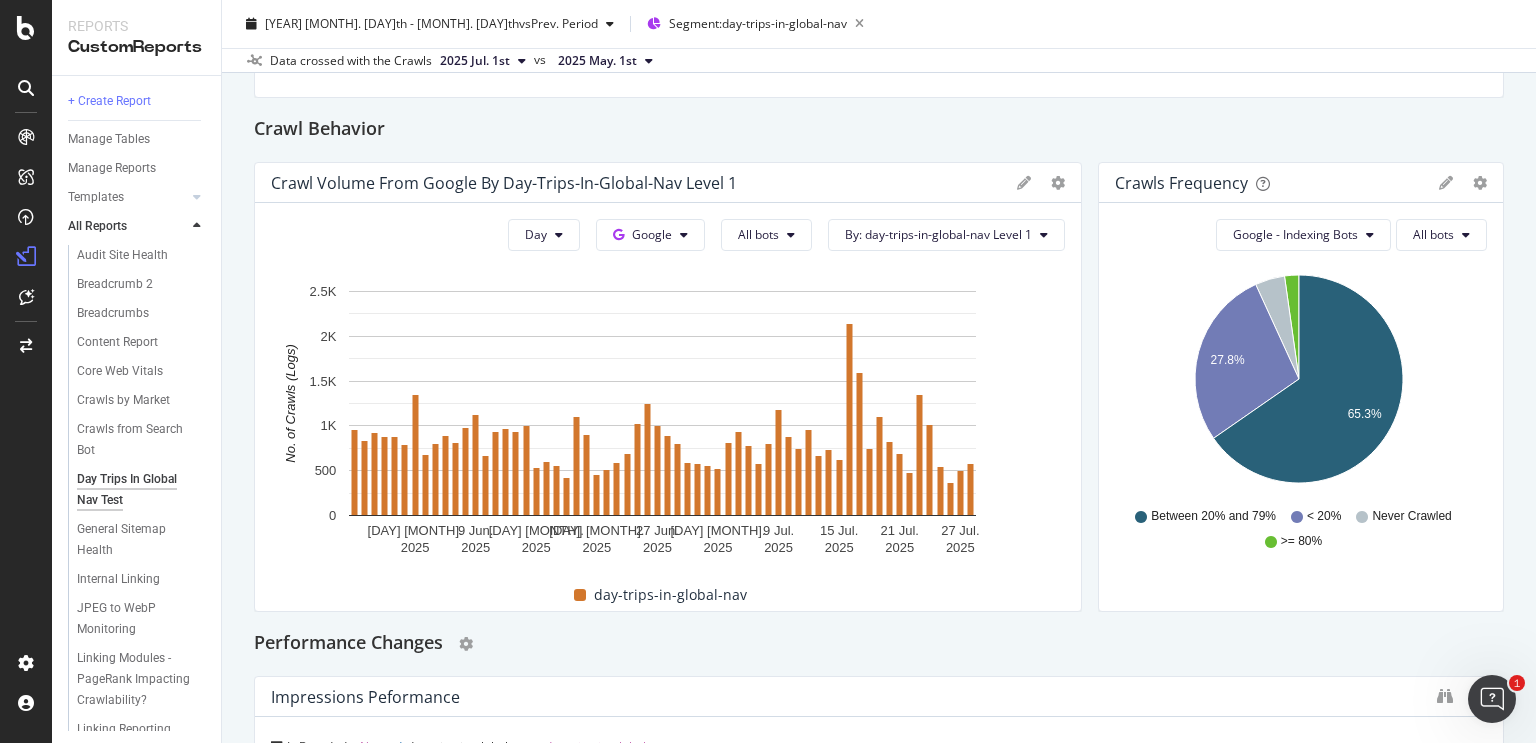 scroll, scrollTop: 1000, scrollLeft: 0, axis: vertical 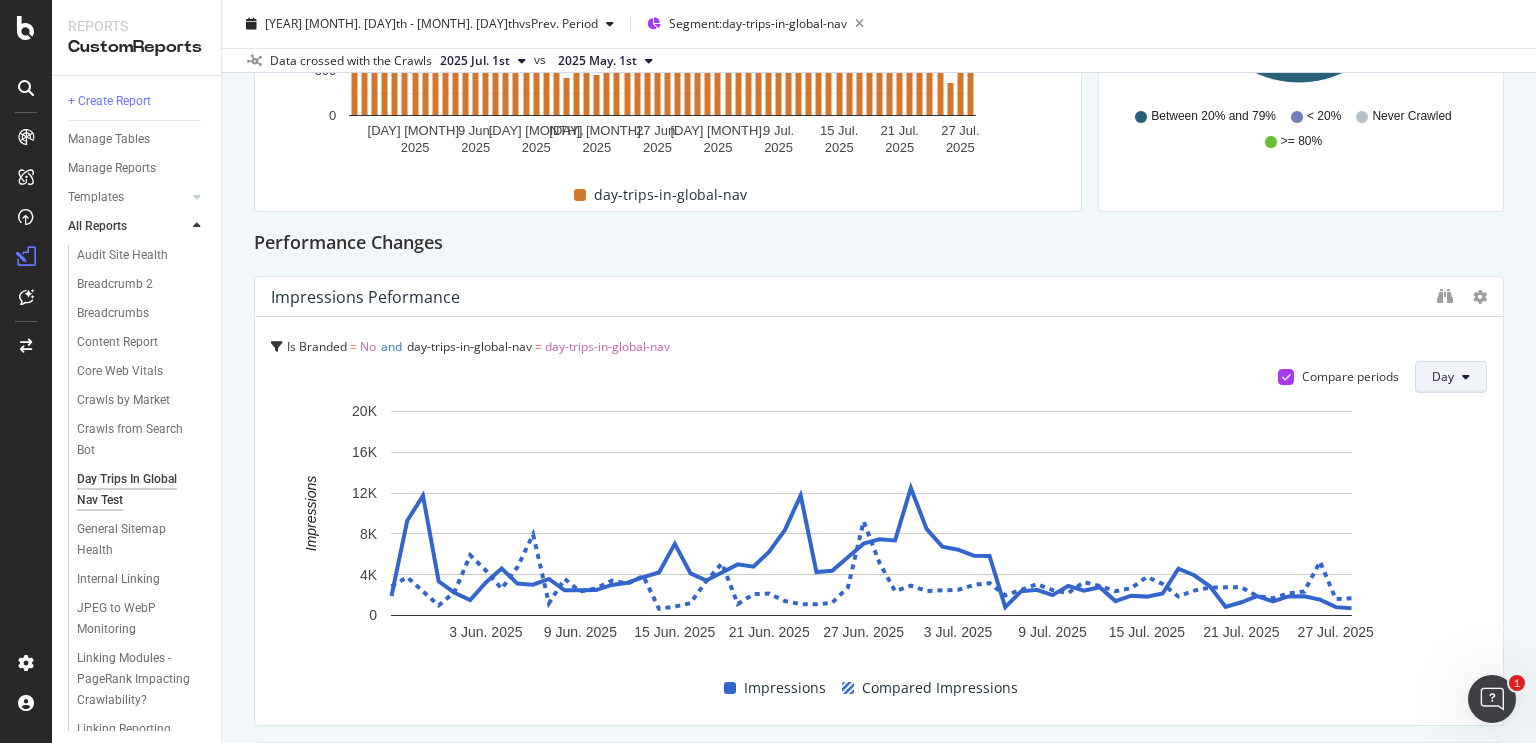 click at bounding box center [1466, 377] 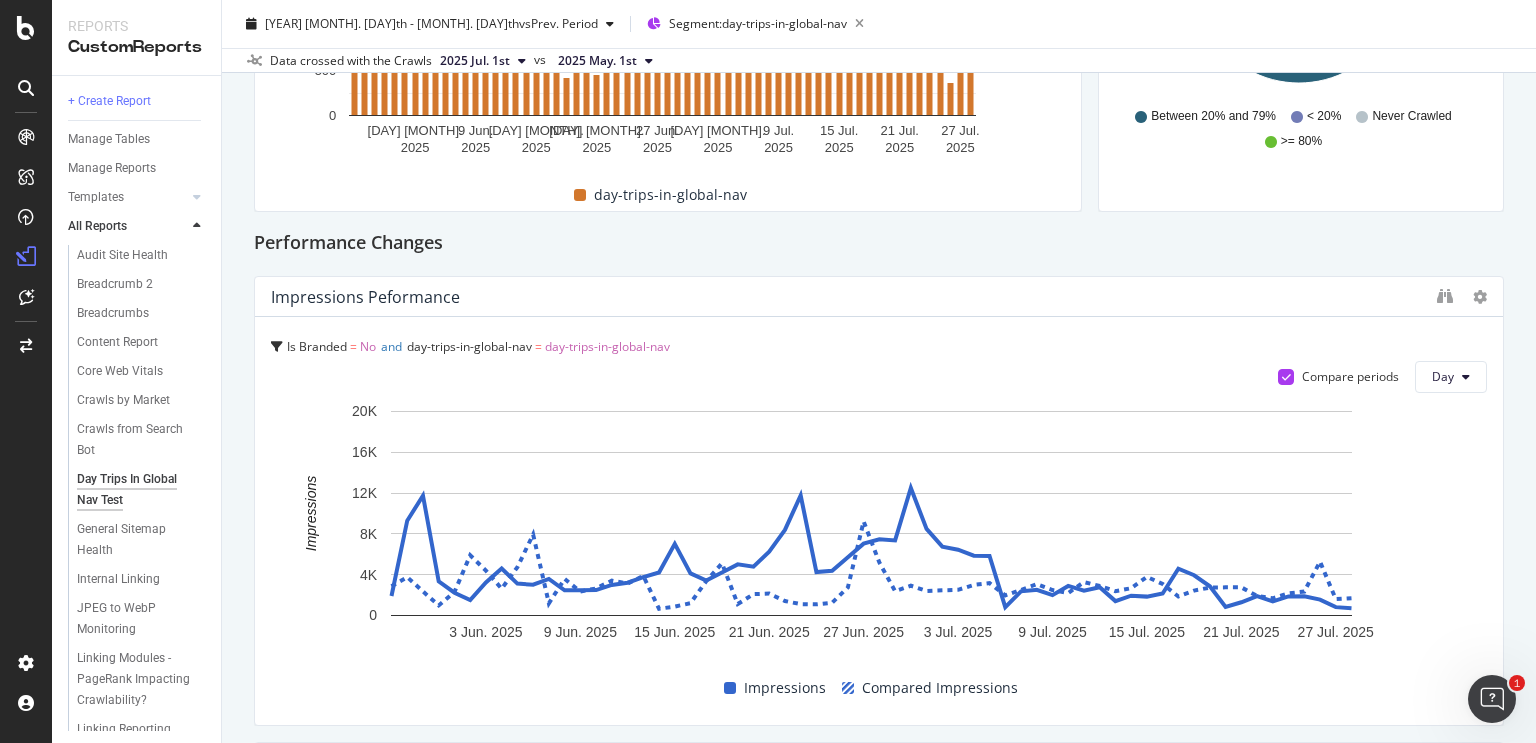 click on "Impressions Peformance" at bounding box center [879, 297] 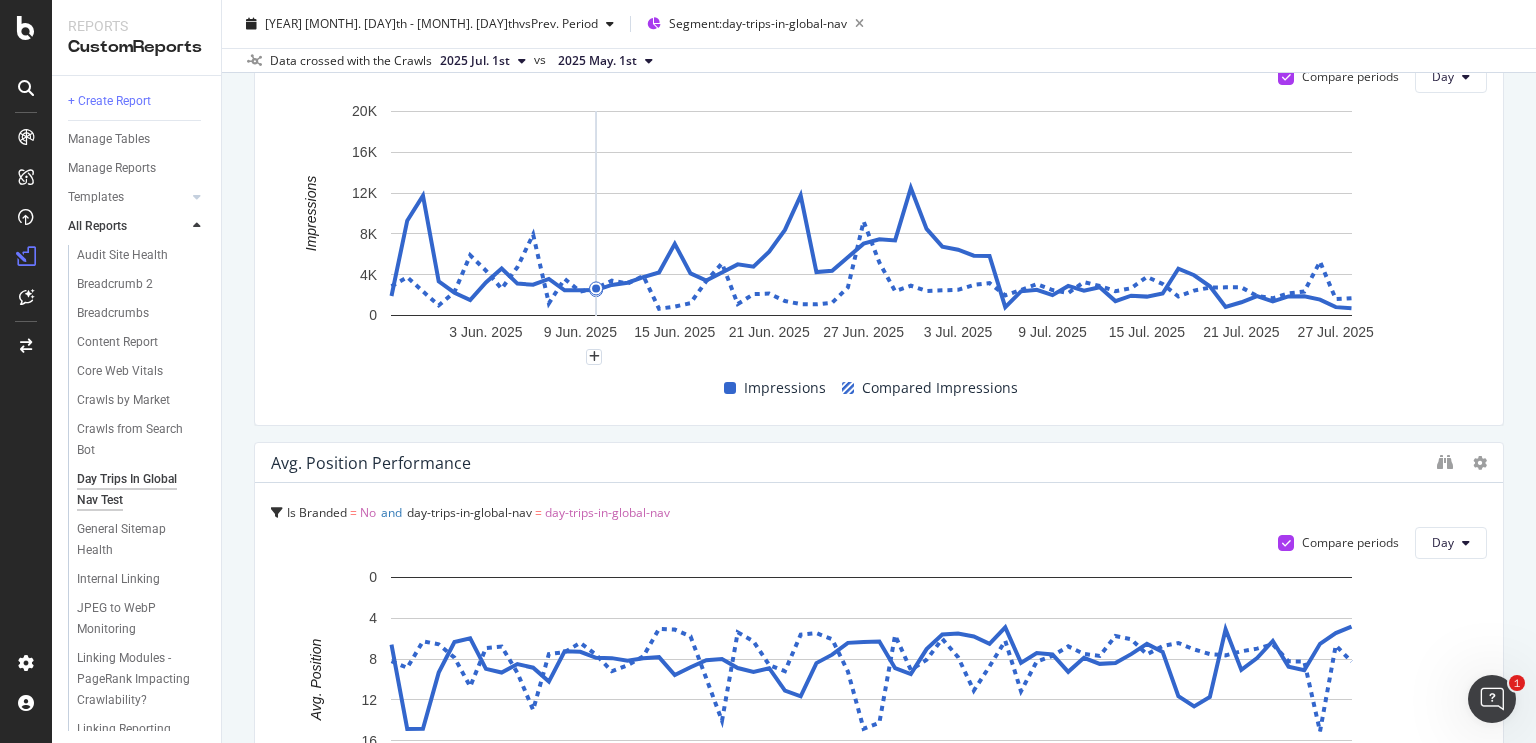 scroll, scrollTop: 900, scrollLeft: 0, axis: vertical 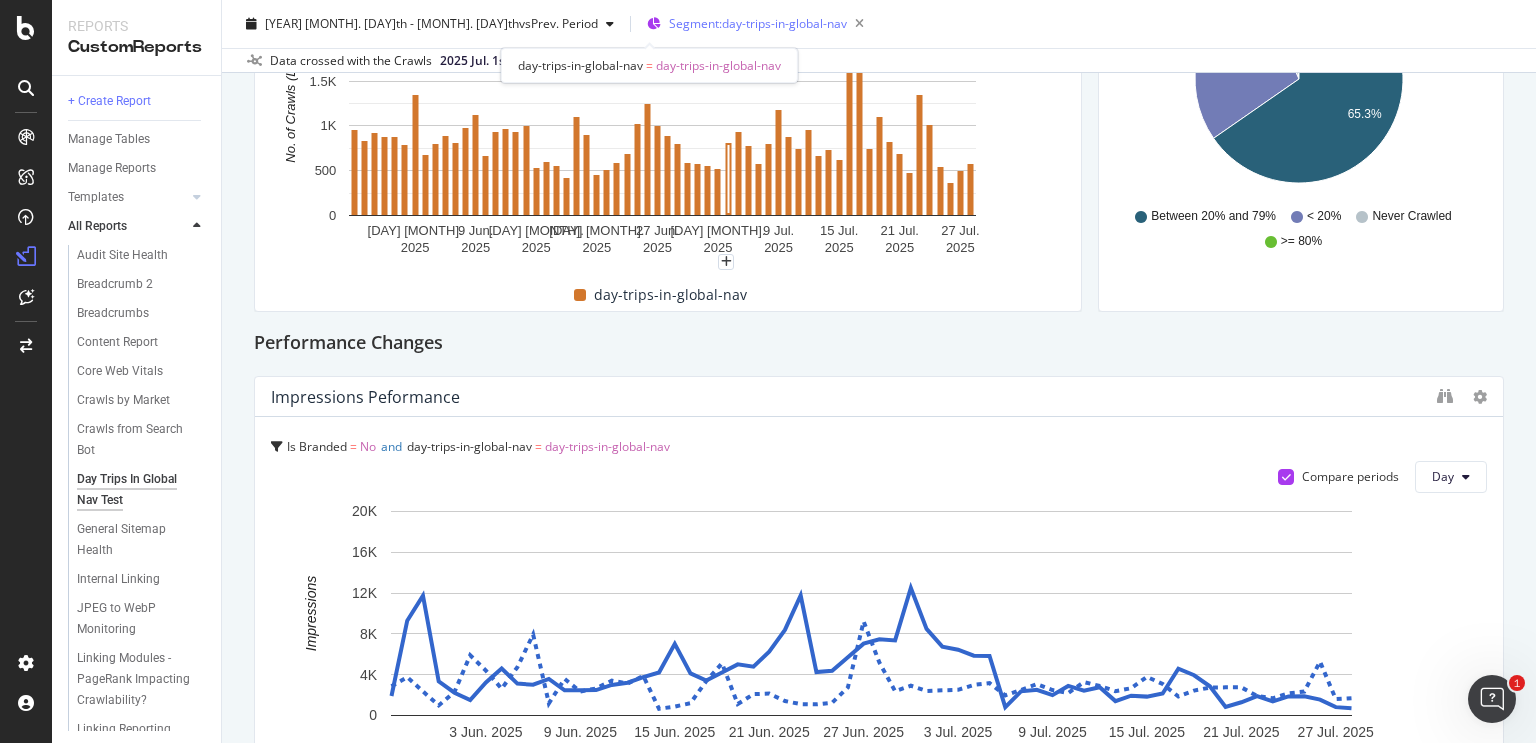 click on "Segment:  day-trips-in-global-nav" at bounding box center (758, 23) 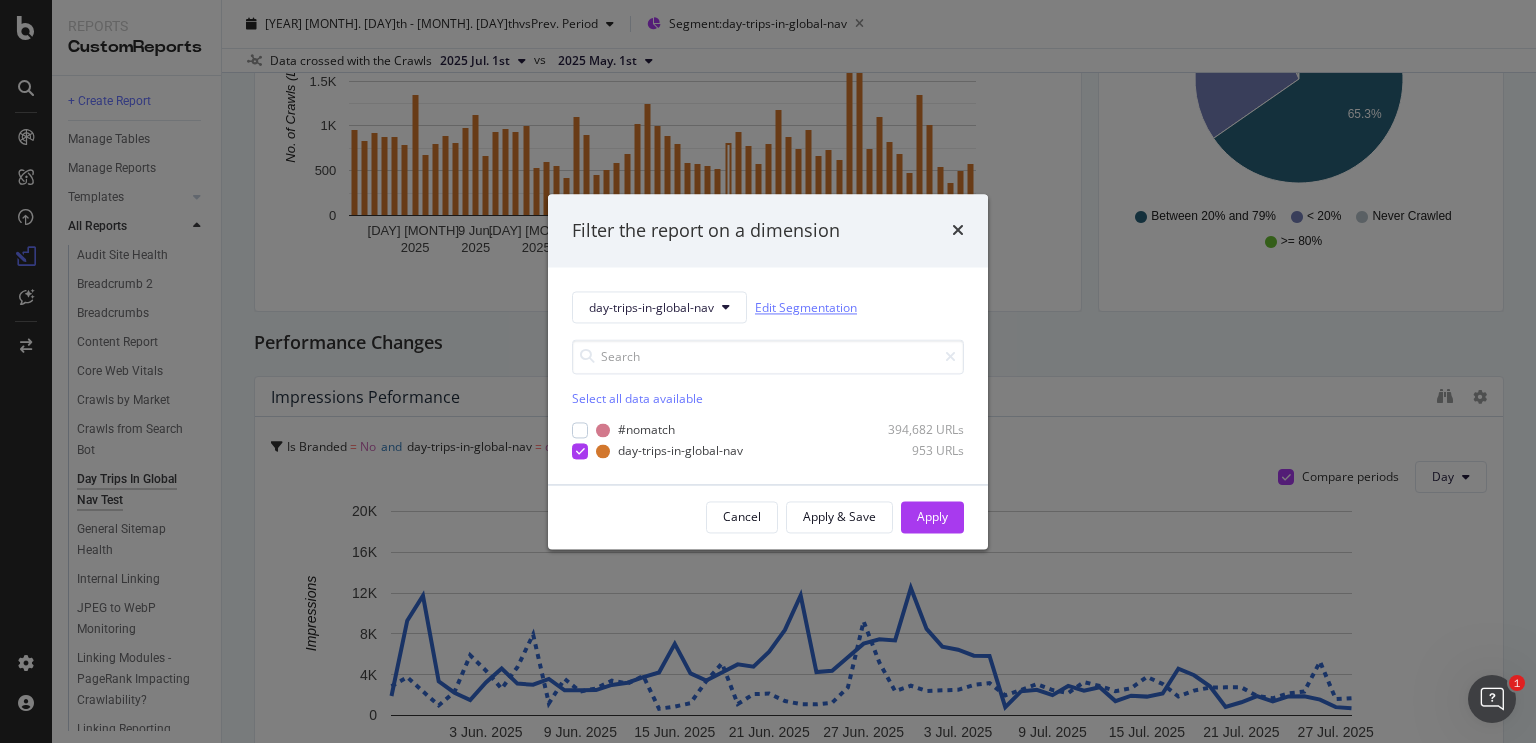 click on "Edit Segmentation" at bounding box center (806, 307) 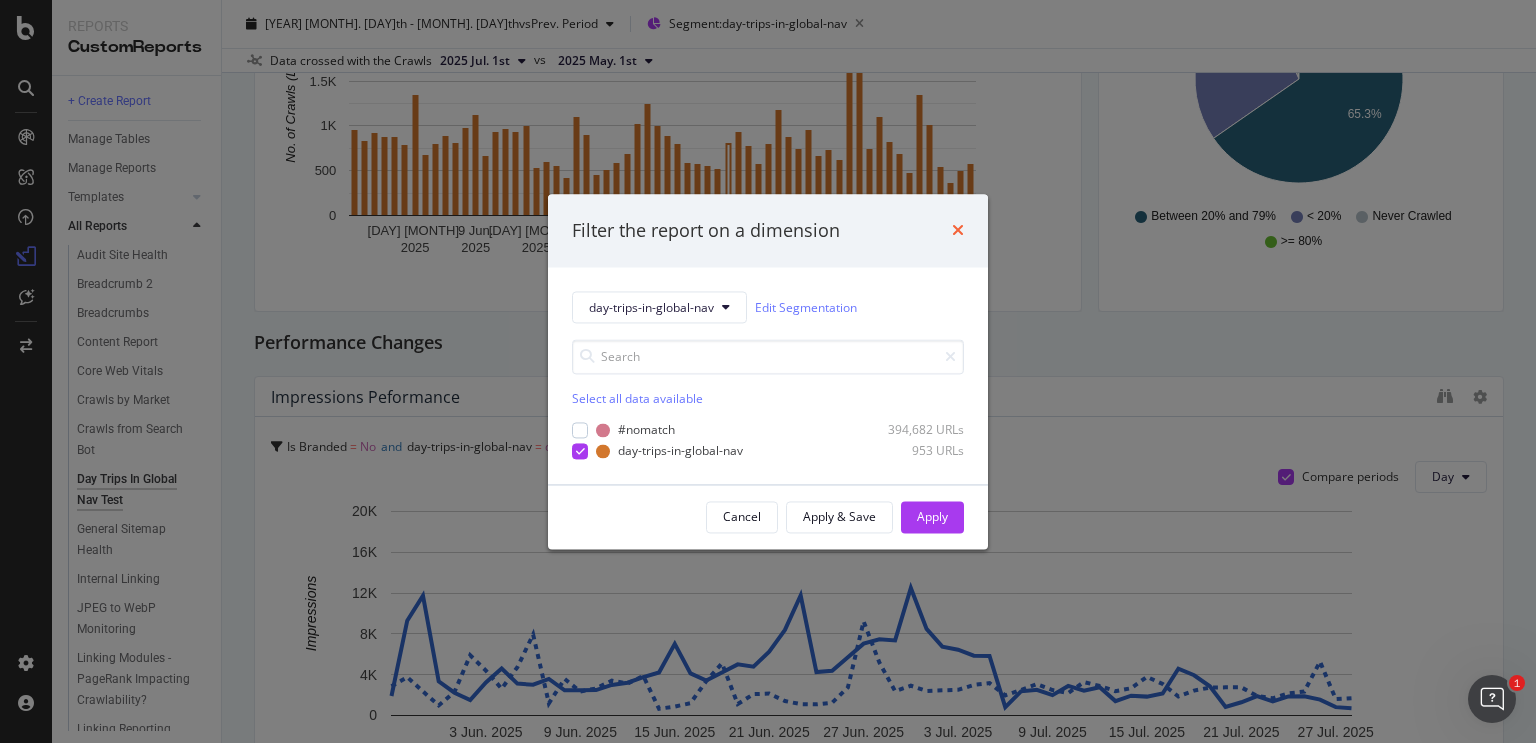 click at bounding box center [958, 231] 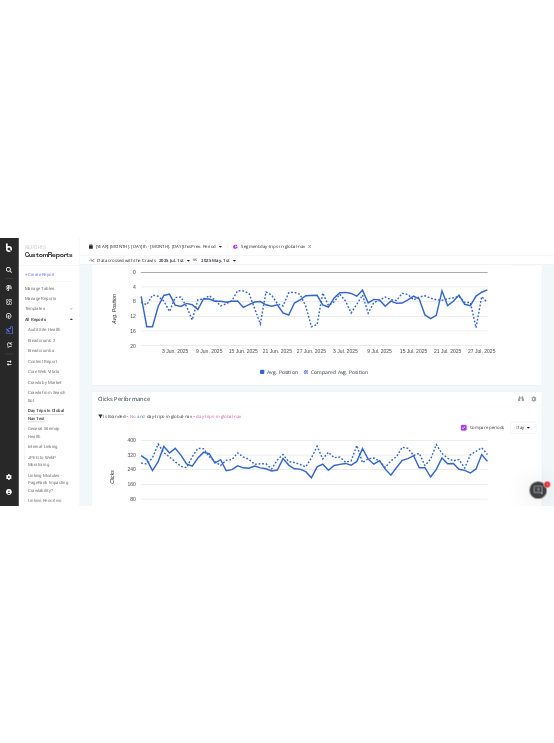 scroll, scrollTop: 2100, scrollLeft: 0, axis: vertical 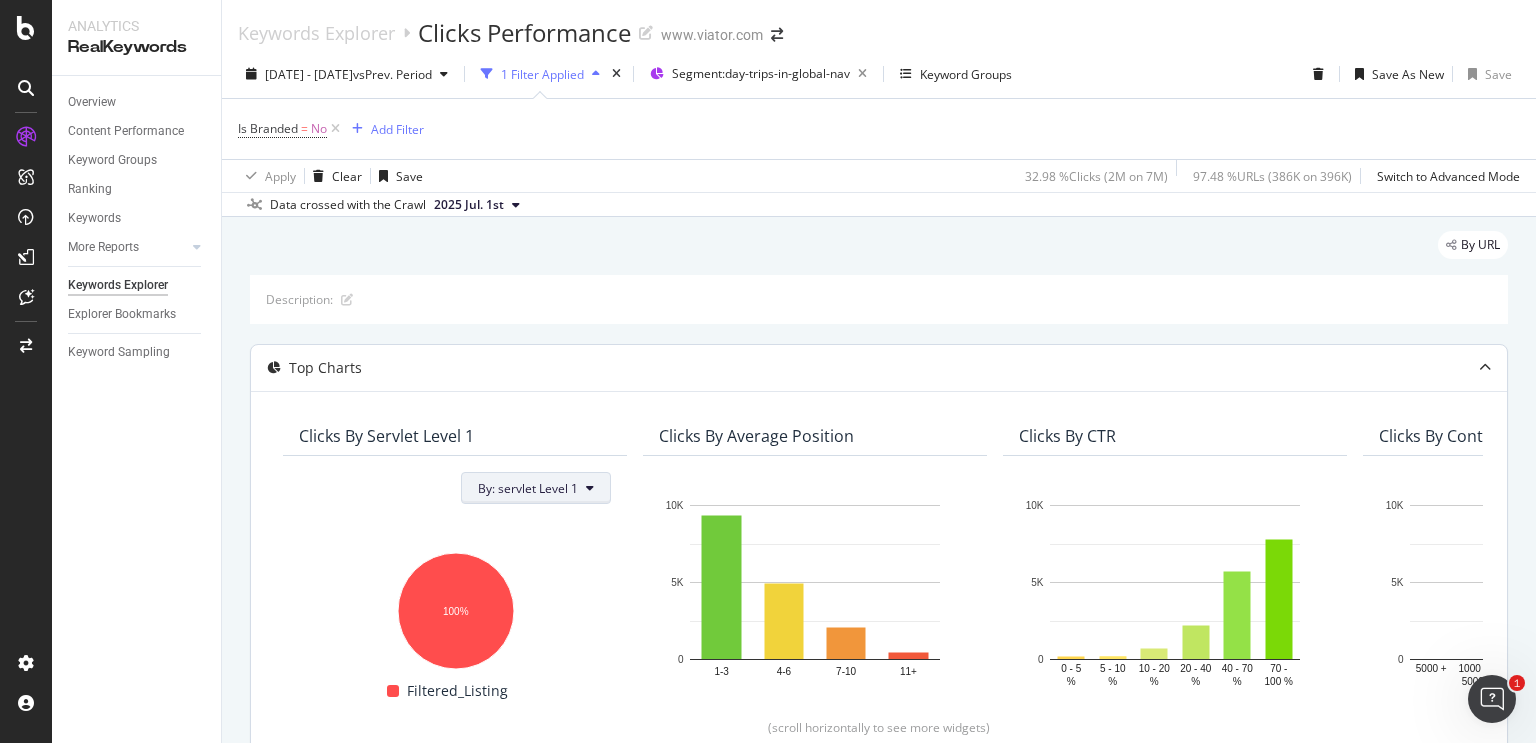 click on "By: servlet Level 1" at bounding box center [536, 488] 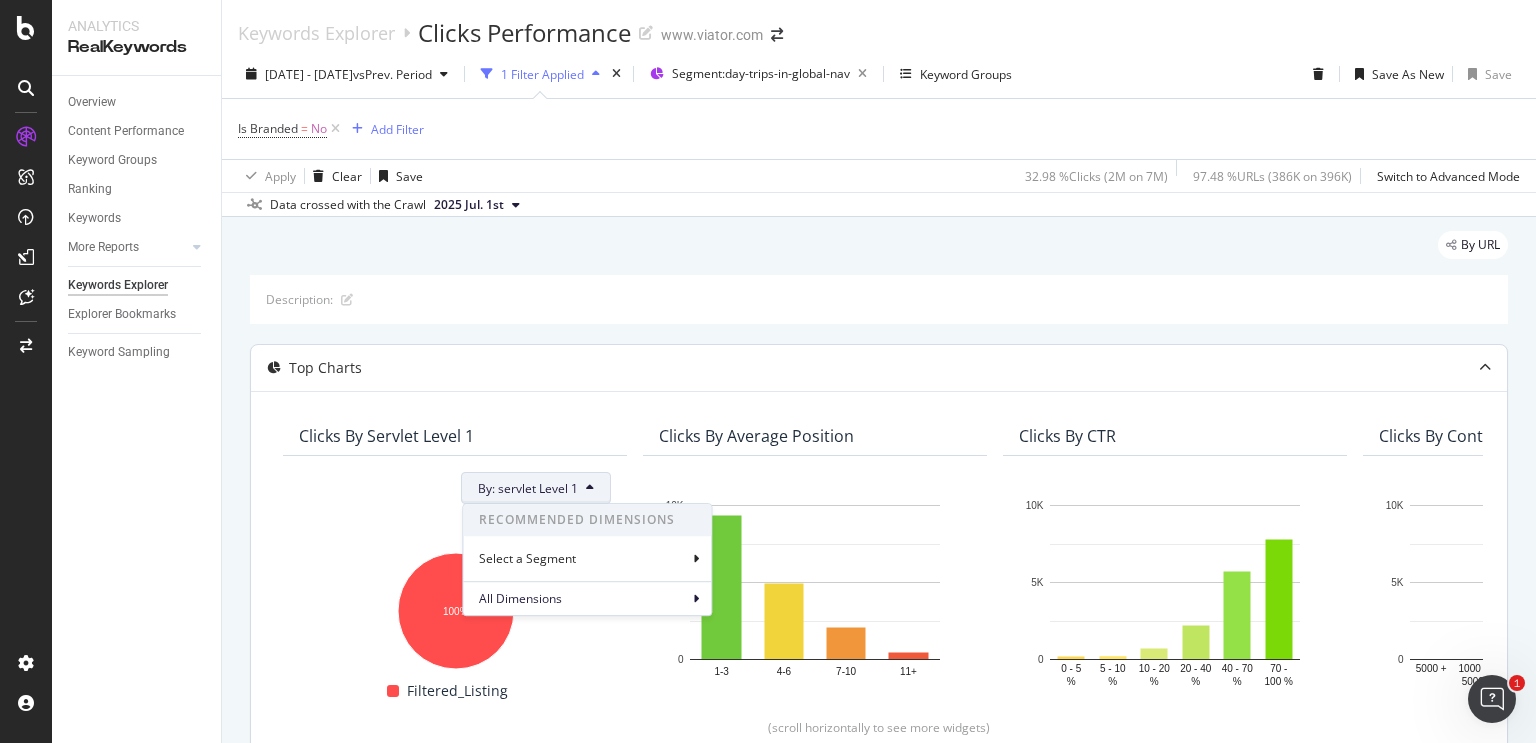 click on "By: servlet Level 1" at bounding box center [536, 488] 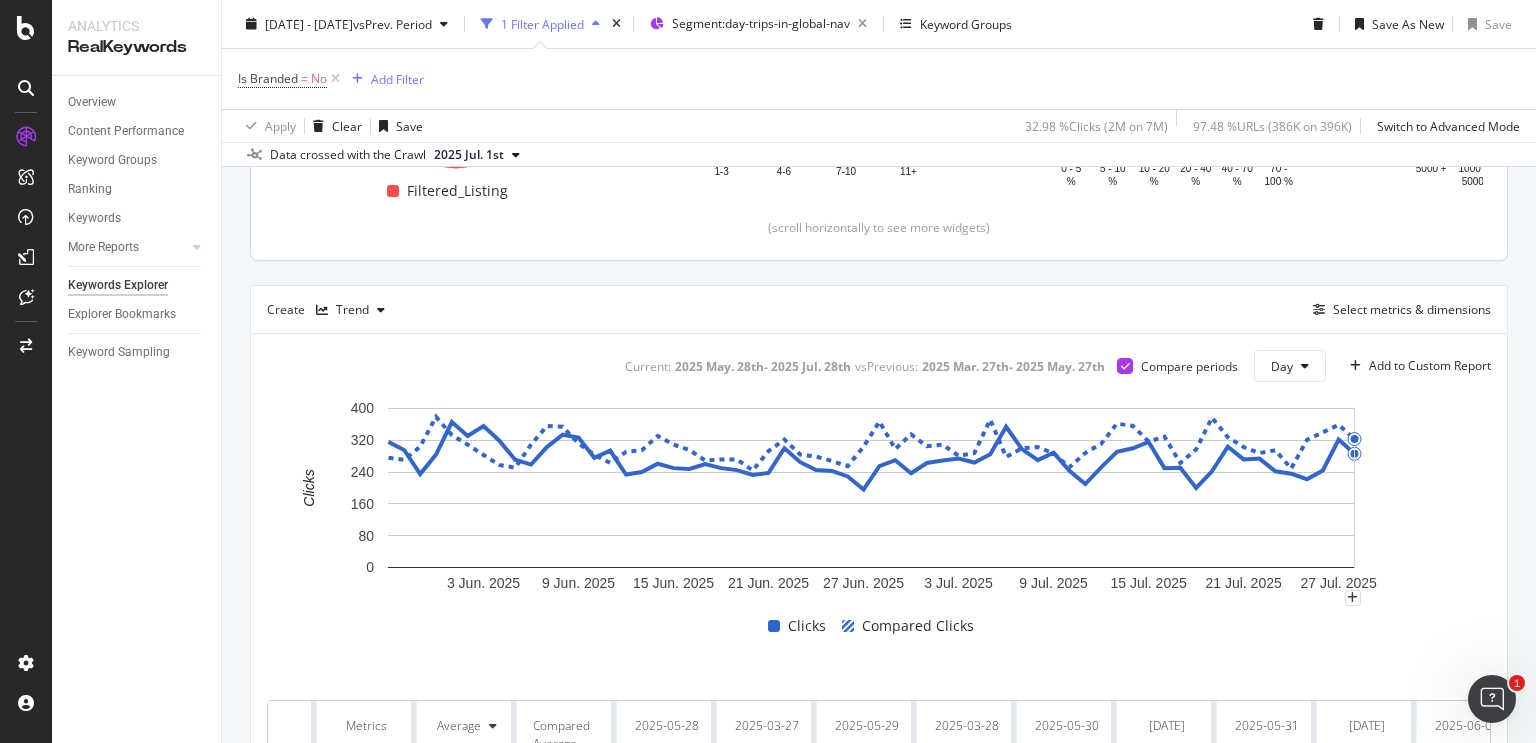 scroll, scrollTop: 664, scrollLeft: 0, axis: vertical 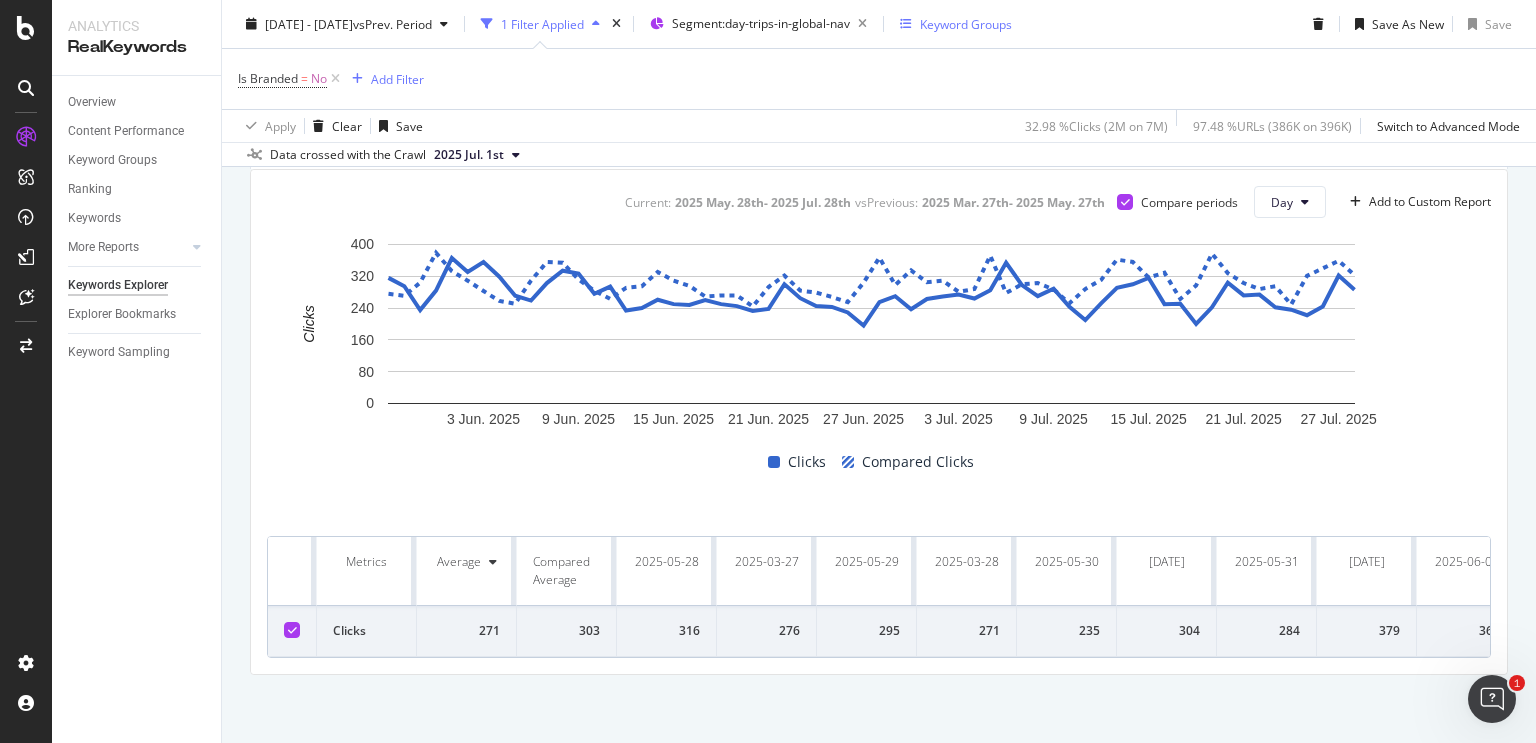 click on "Keyword Groups" at bounding box center [966, 23] 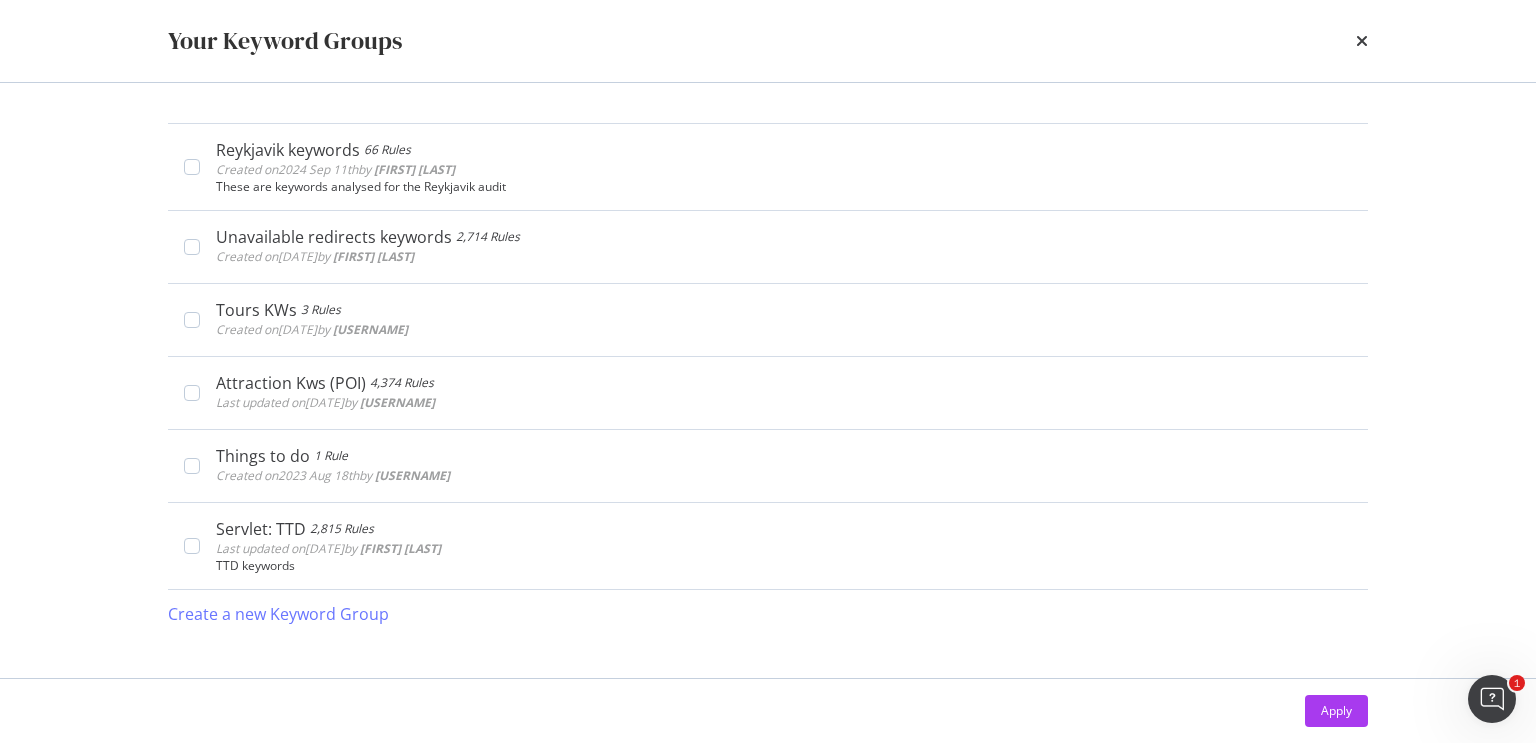 click on "Your Keyword Groups" at bounding box center [768, 41] 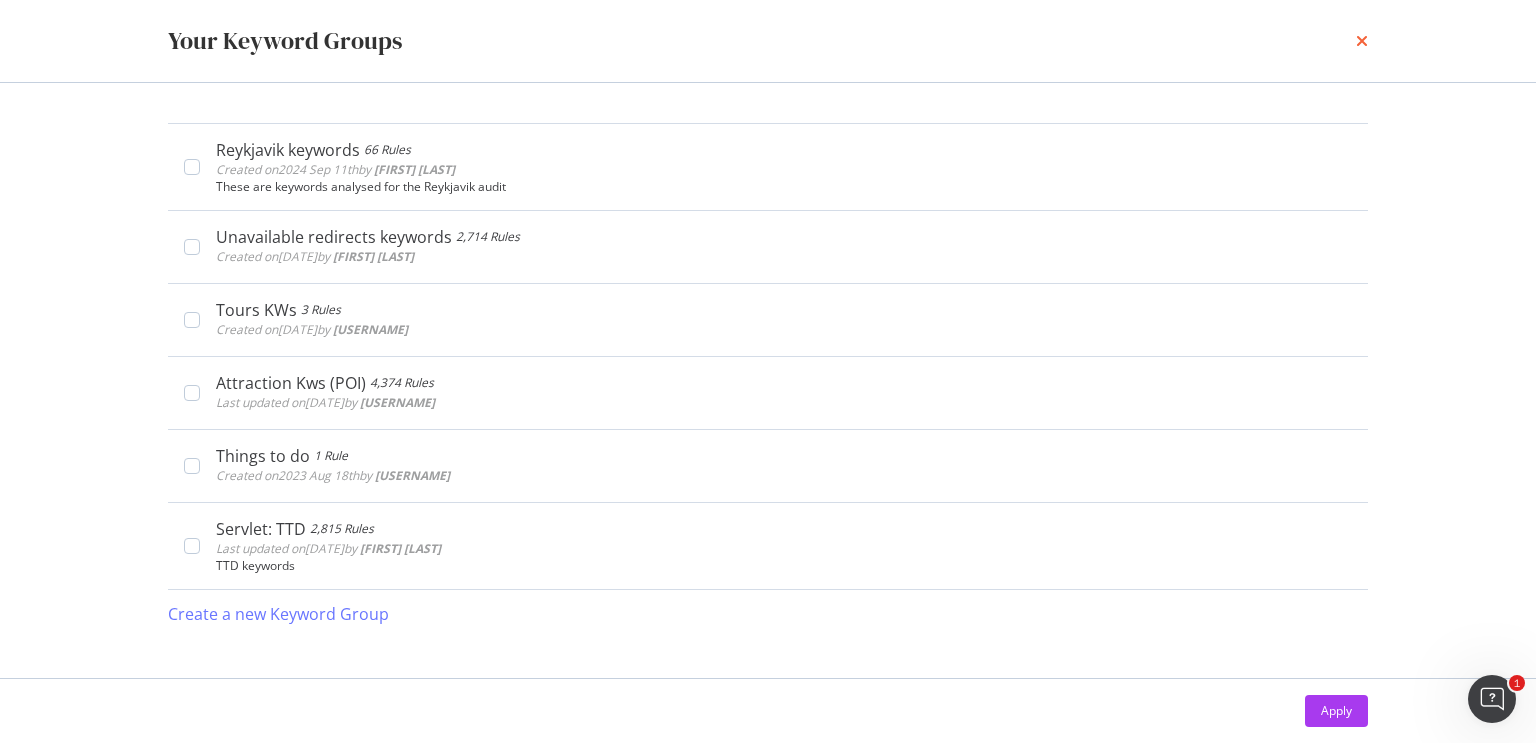 click at bounding box center (1362, 41) 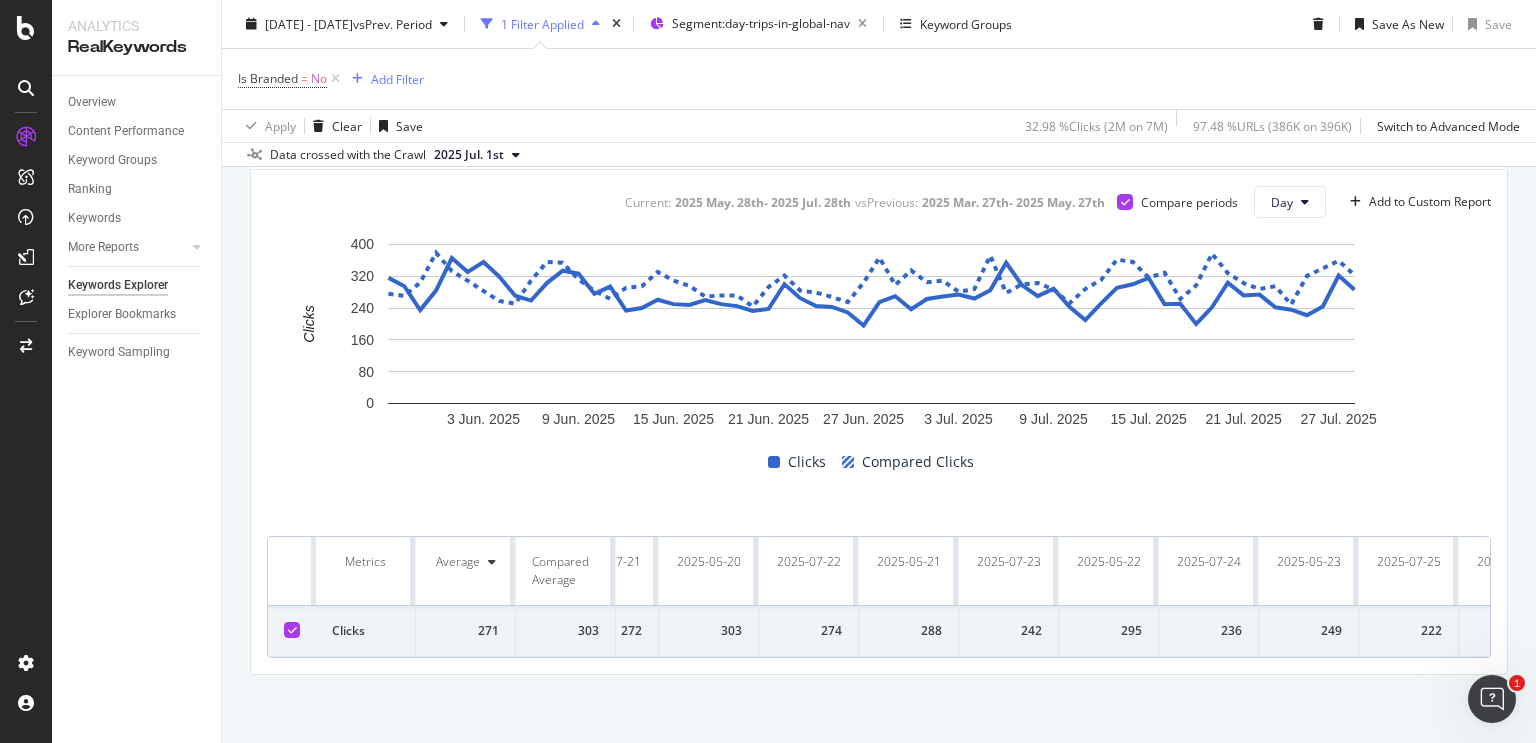 scroll, scrollTop: 0, scrollLeft: 11540, axis: horizontal 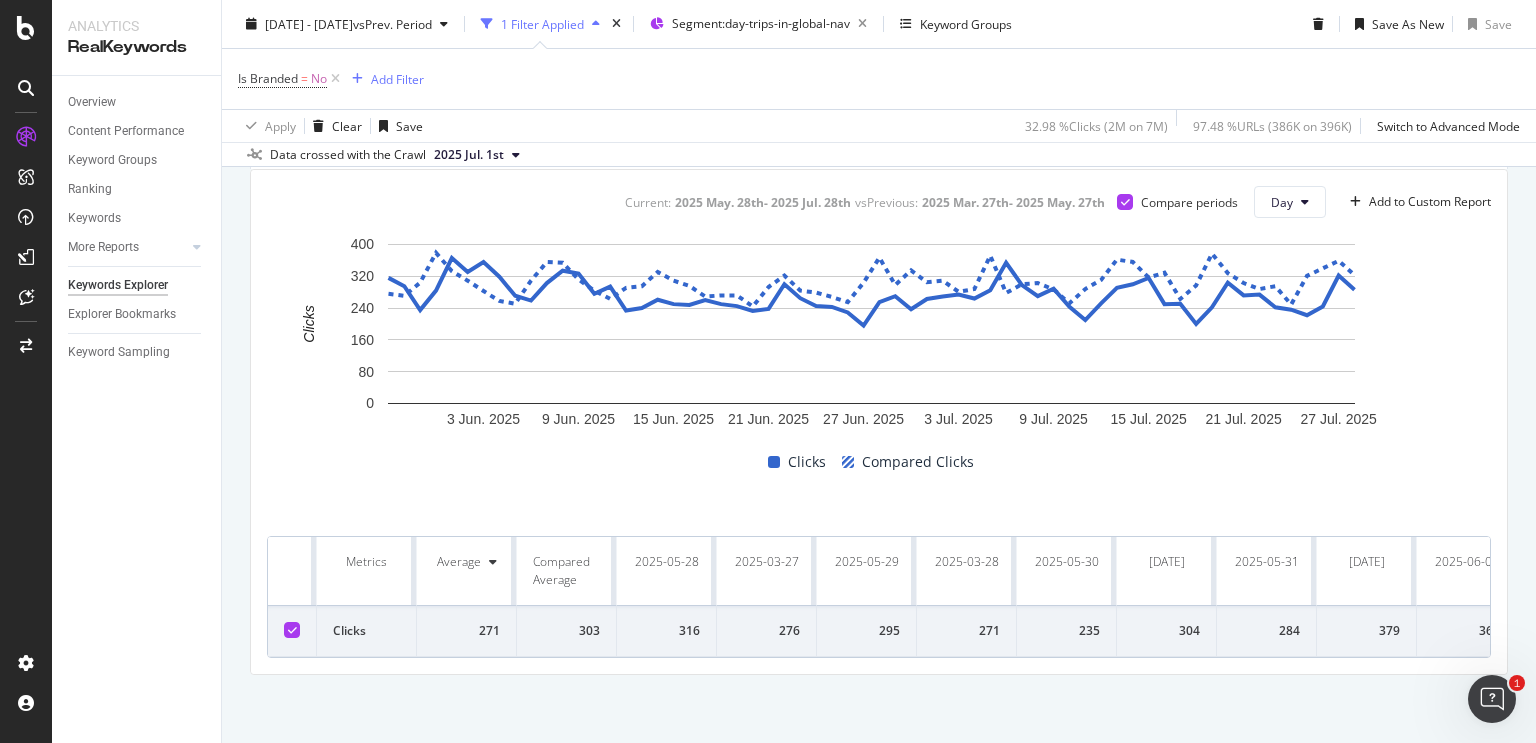 click at bounding box center (493, 562) 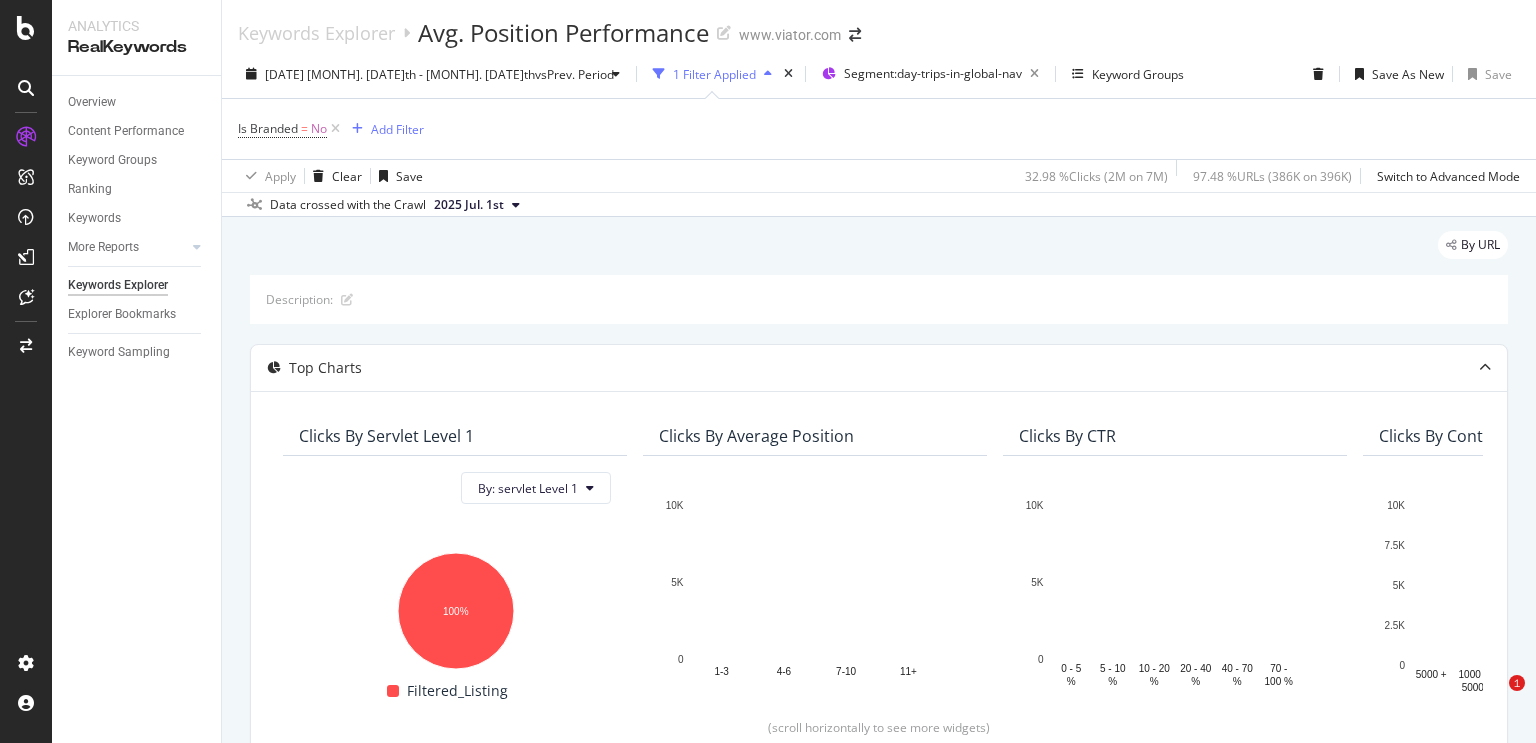 scroll, scrollTop: 0, scrollLeft: 0, axis: both 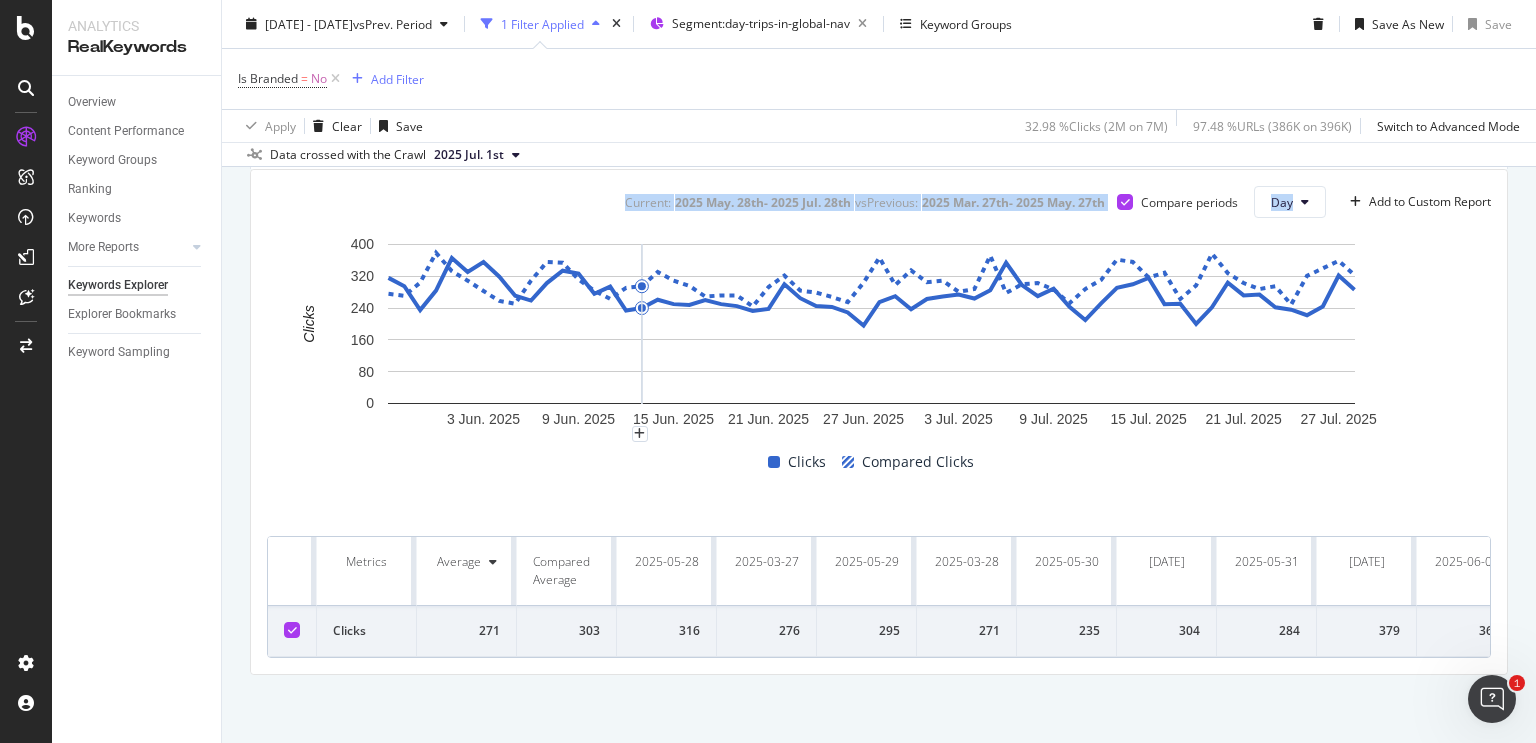 drag, startPoint x: 371, startPoint y: 215, endPoint x: 842, endPoint y: 328, distance: 484.36557 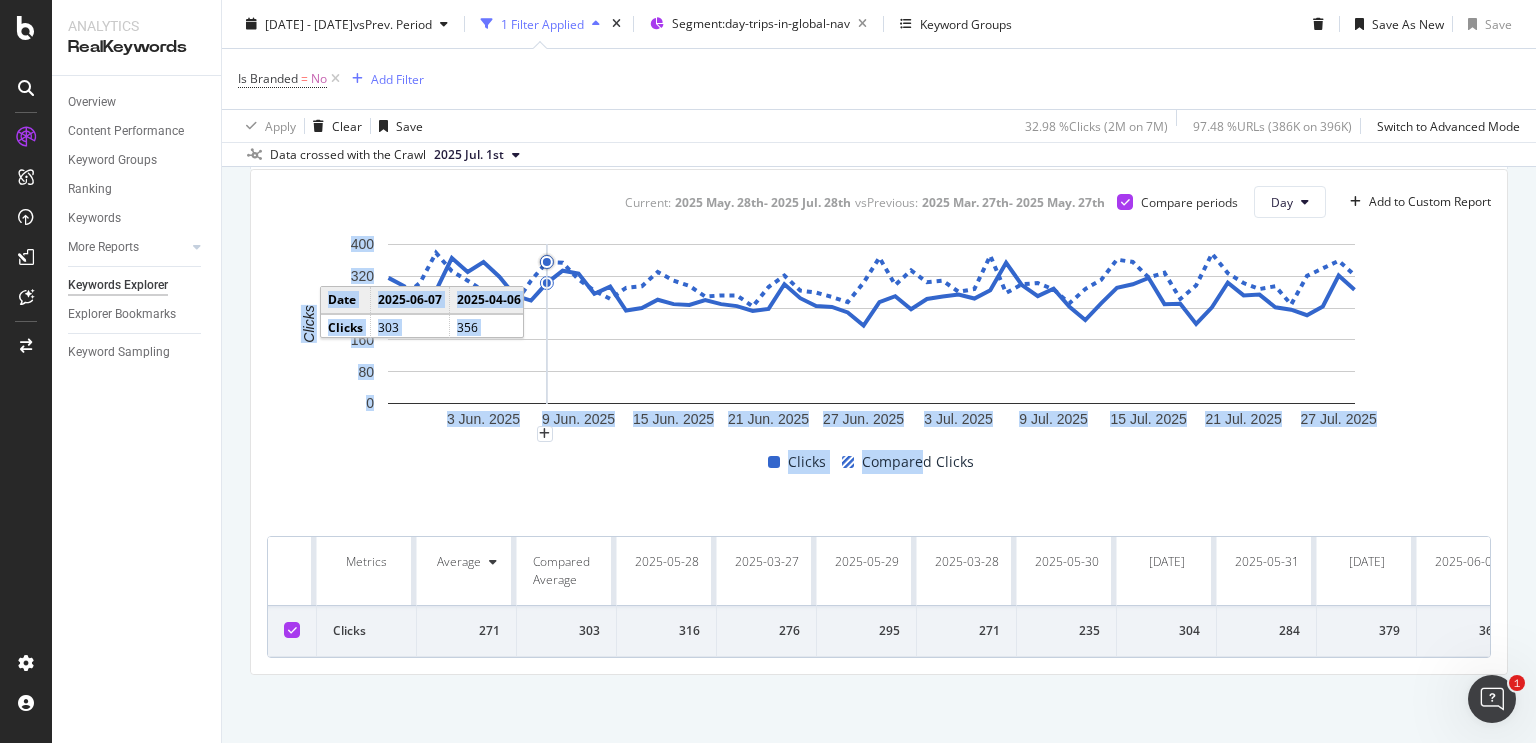 drag, startPoint x: 916, startPoint y: 490, endPoint x: 1083, endPoint y: 273, distance: 273.8211 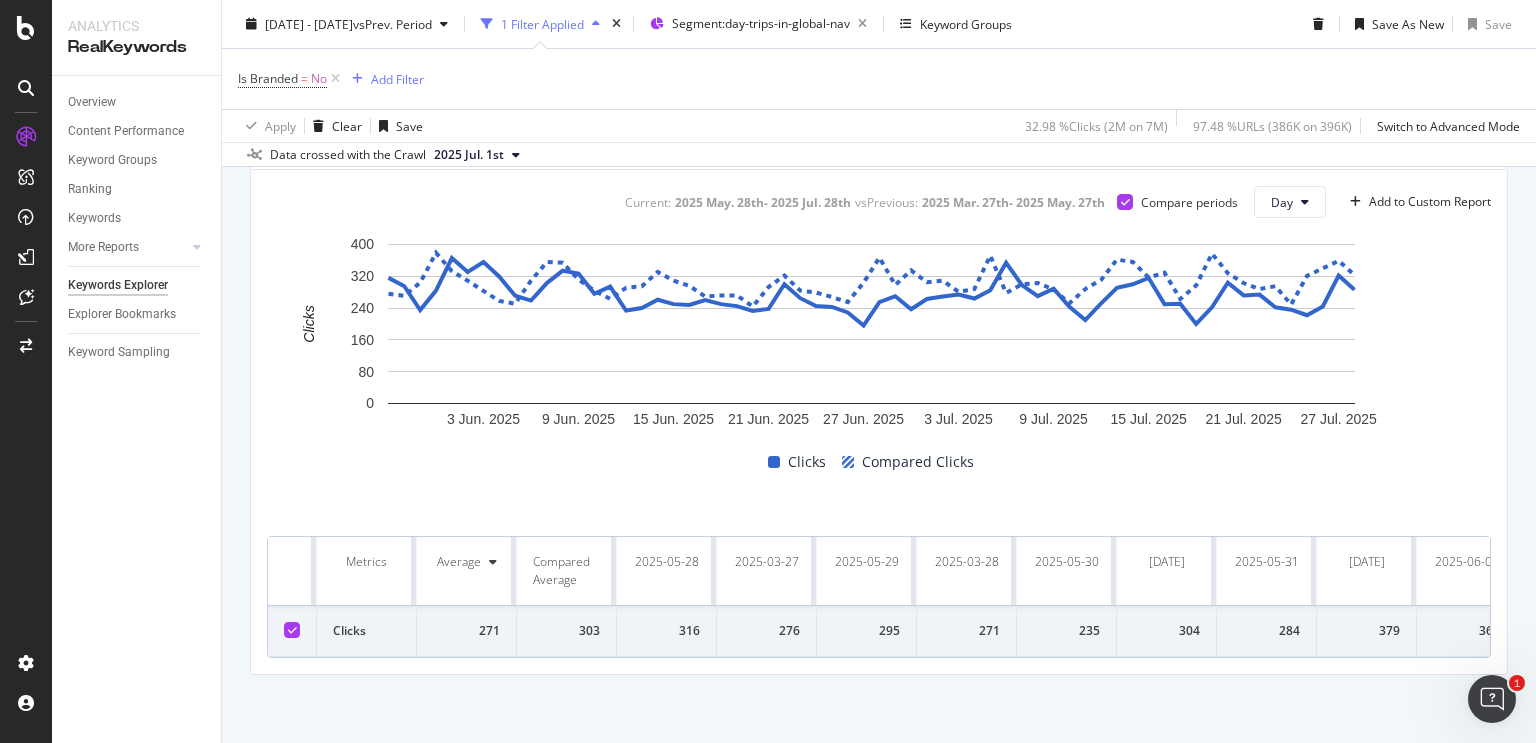 drag, startPoint x: 240, startPoint y: 321, endPoint x: 724, endPoint y: 278, distance: 485.90637 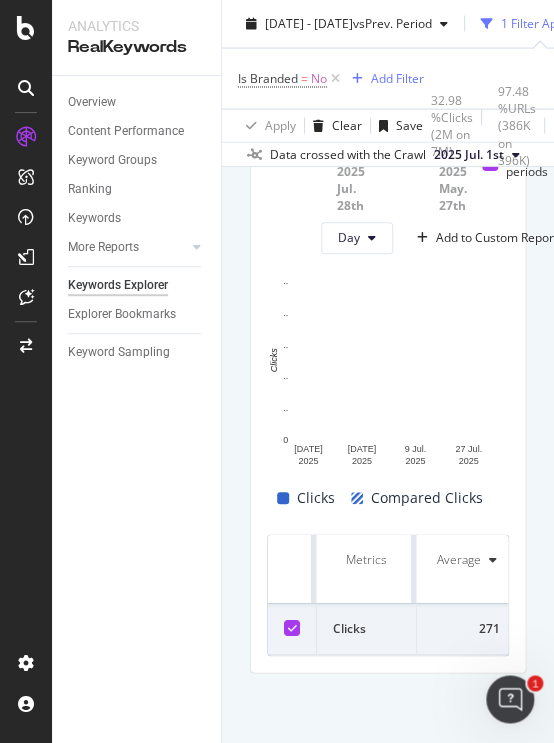 scroll, scrollTop: 664, scrollLeft: 0, axis: vertical 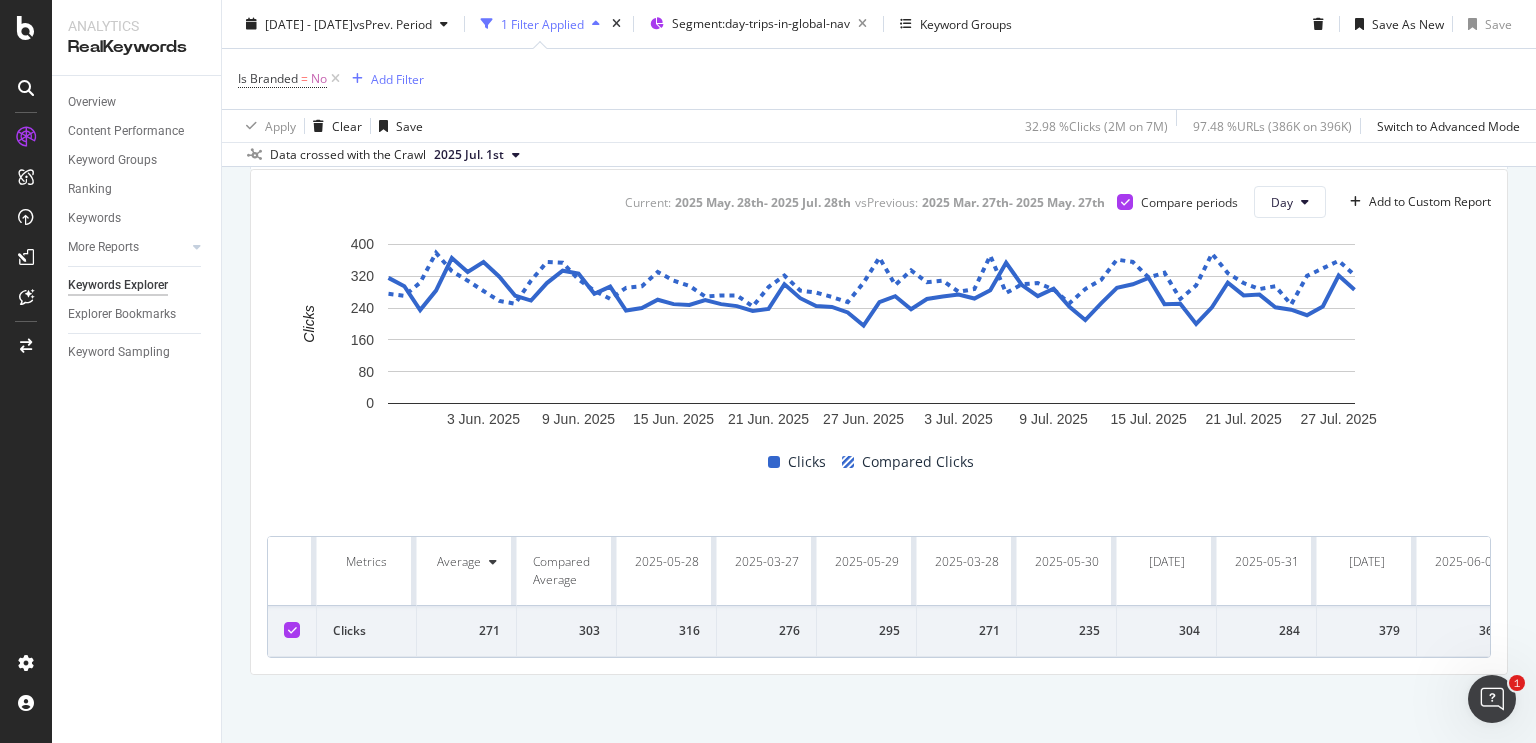 drag, startPoint x: 840, startPoint y: 626, endPoint x: 774, endPoint y: 539, distance: 109.201645 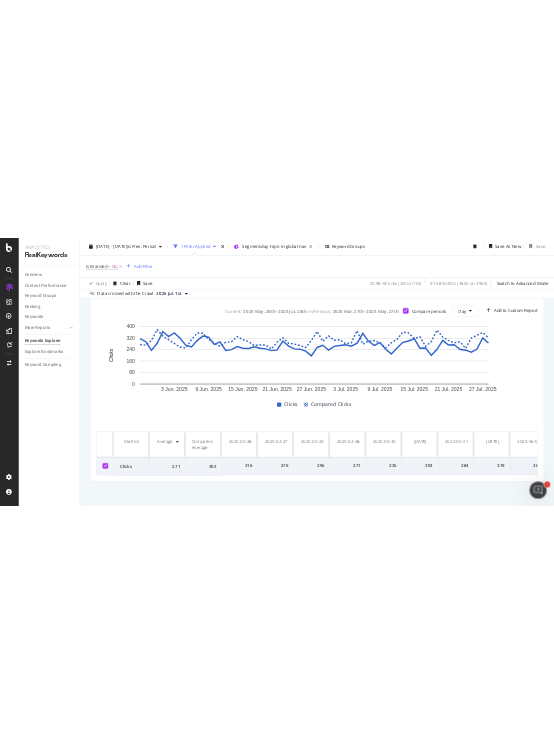 scroll, scrollTop: 793, scrollLeft: 0, axis: vertical 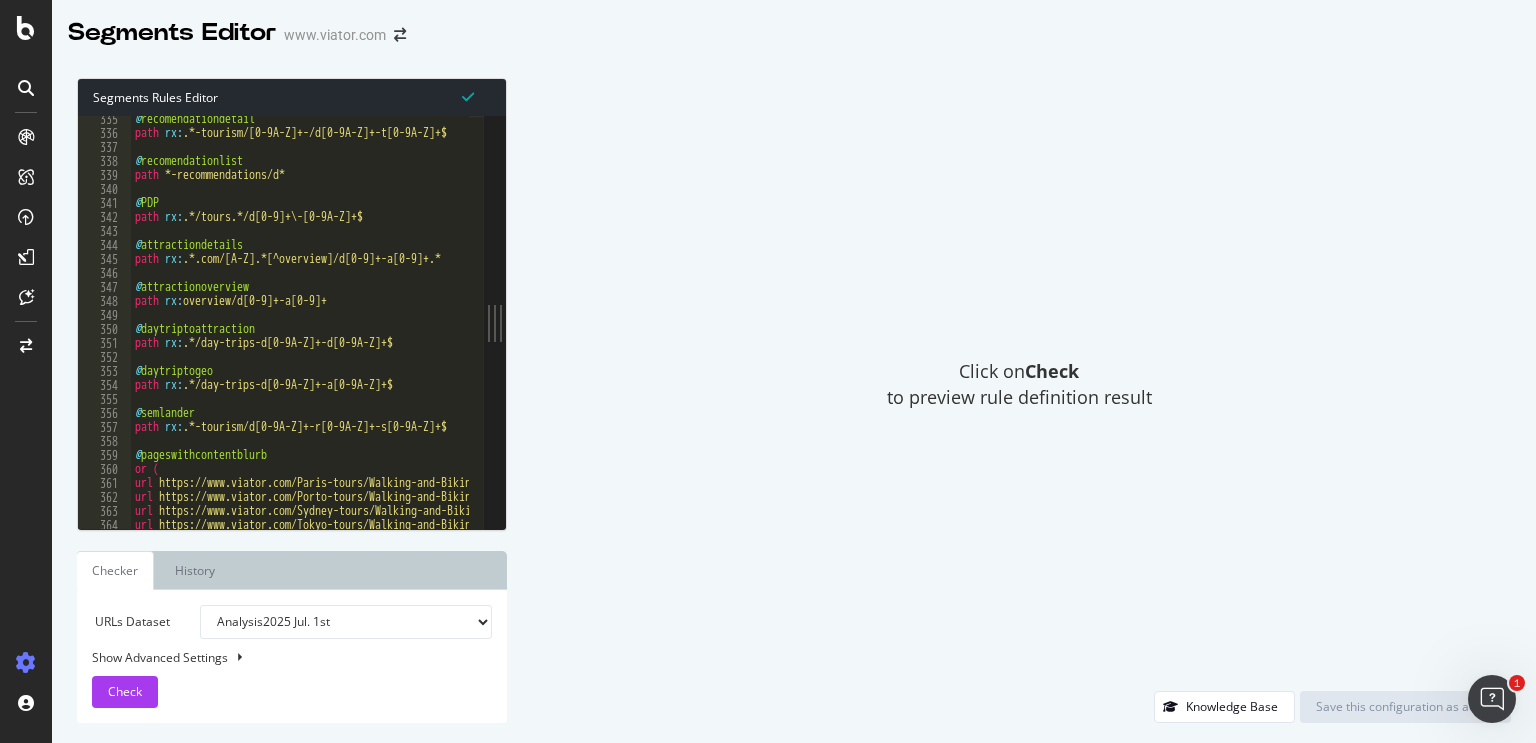 type 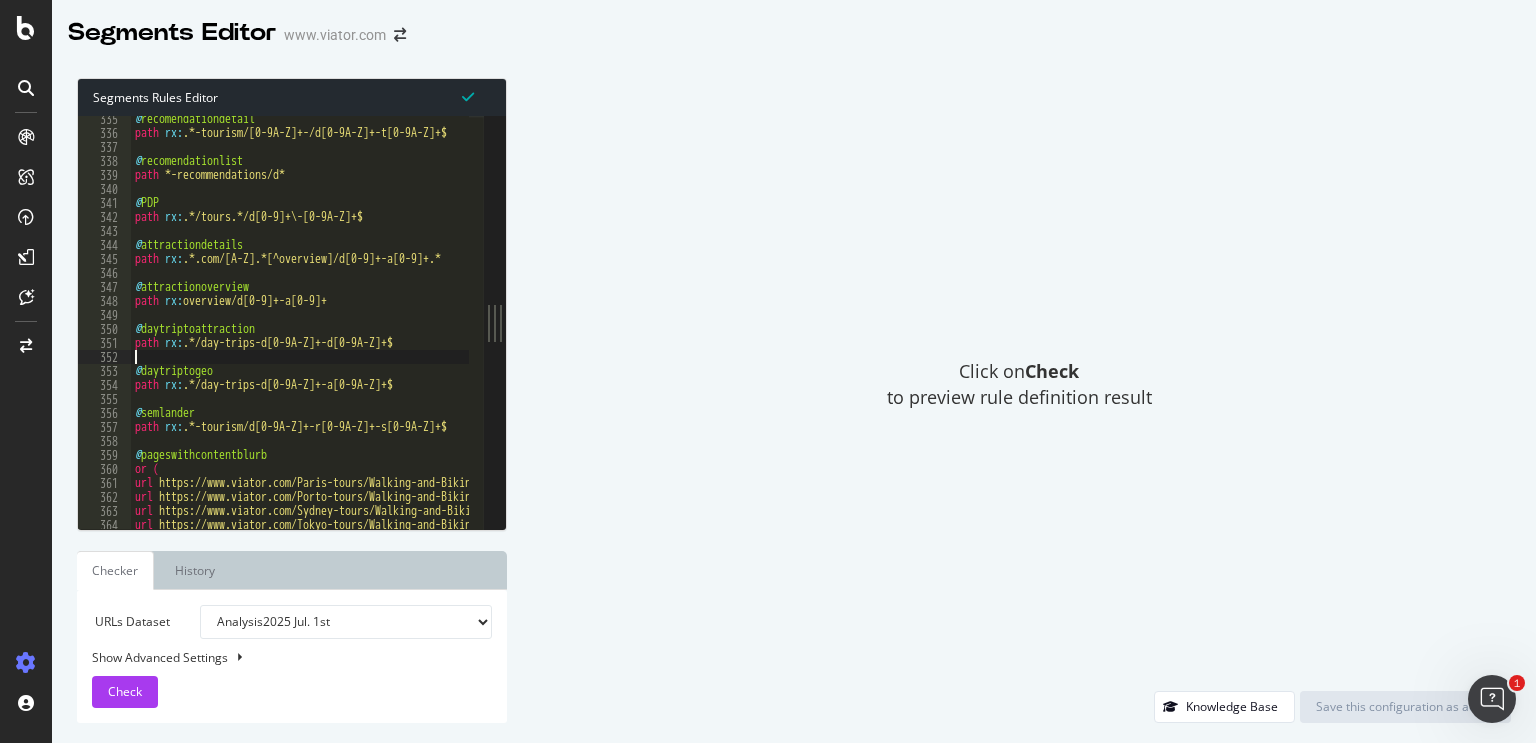 click on "@ recomendationdetail path   rx : .*-tourism/[0-9A-Z]+-/d[0-9A-Z]+-t[0-9A-Z]+$ @ recomendationlist path   *-recommendations/d* @ PDP path   rx : .*/tours.*/d[0-9]+\-[0-9A-Z]+$ @ attractiondetails path   rx : .*.com/[A-Z].*[^overview]/d[0-9]+-a[0-9]+.* @ attractionoverview path   rx : overview/d[0-9]+-a[0-9]+ @ daytriptoattraction path   rx : .*/day-trips-d[0-9A-Z]+-d[0-9A-Z]+$ @ daytriptogeo path   rx : .*/day-trips-d[0-9A-Z]+-a[0-9A-Z]+$ @ semlander path   rx : .*-tourism/d[0-9A-Z]+-r[0-9A-Z]+-s[0-9A-Z]+$ @ pageswithcontentblurb or   ( url   https://www.viator.com/Paris-tours/Walking-and-Biking-Tours/d479-g16 url   https://www.viator.com/Porto-tours/Walking-and-Biking-Tours/d26879-g16 url   https://www.viator.com/Sydney-tours/Walking-and-Biking-Tours/d357-g16 url   https://www.viator.com/Tokyo-tours/Walking-and-Biking-Tours/d334-g16" at bounding box center (557, 326) 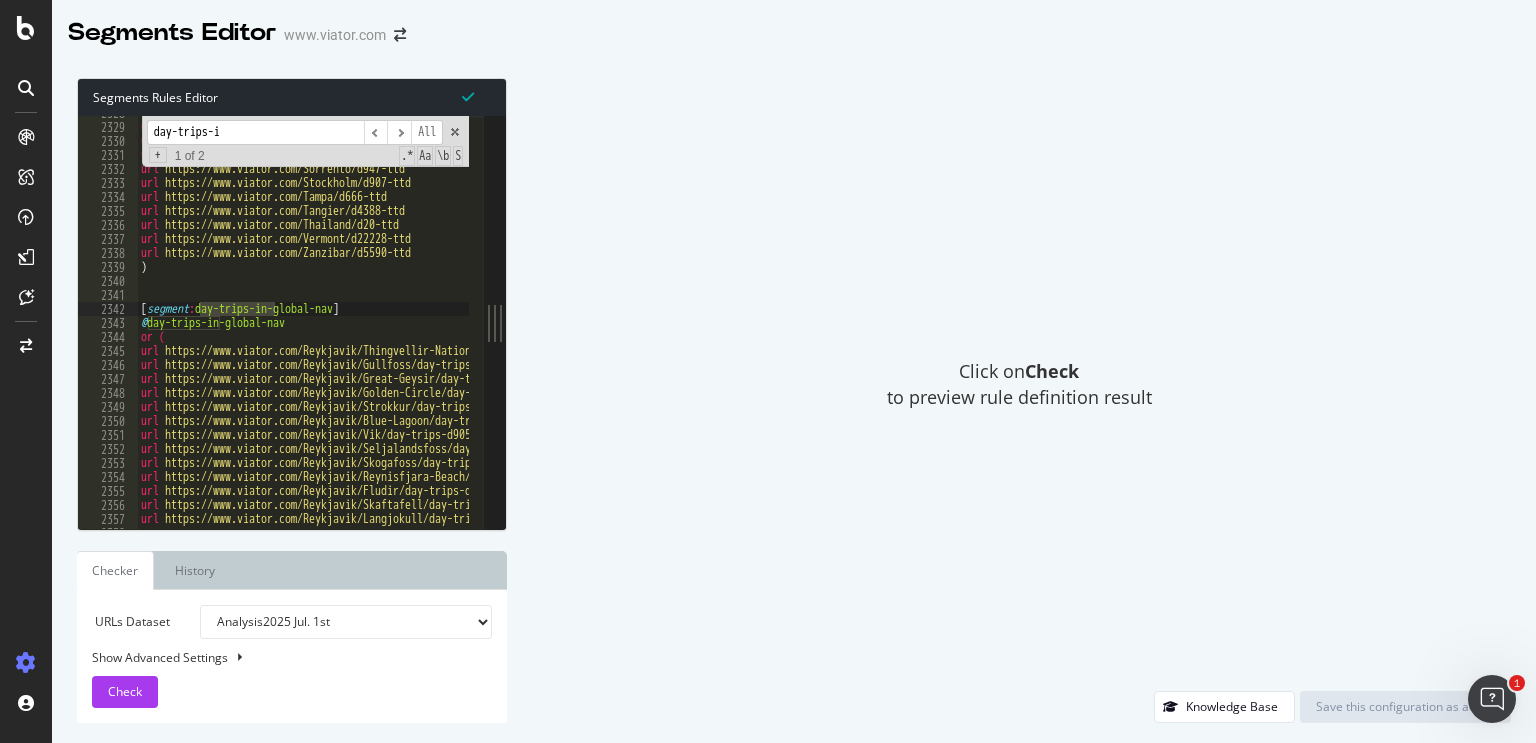 scroll, scrollTop: 3488, scrollLeft: 0, axis: vertical 